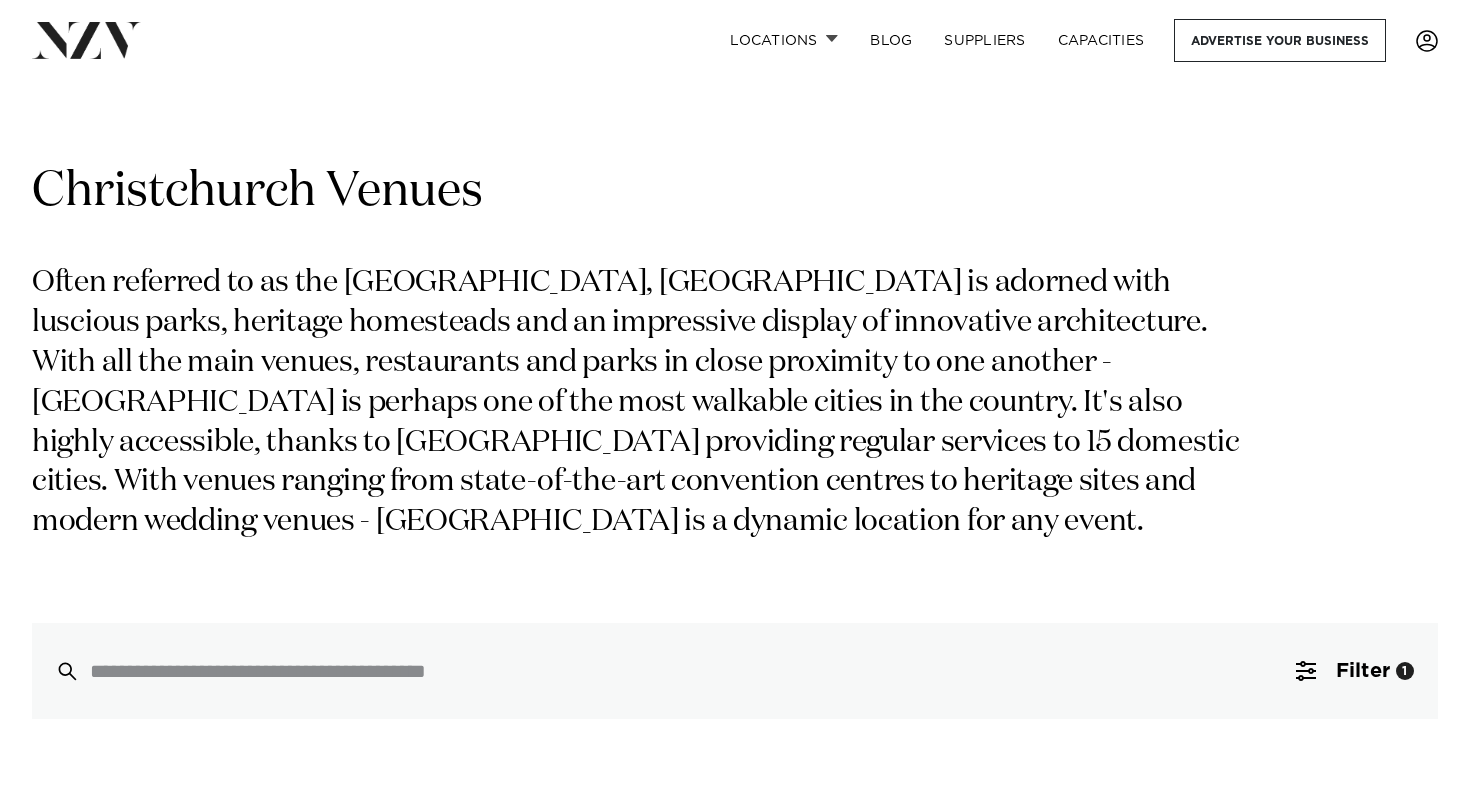 scroll, scrollTop: 93, scrollLeft: 0, axis: vertical 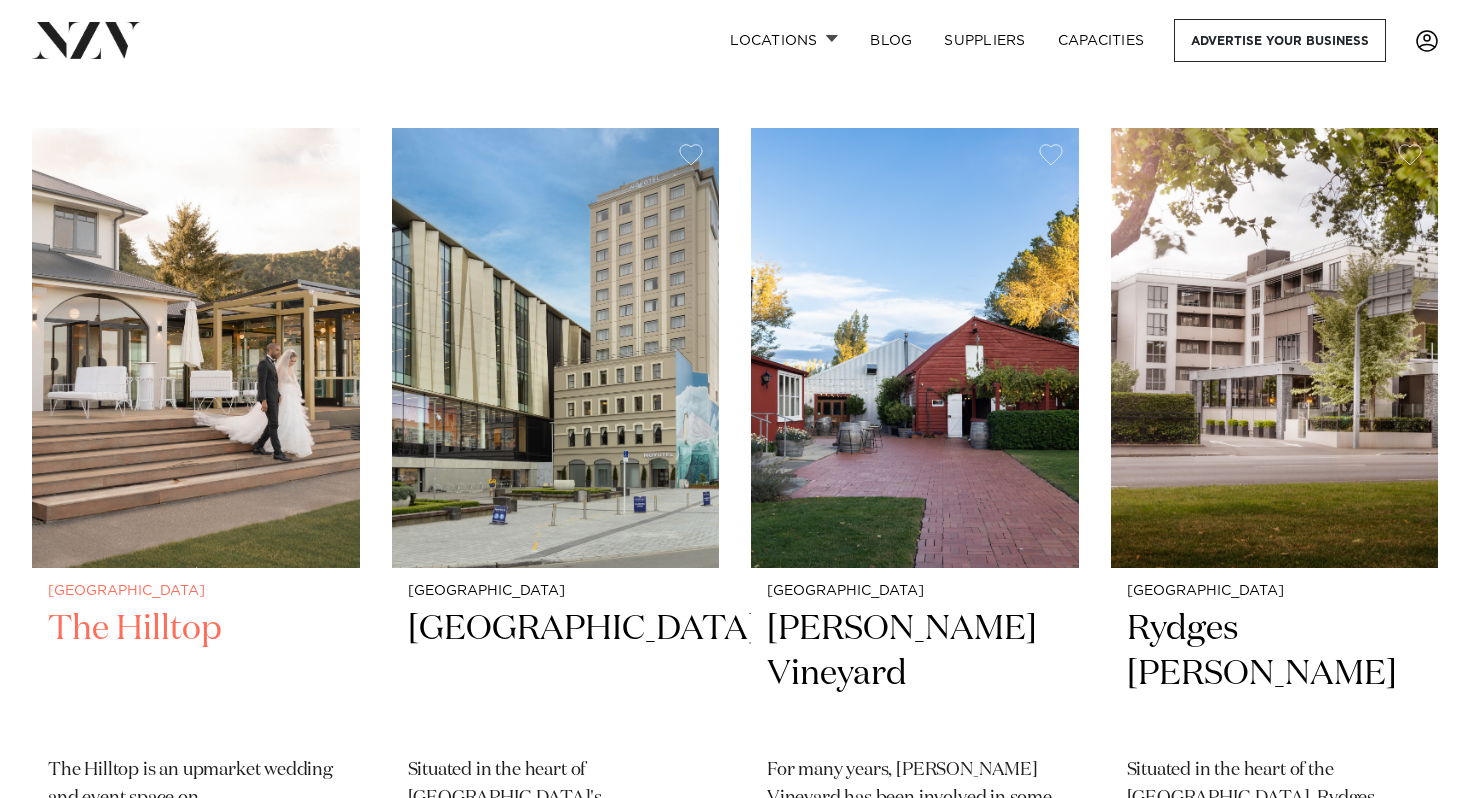 click at bounding box center (196, 347) 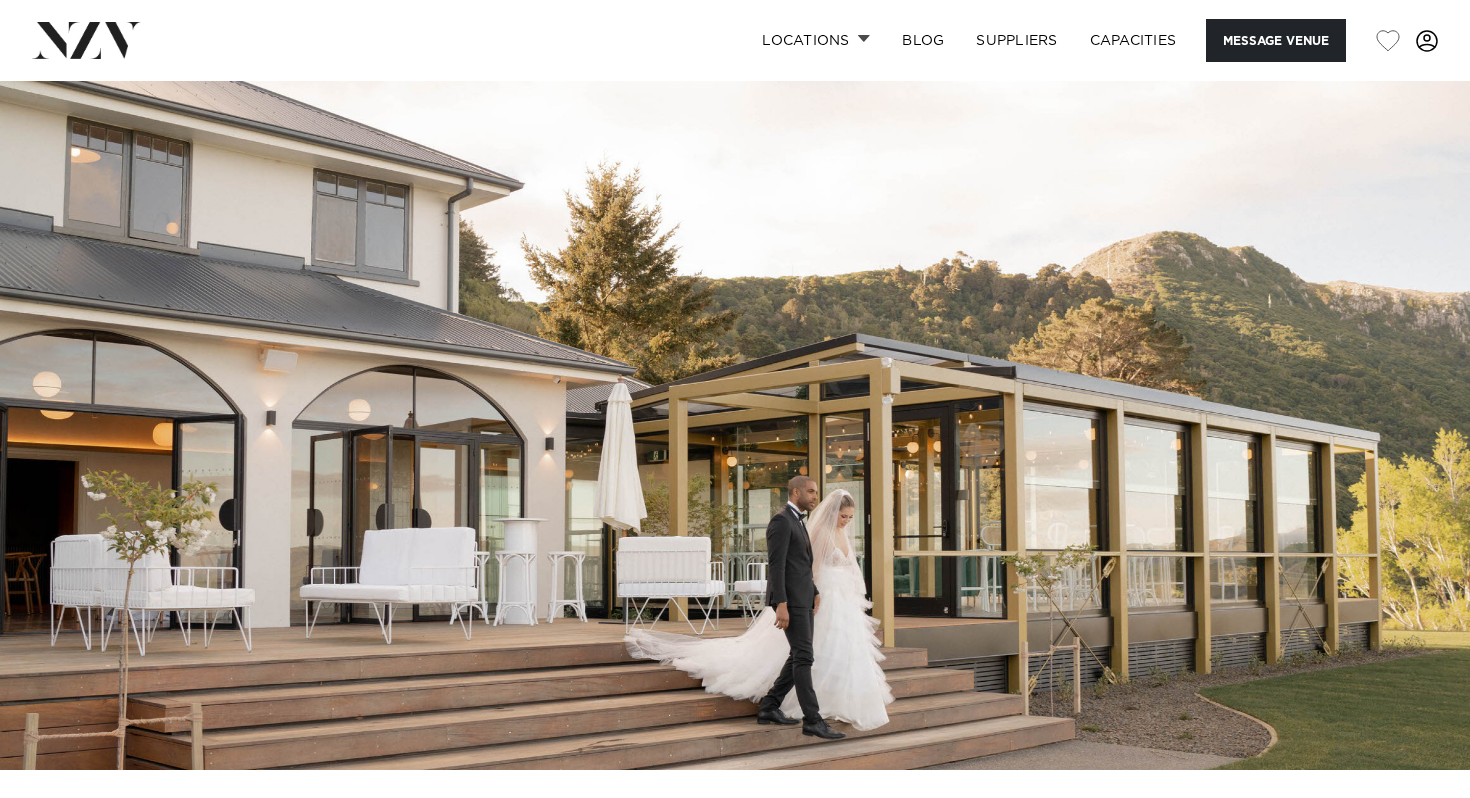 scroll, scrollTop: 0, scrollLeft: 0, axis: both 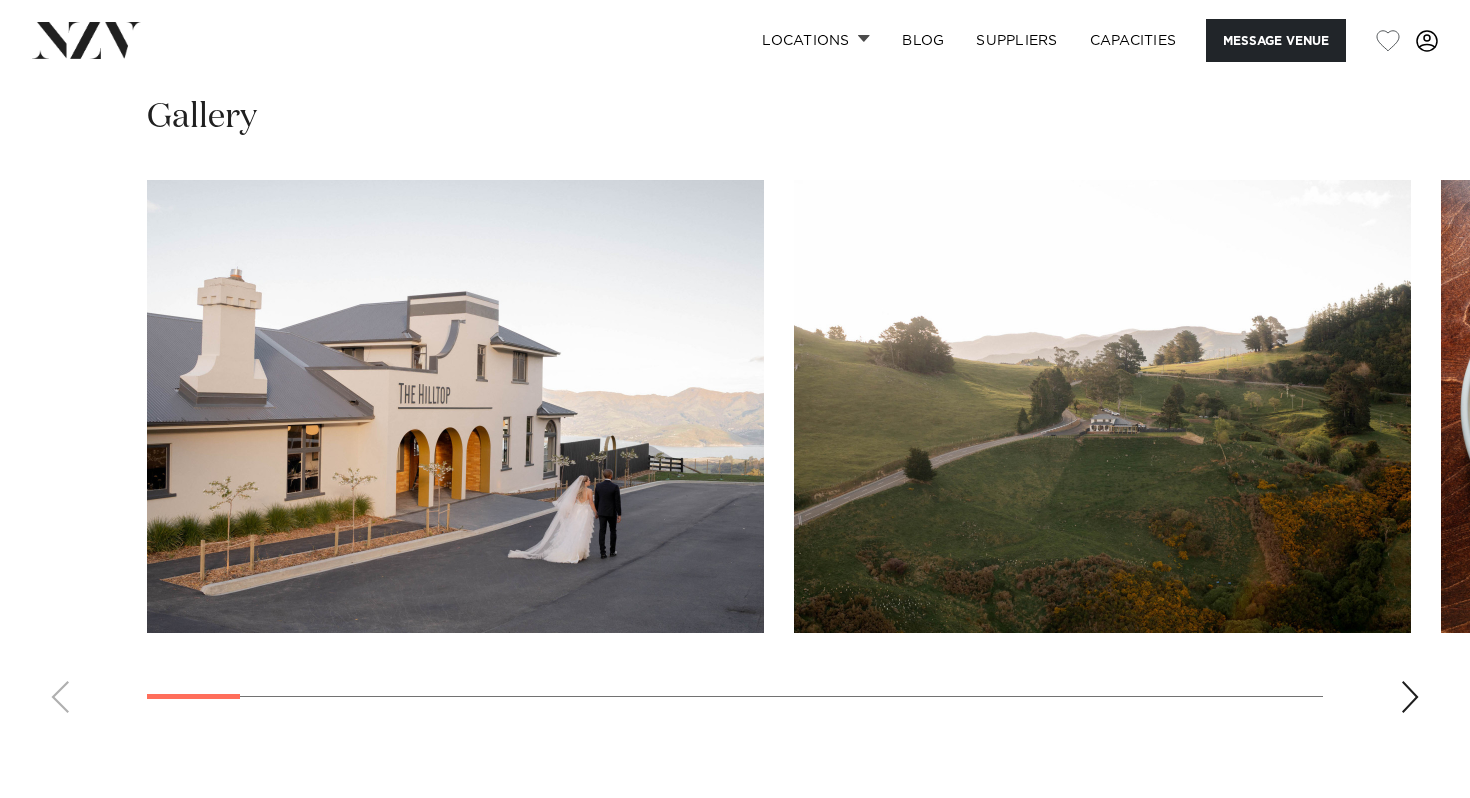 click at bounding box center (455, 406) 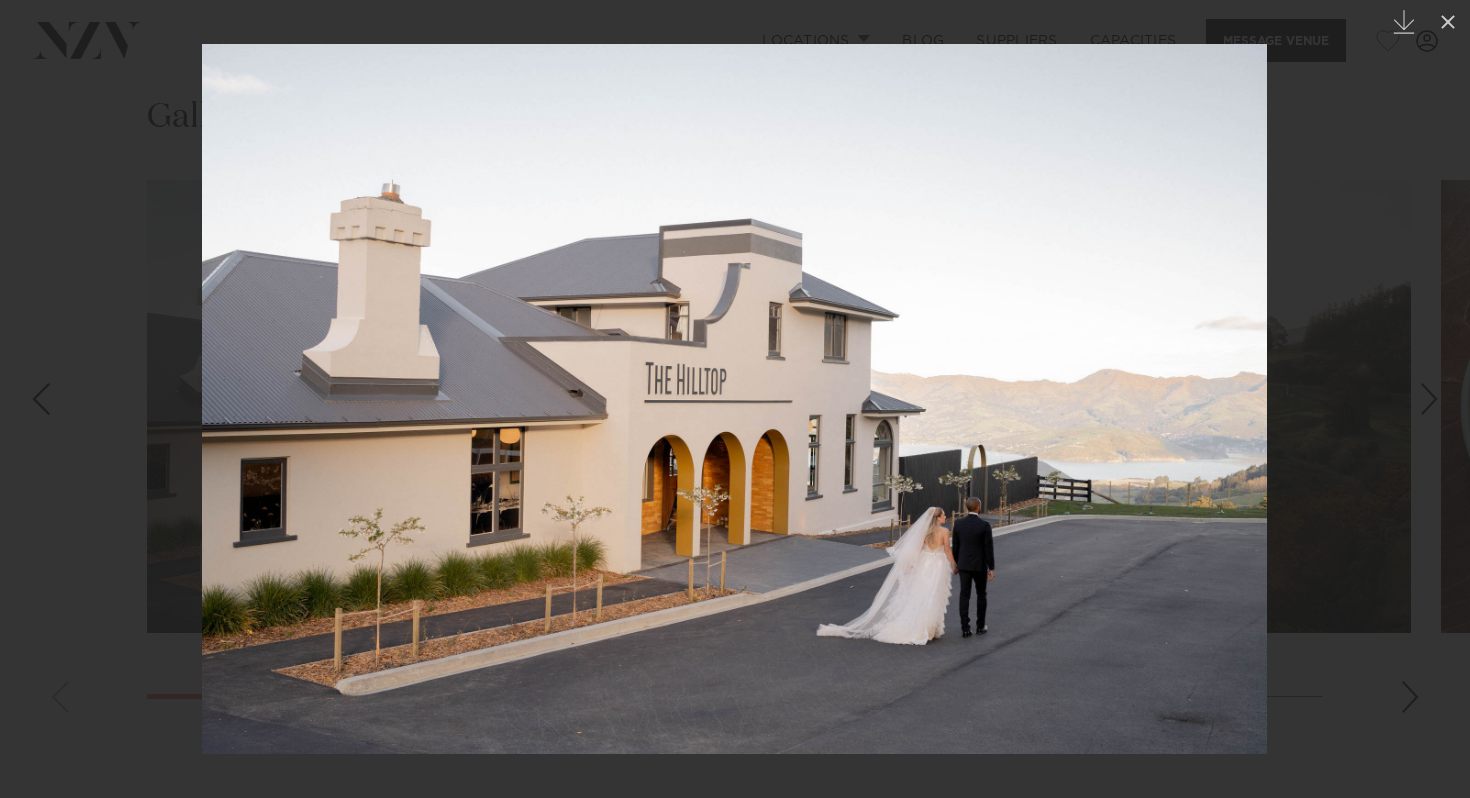 click at bounding box center (1429, 399) 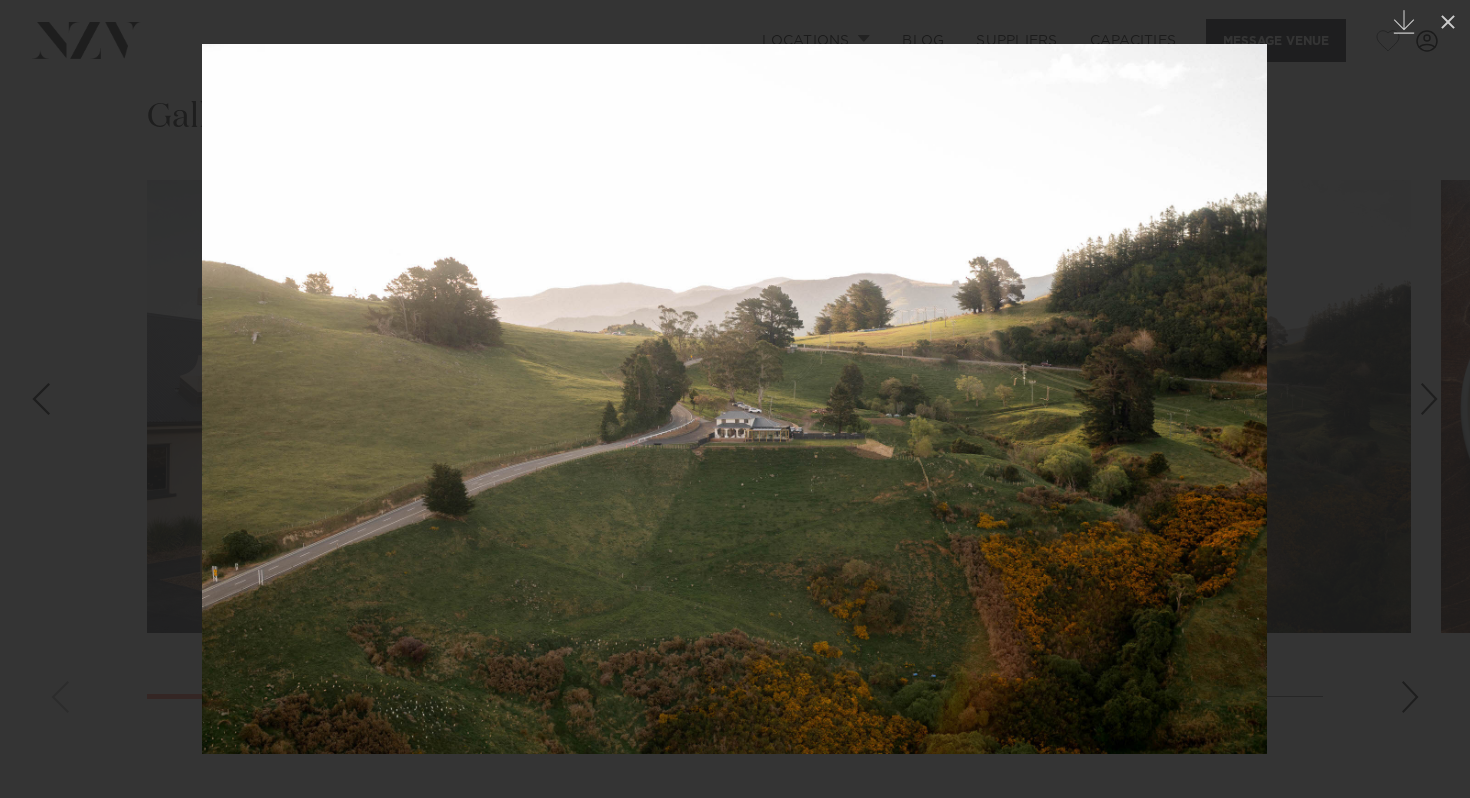 click at bounding box center [1429, 399] 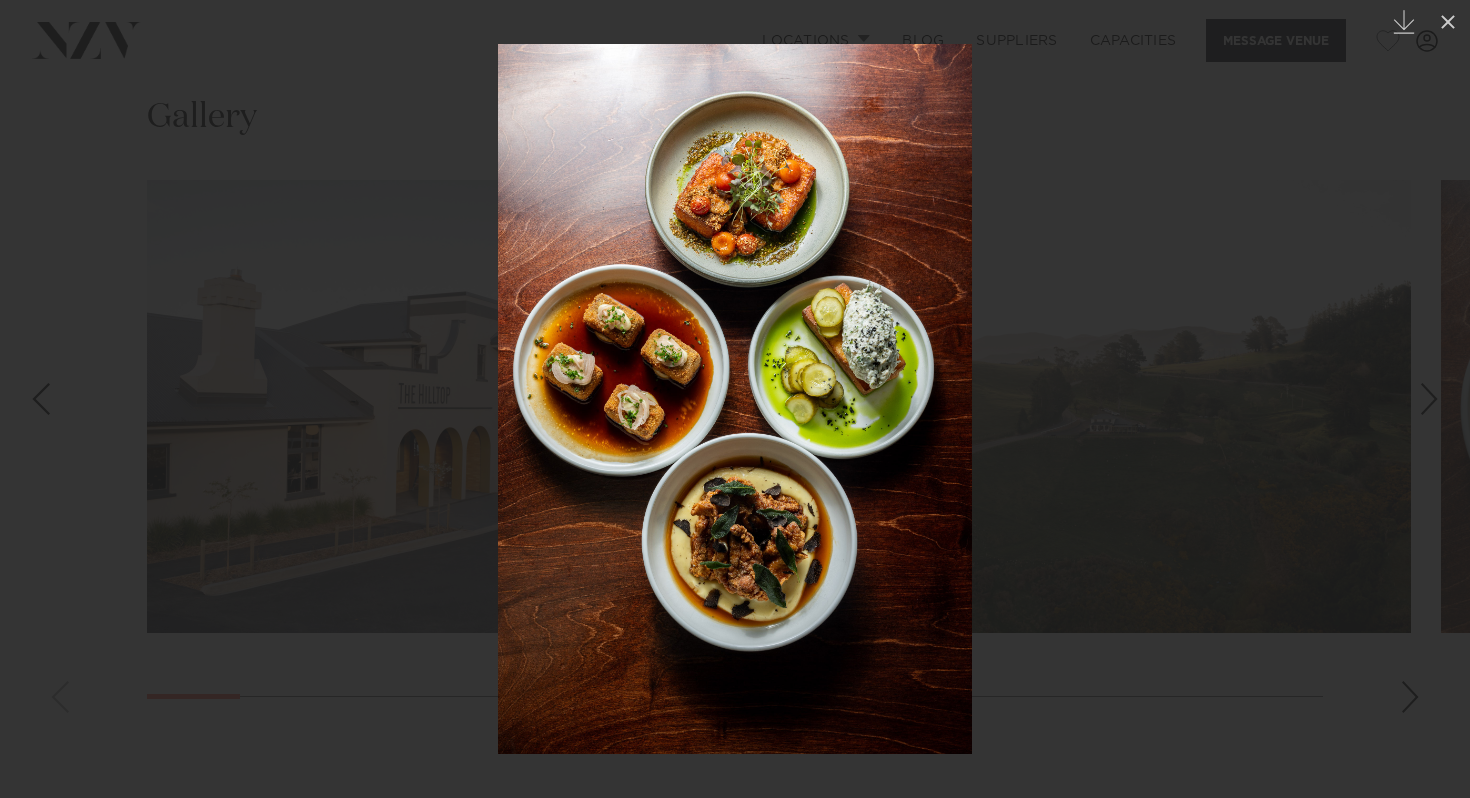 click at bounding box center (1429, 399) 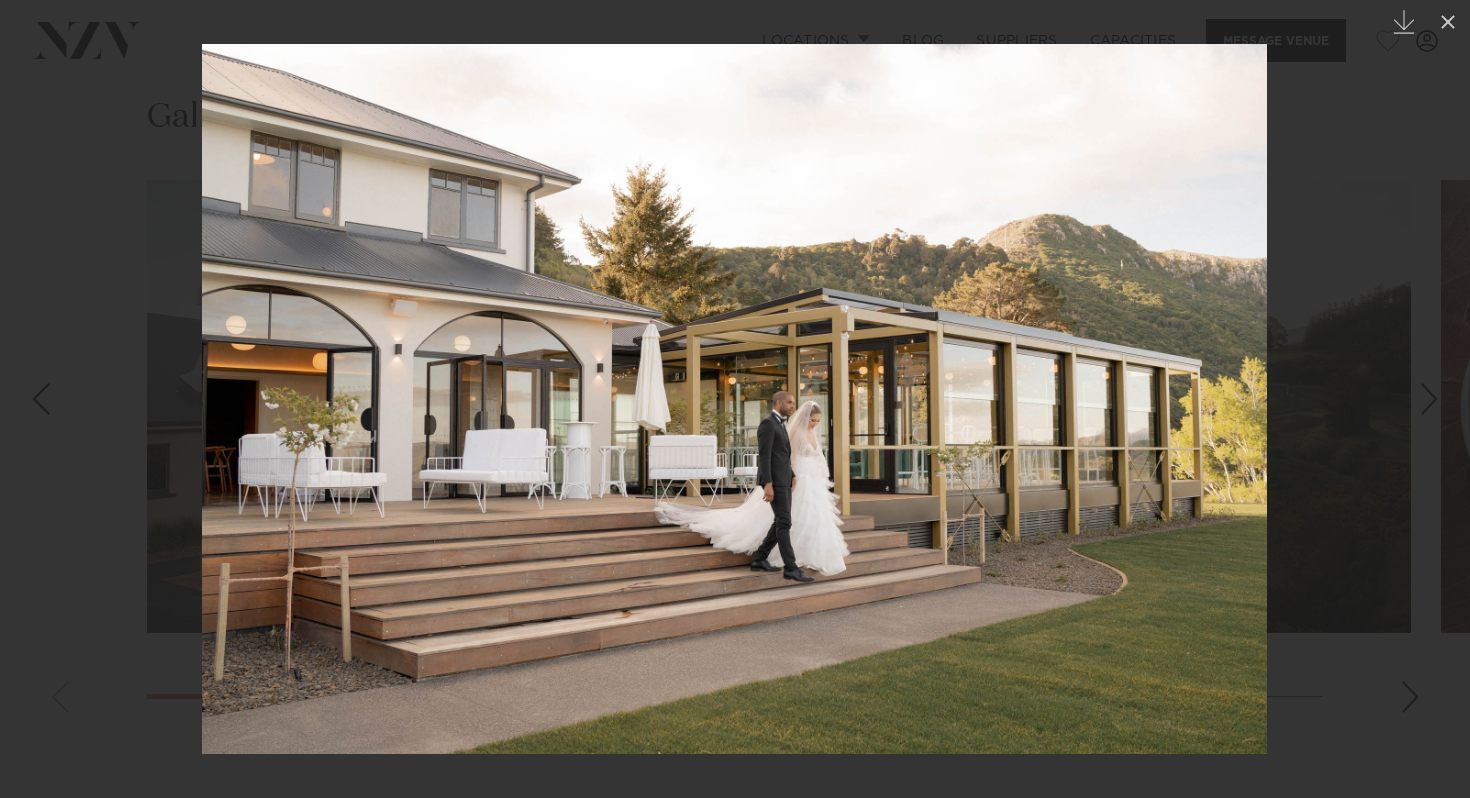 click at bounding box center [1429, 399] 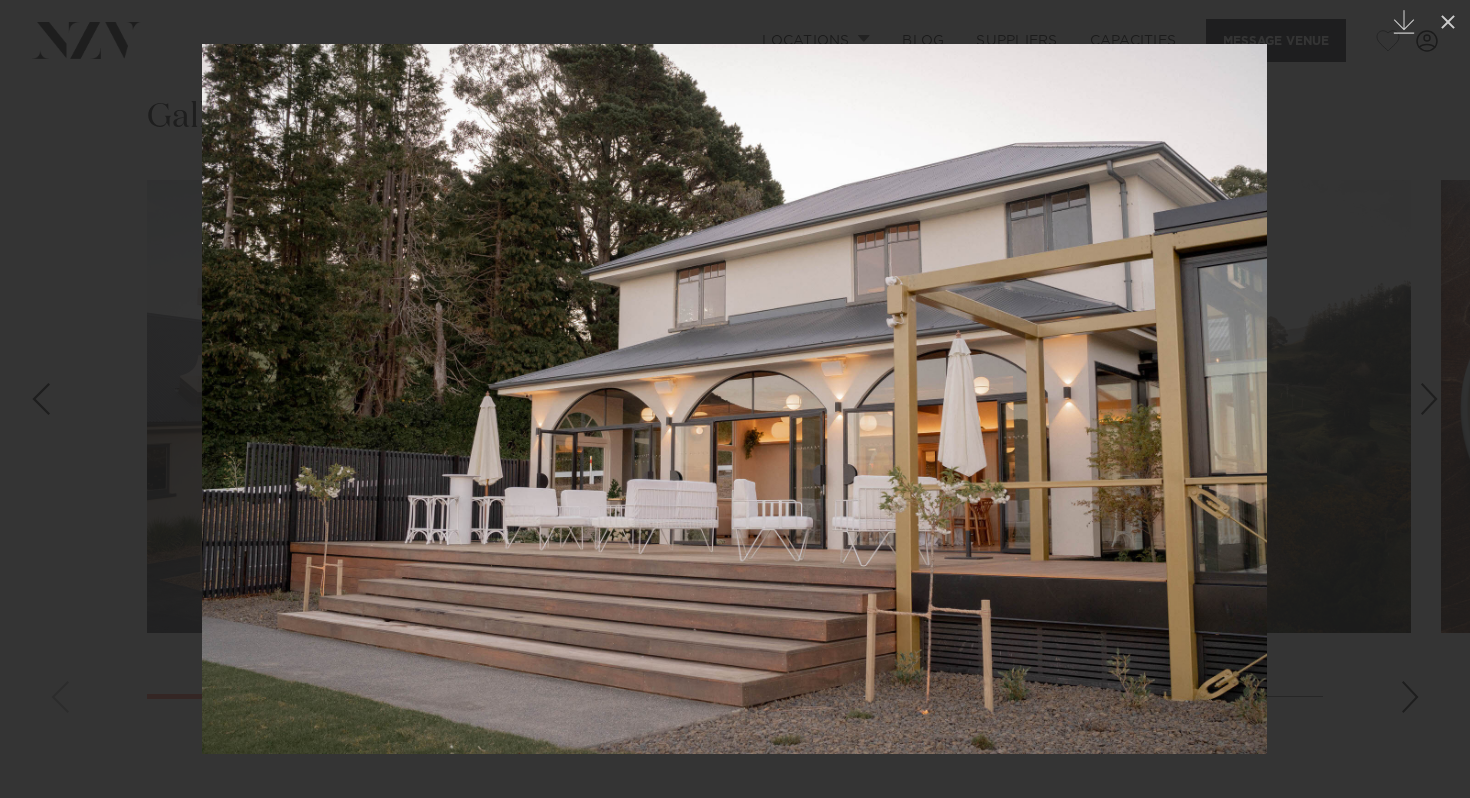 click at bounding box center [1429, 399] 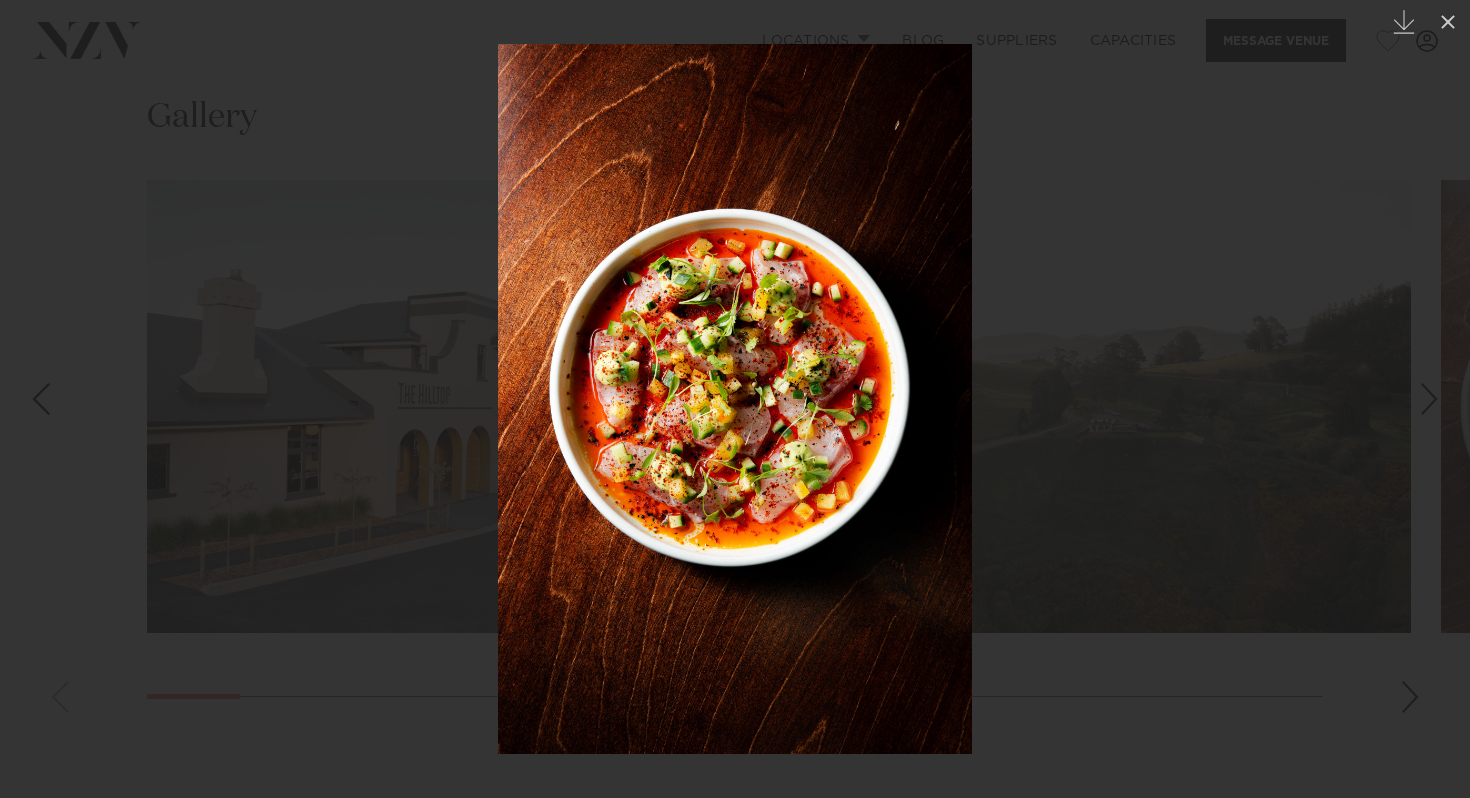 click at bounding box center [1429, 399] 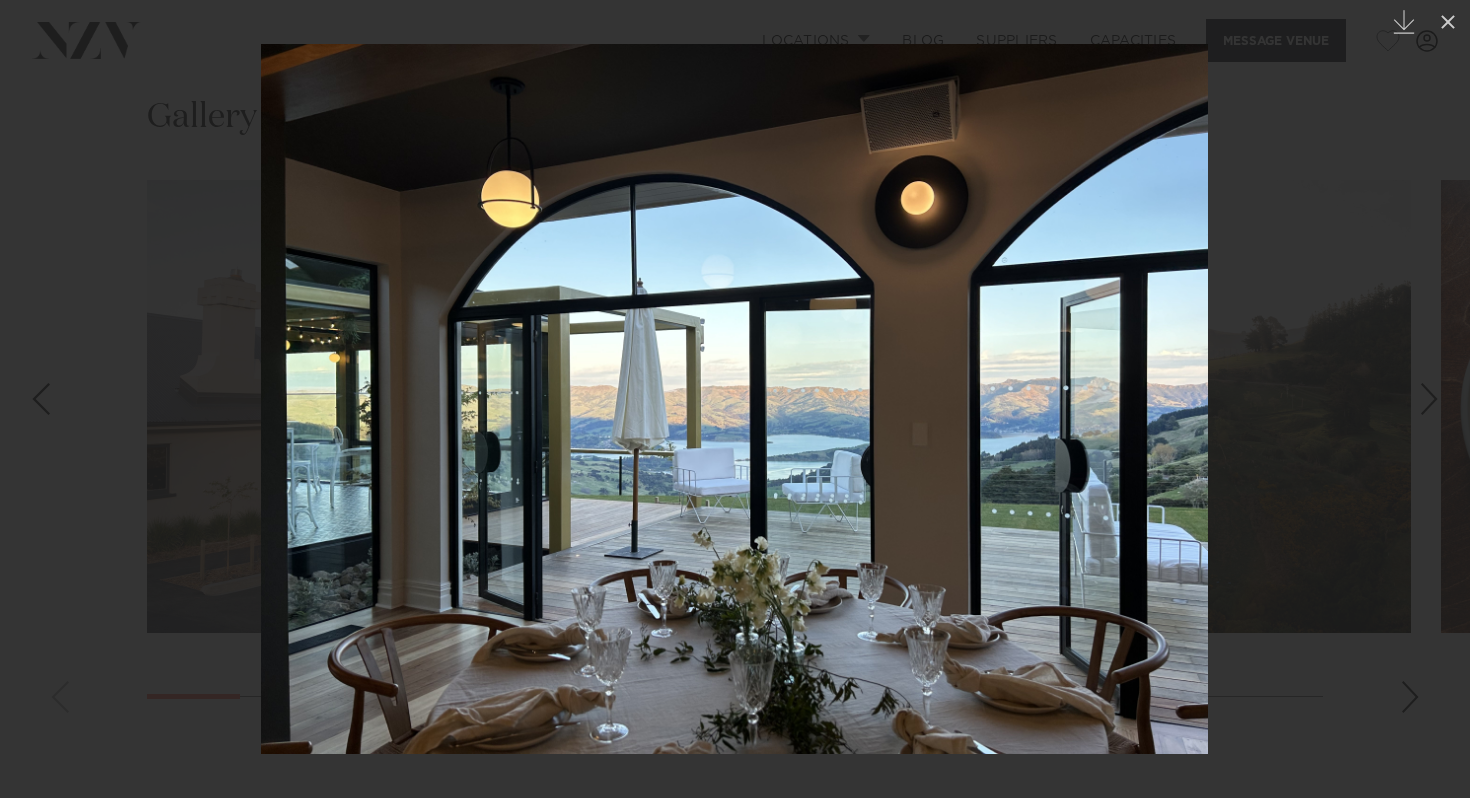 click on "7  /  23 Created with Sketch." at bounding box center (735, 399) 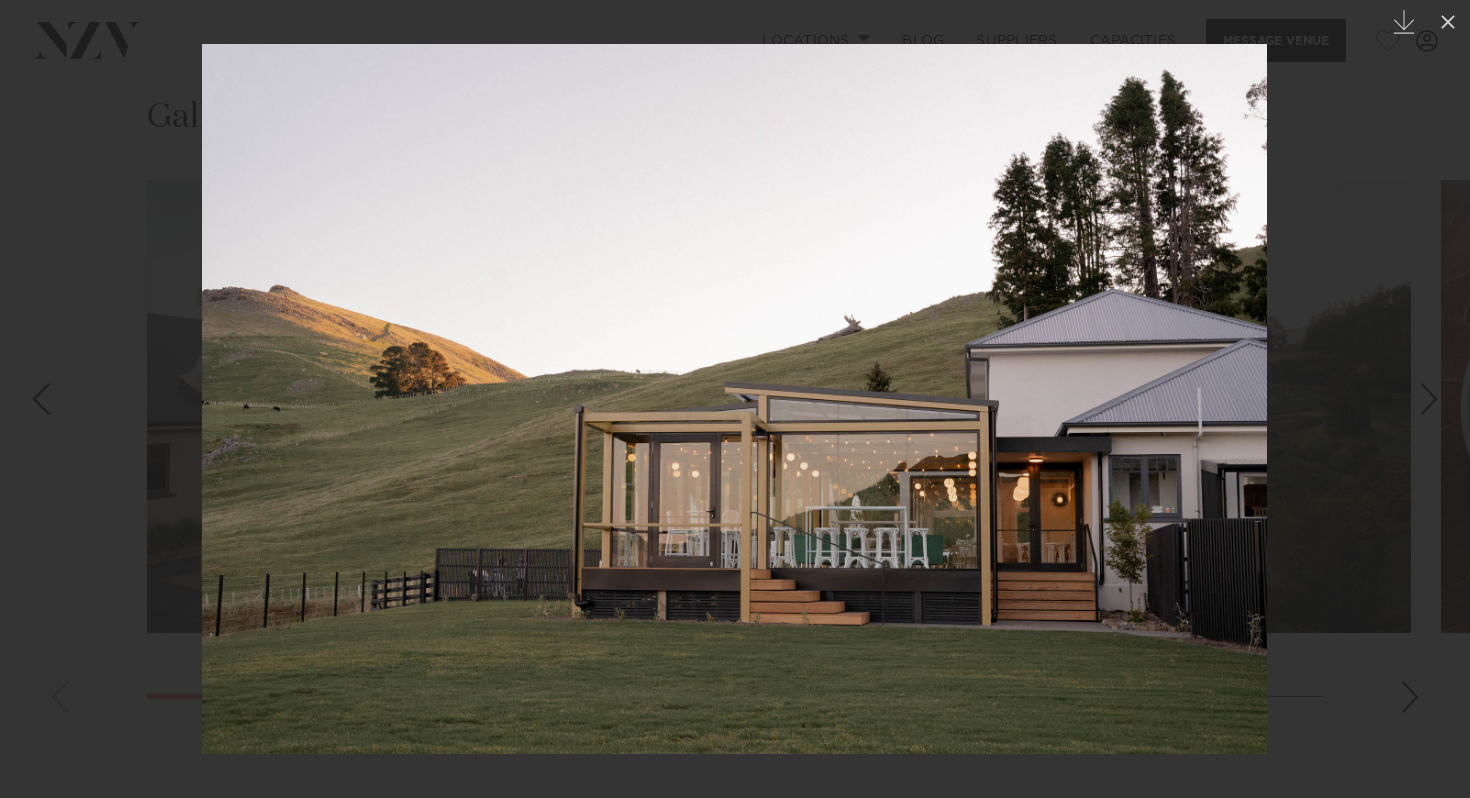 click at bounding box center (1429, 399) 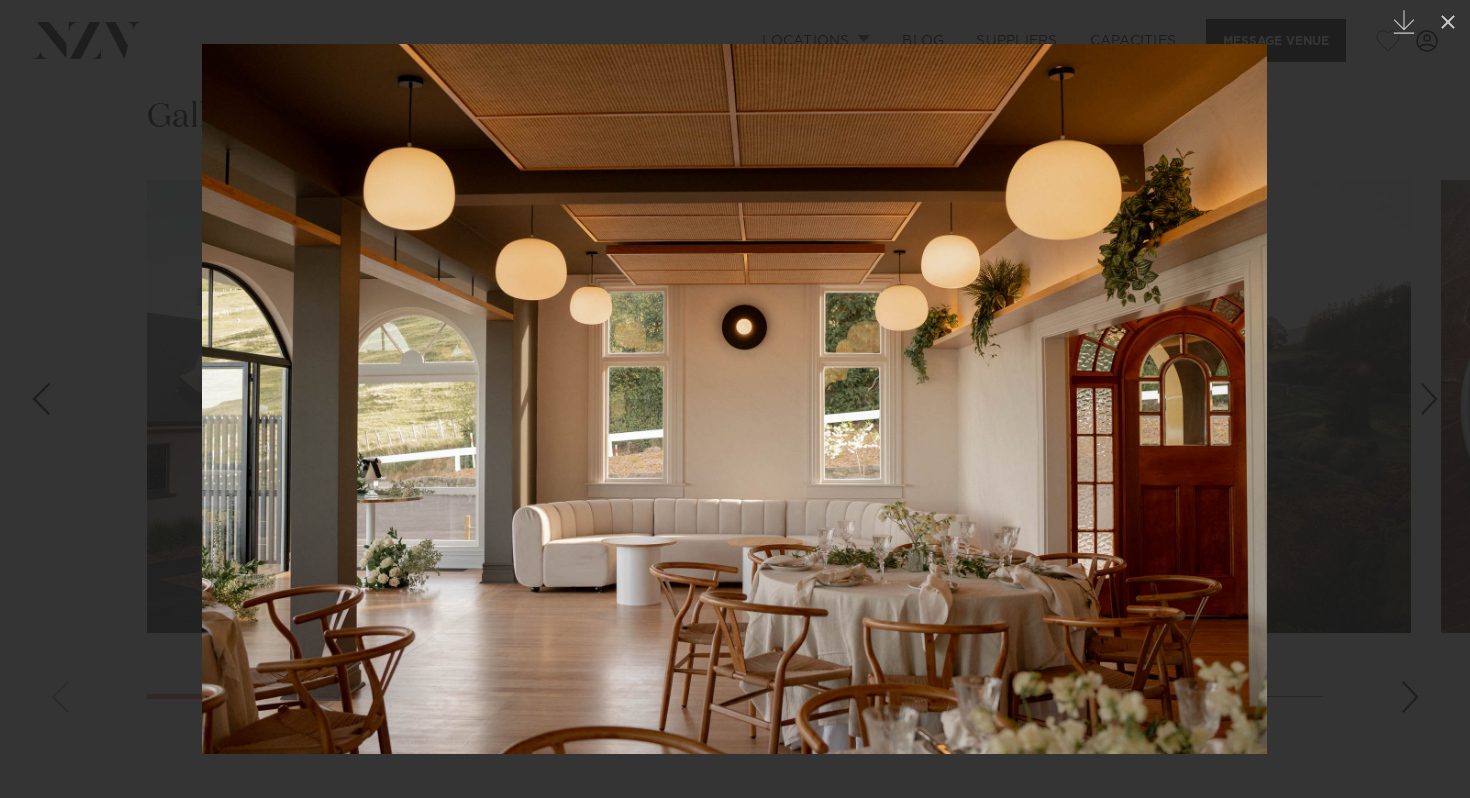 click at bounding box center (1429, 399) 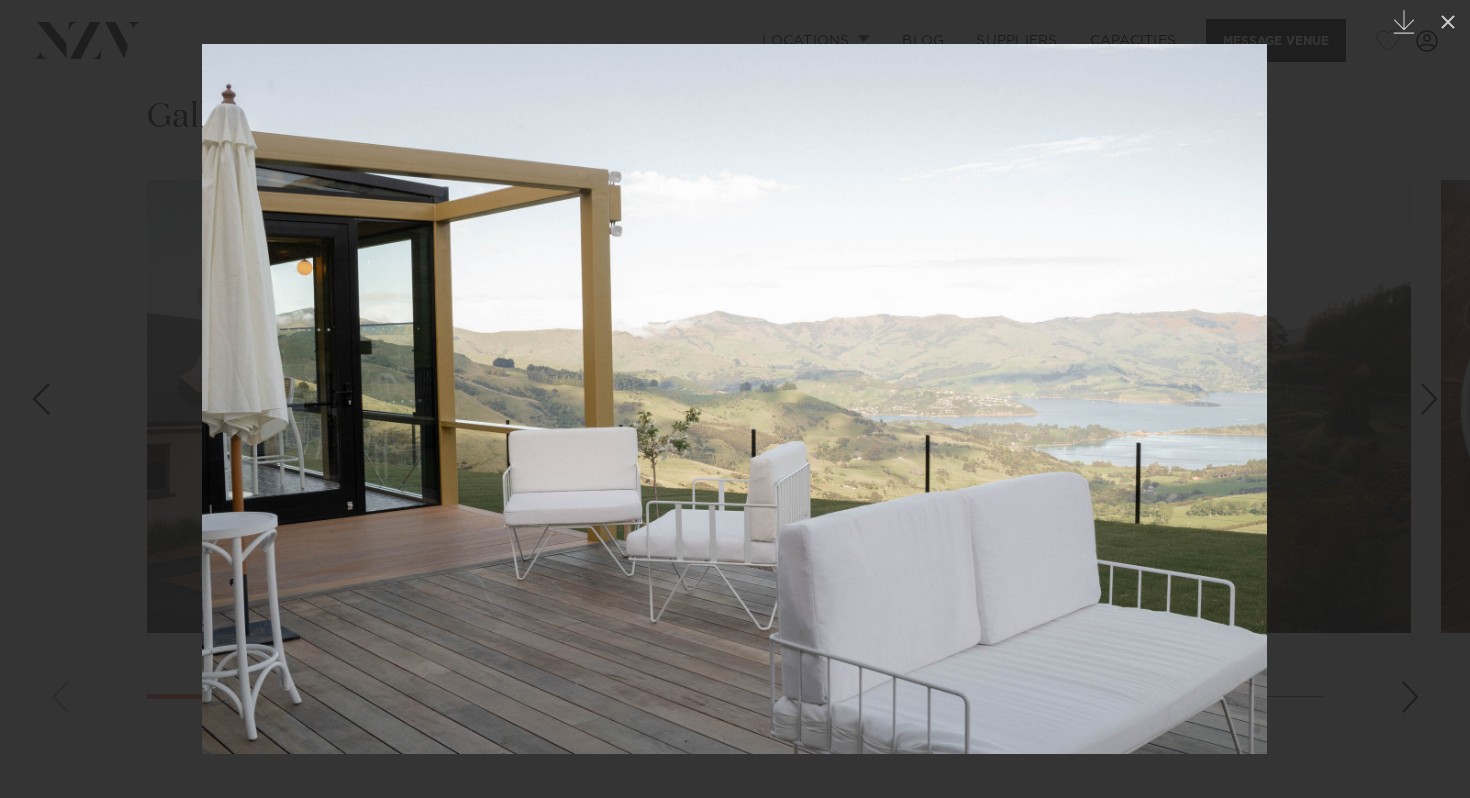 click at bounding box center (1429, 399) 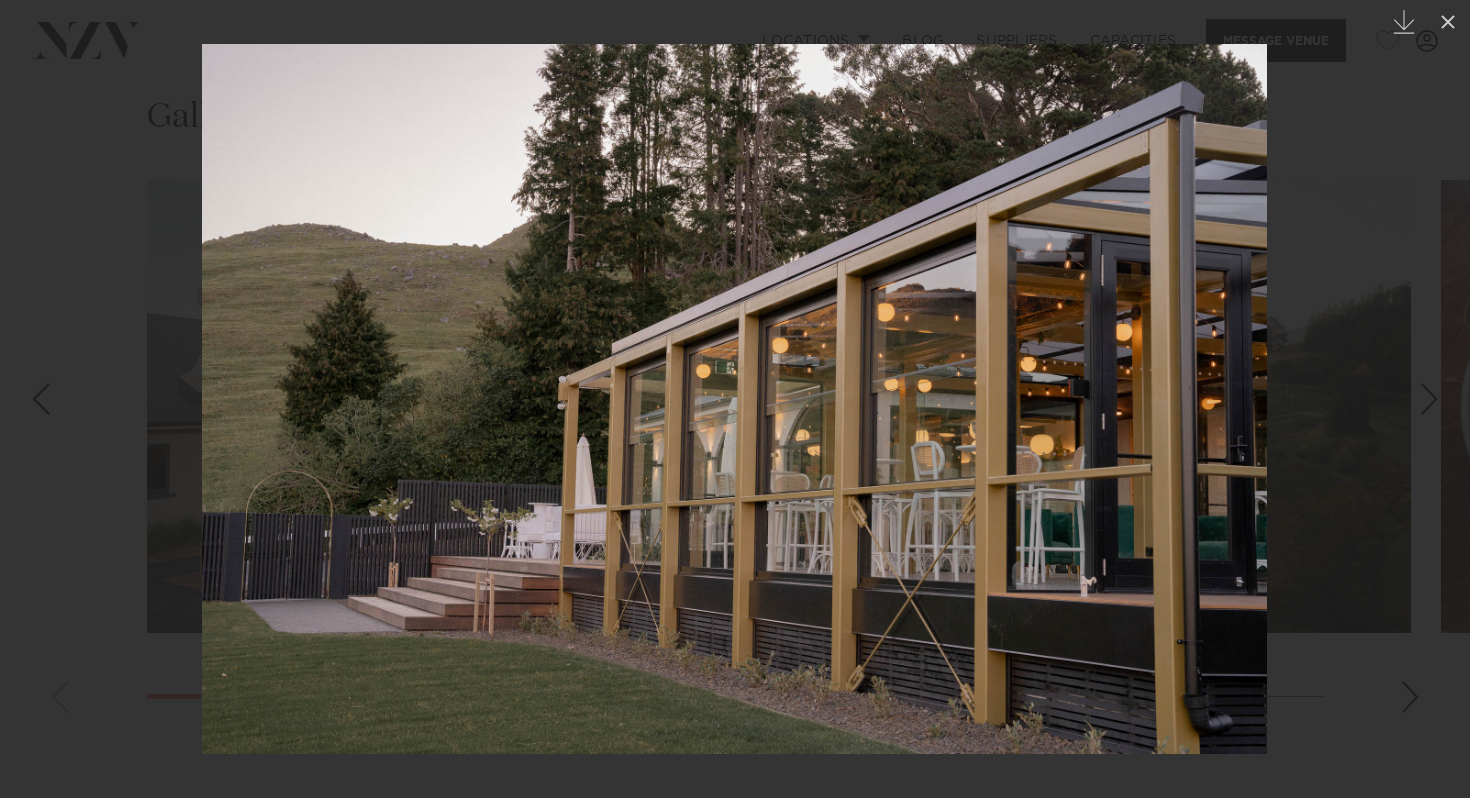 click at bounding box center [1429, 399] 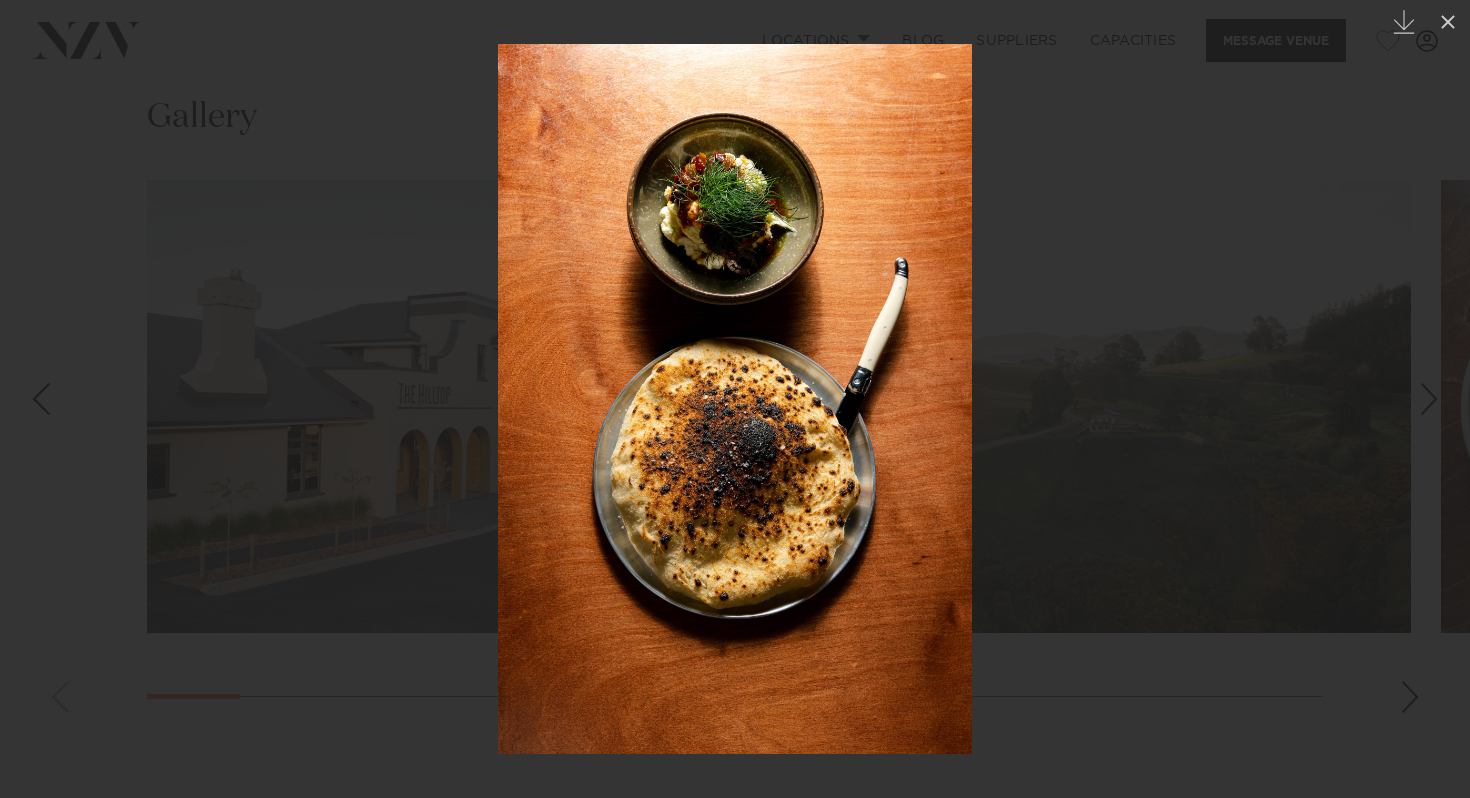 click at bounding box center [1429, 399] 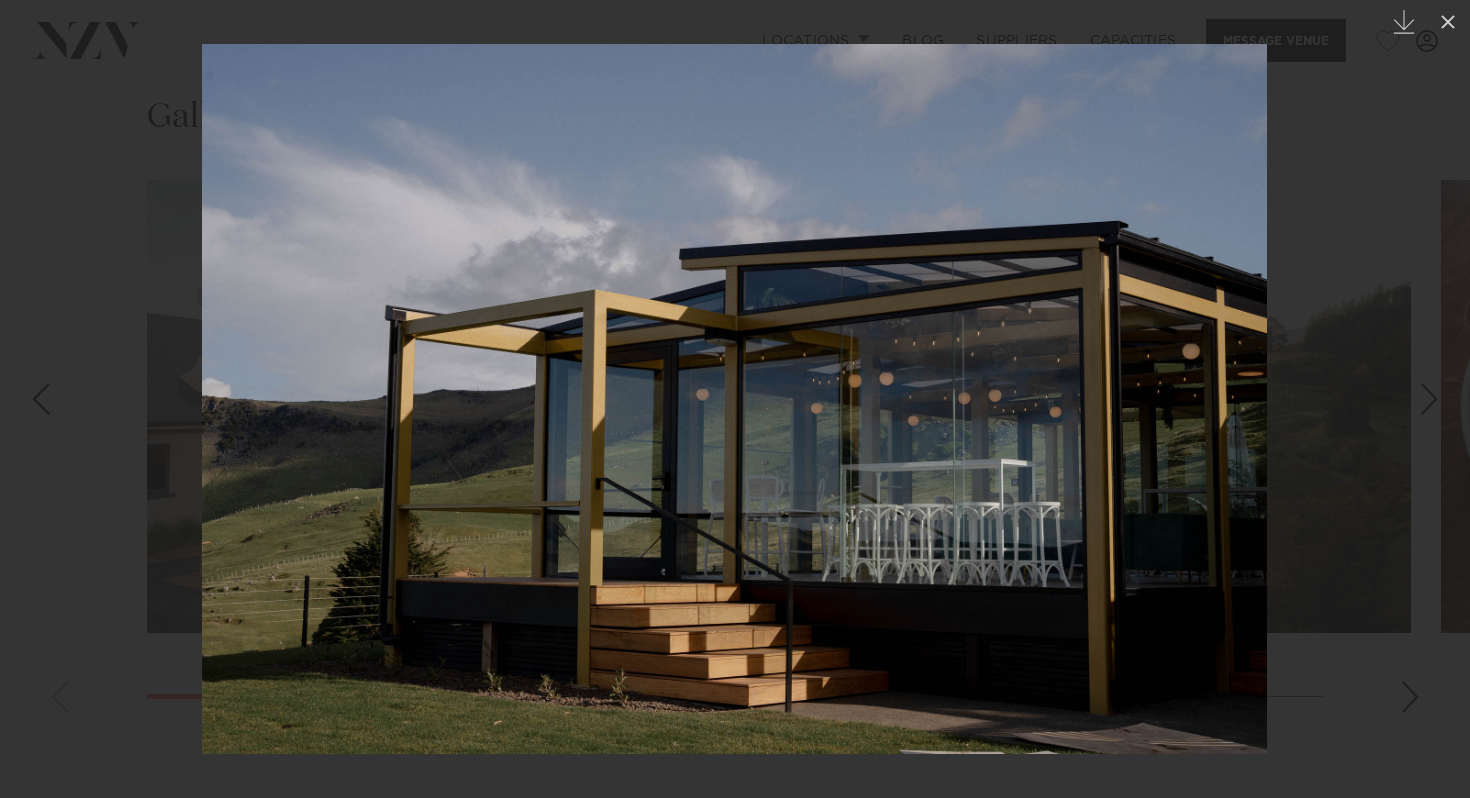 click at bounding box center [1429, 399] 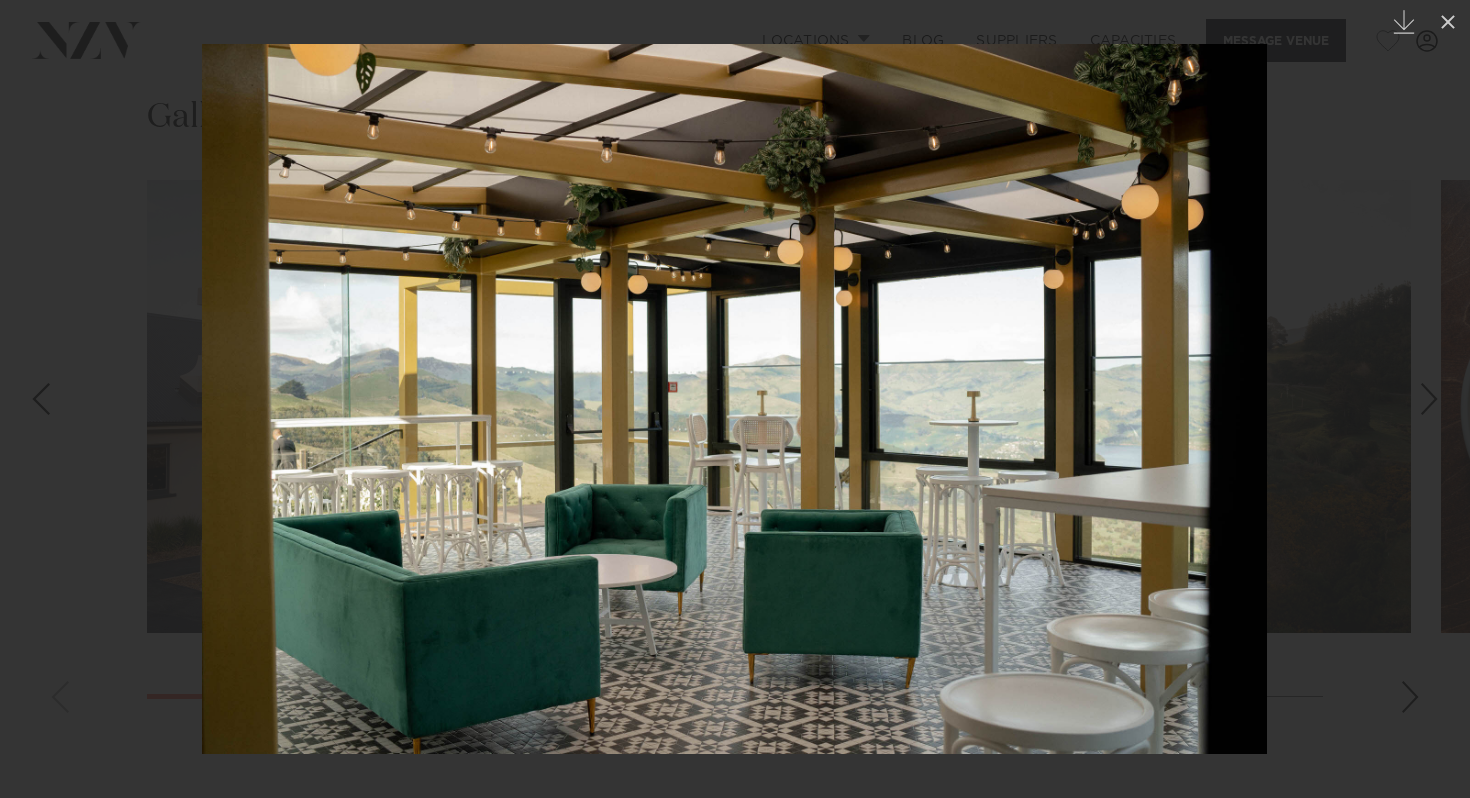 click at bounding box center [1429, 399] 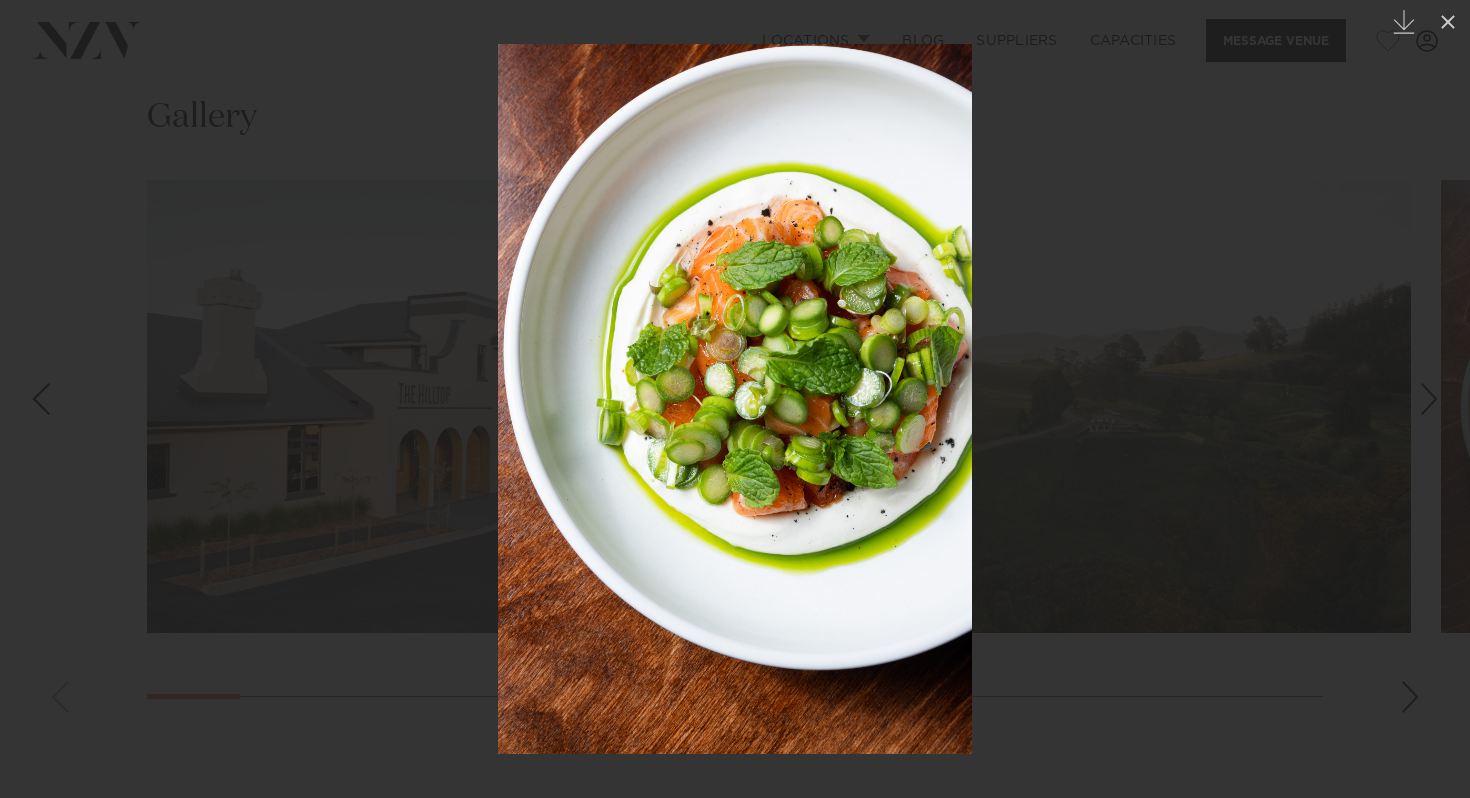 click at bounding box center [1429, 399] 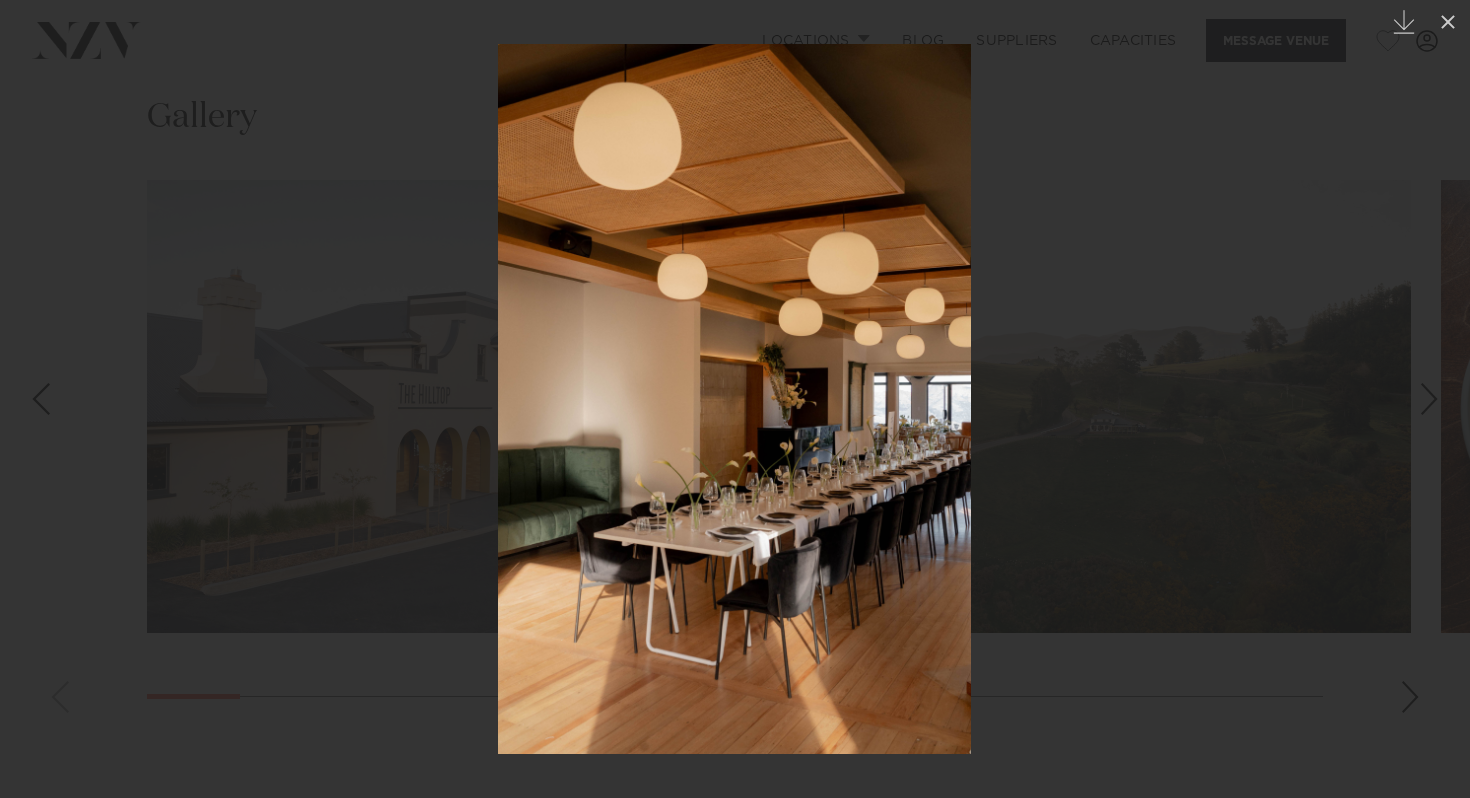 click at bounding box center (1429, 399) 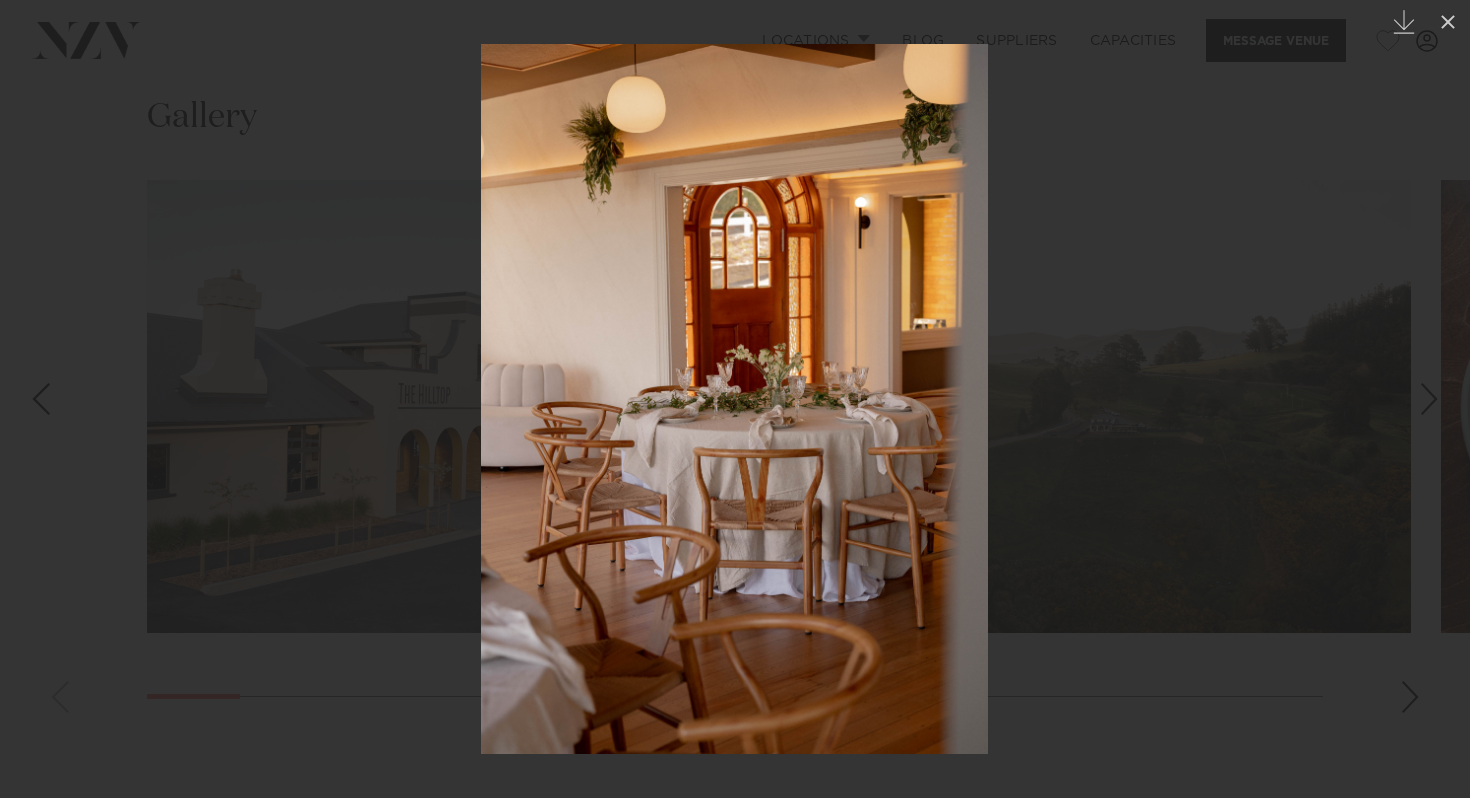 click at bounding box center (40, 399) 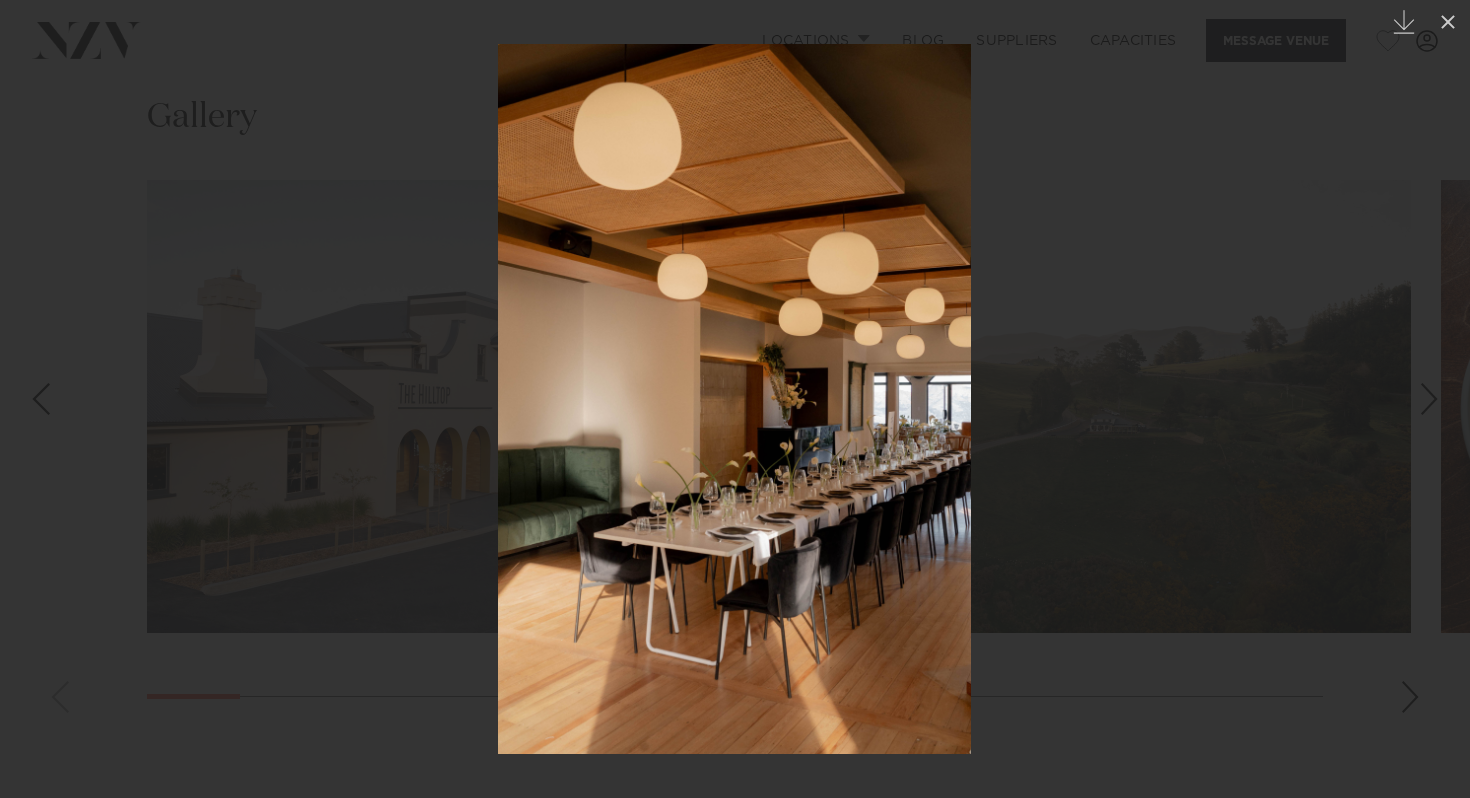 click at bounding box center [1429, 399] 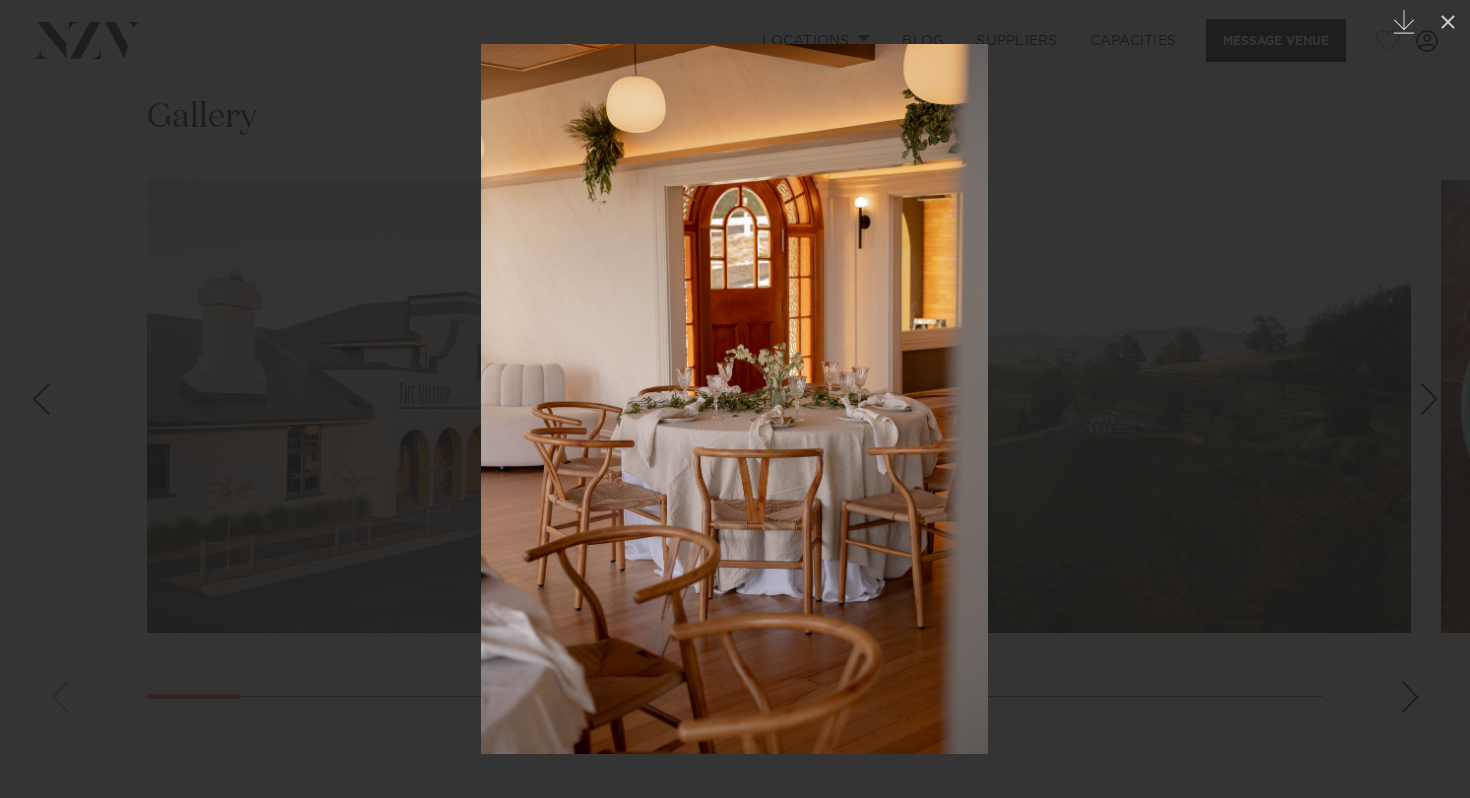 click at bounding box center [1429, 399] 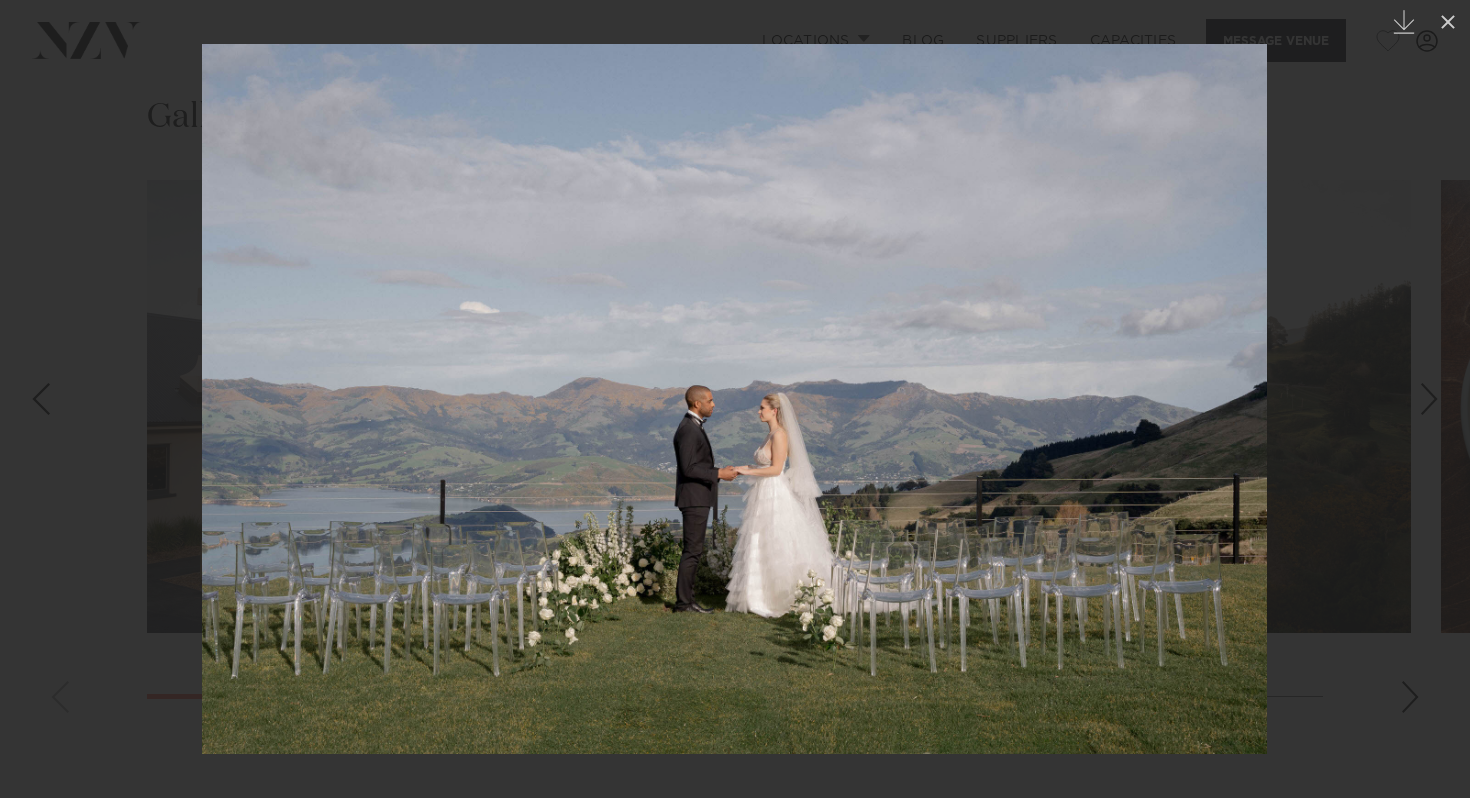 click at bounding box center (1429, 399) 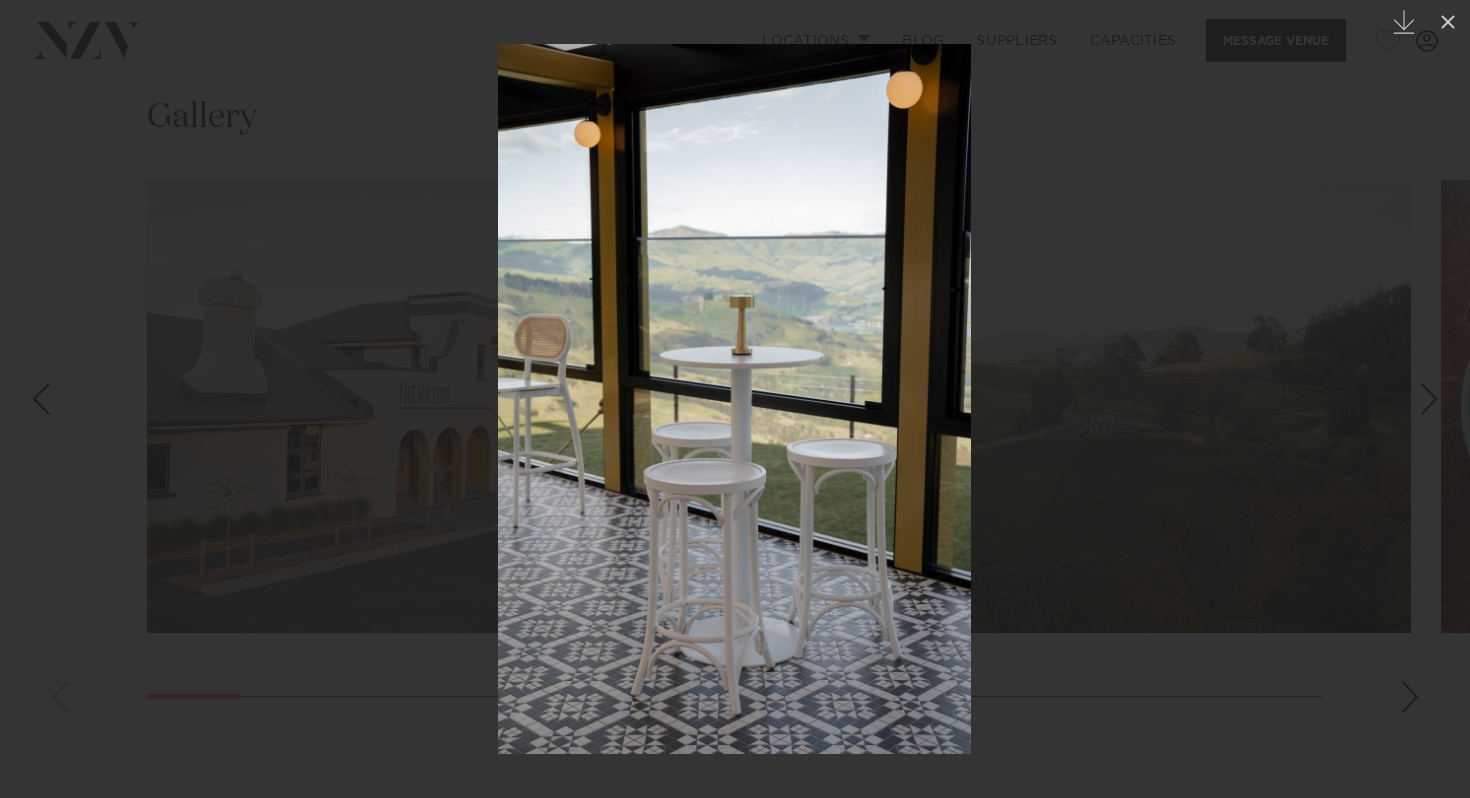 click at bounding box center [1429, 399] 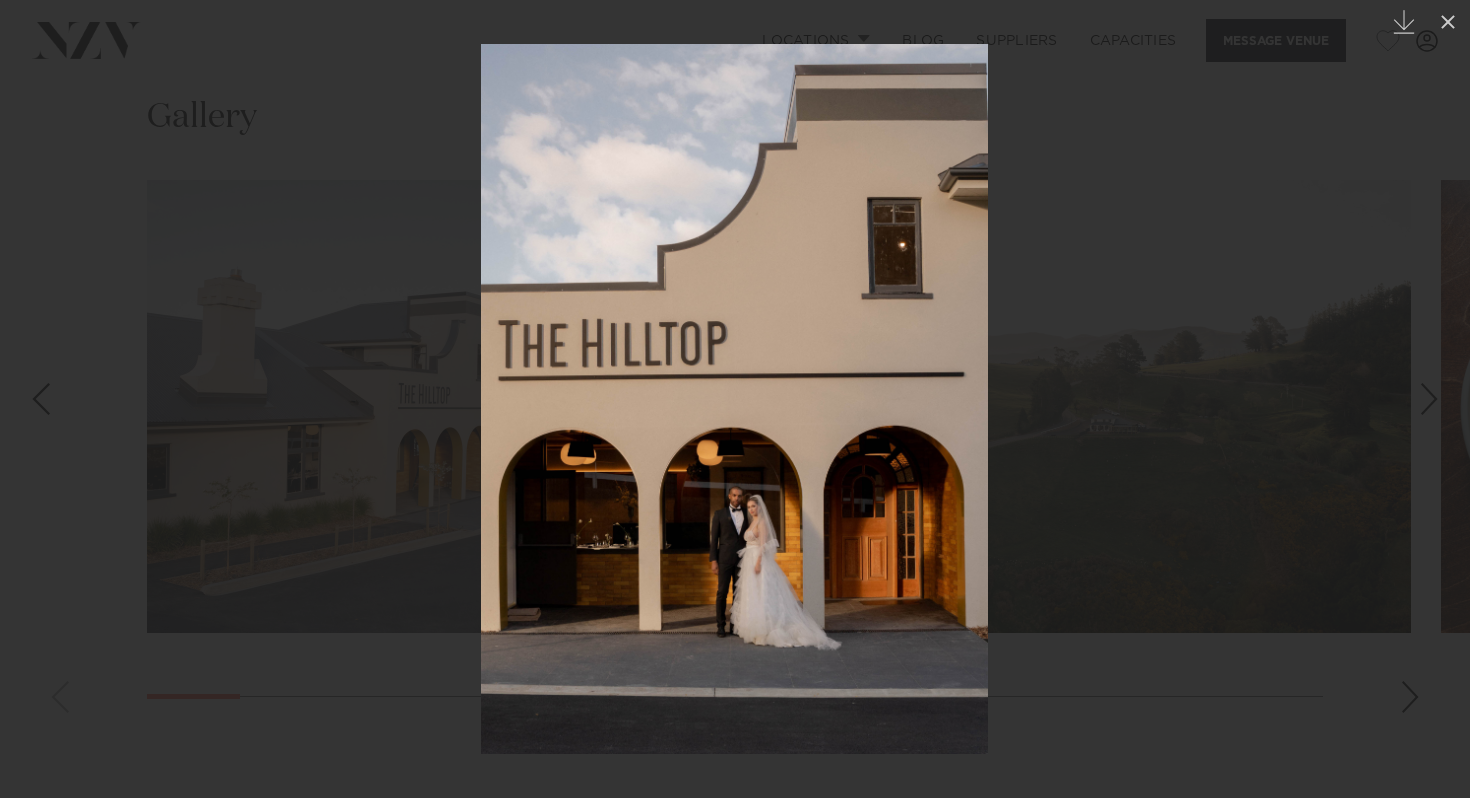 click at bounding box center (1429, 399) 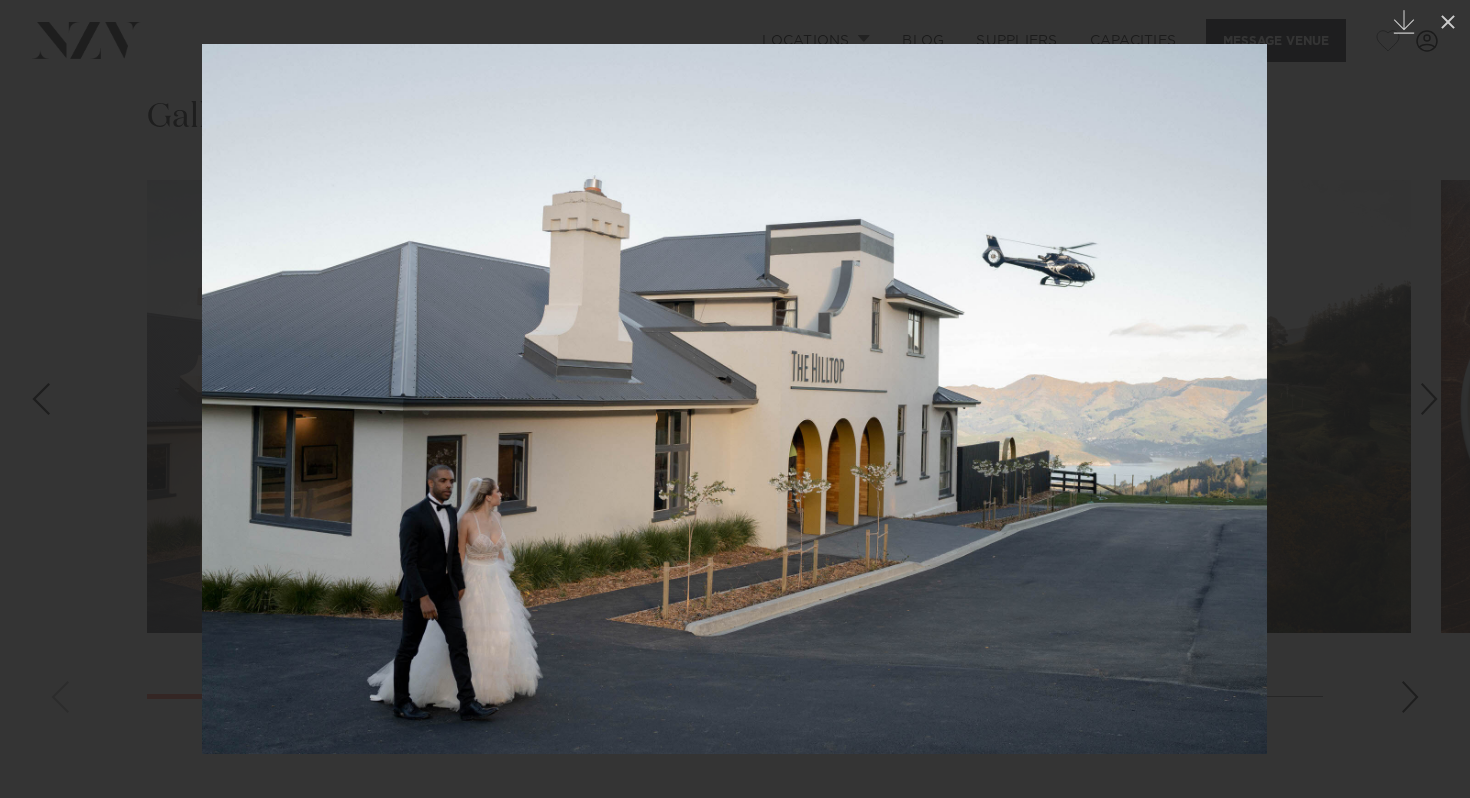 click at bounding box center [1429, 399] 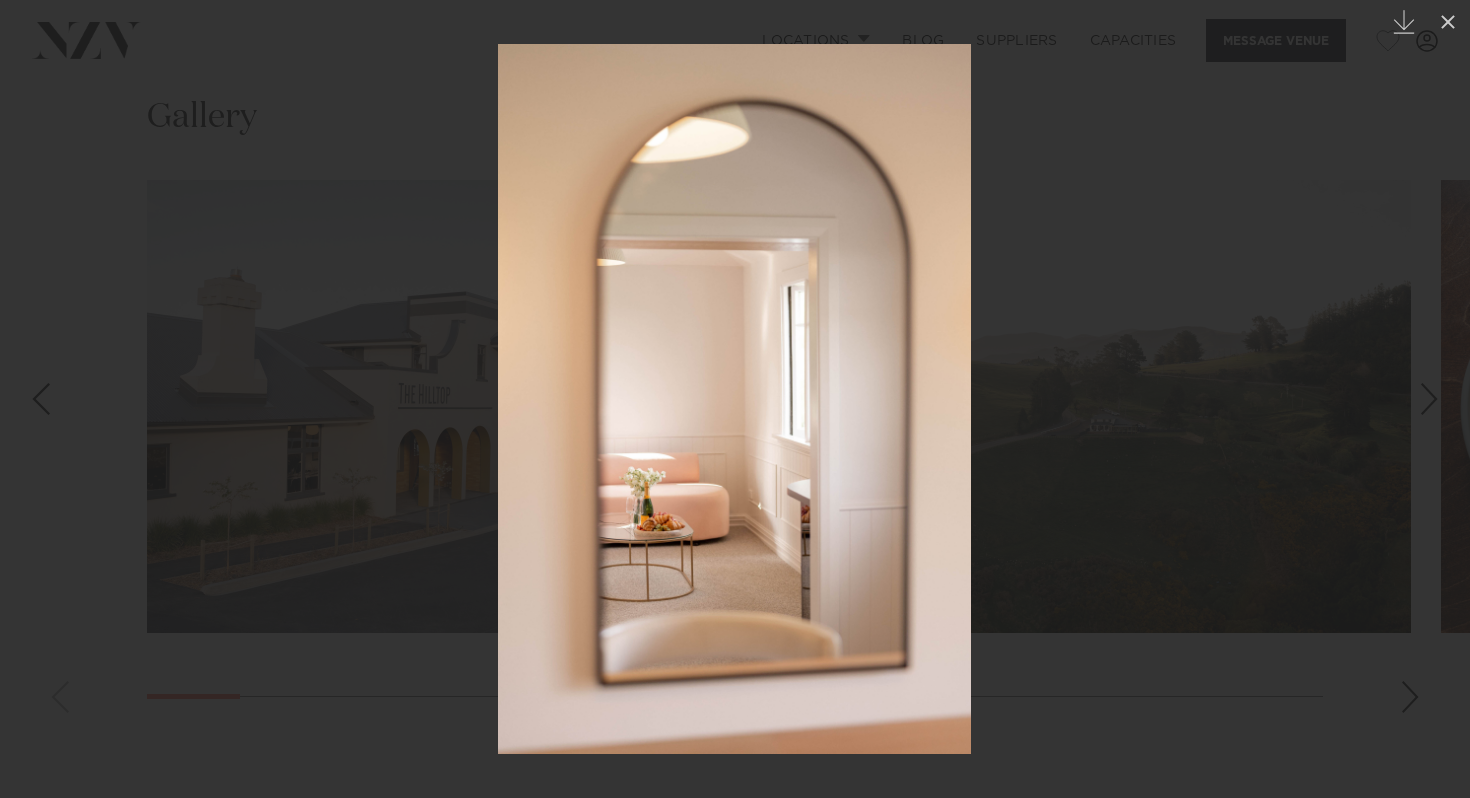 click at bounding box center [1429, 399] 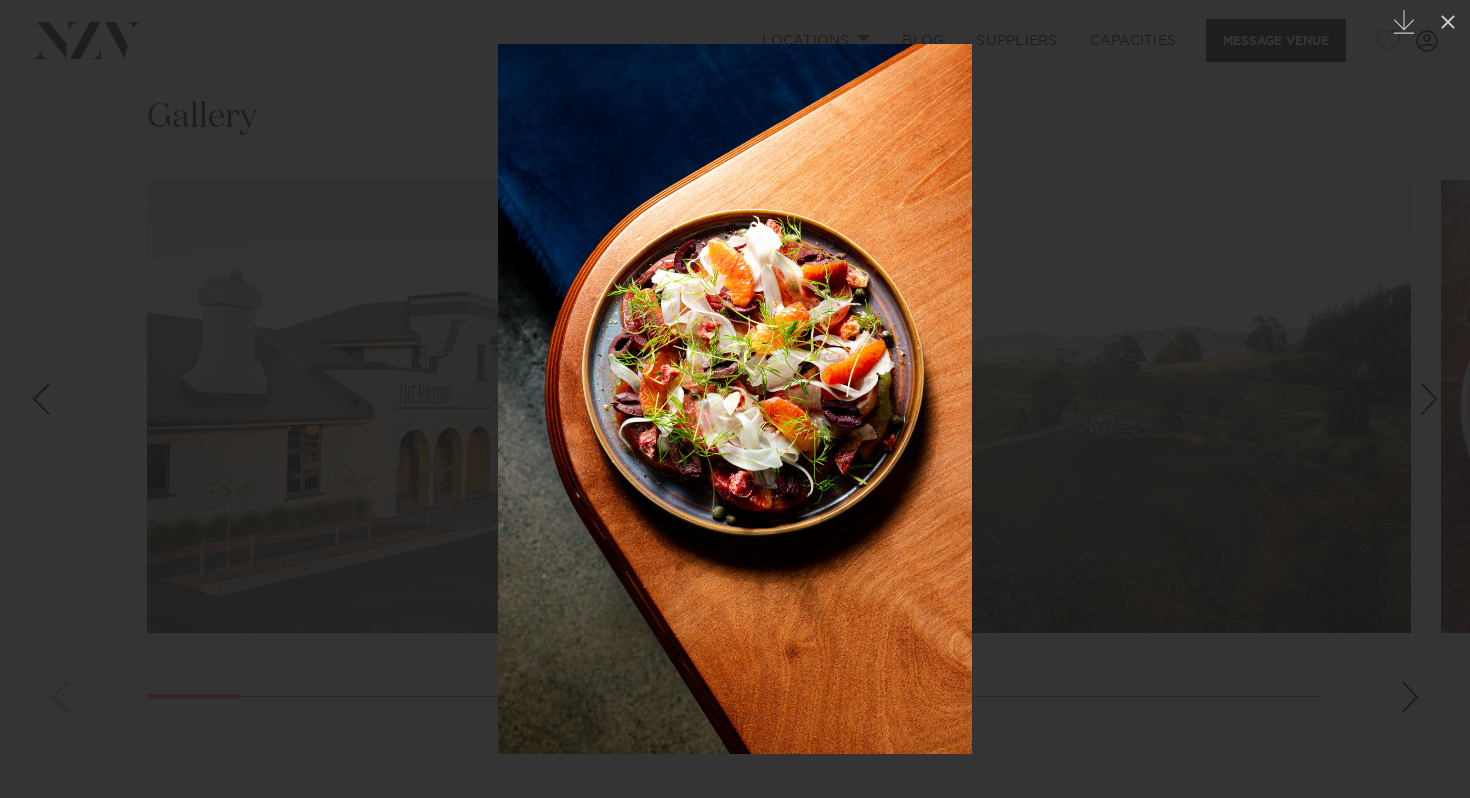 click at bounding box center (1429, 399) 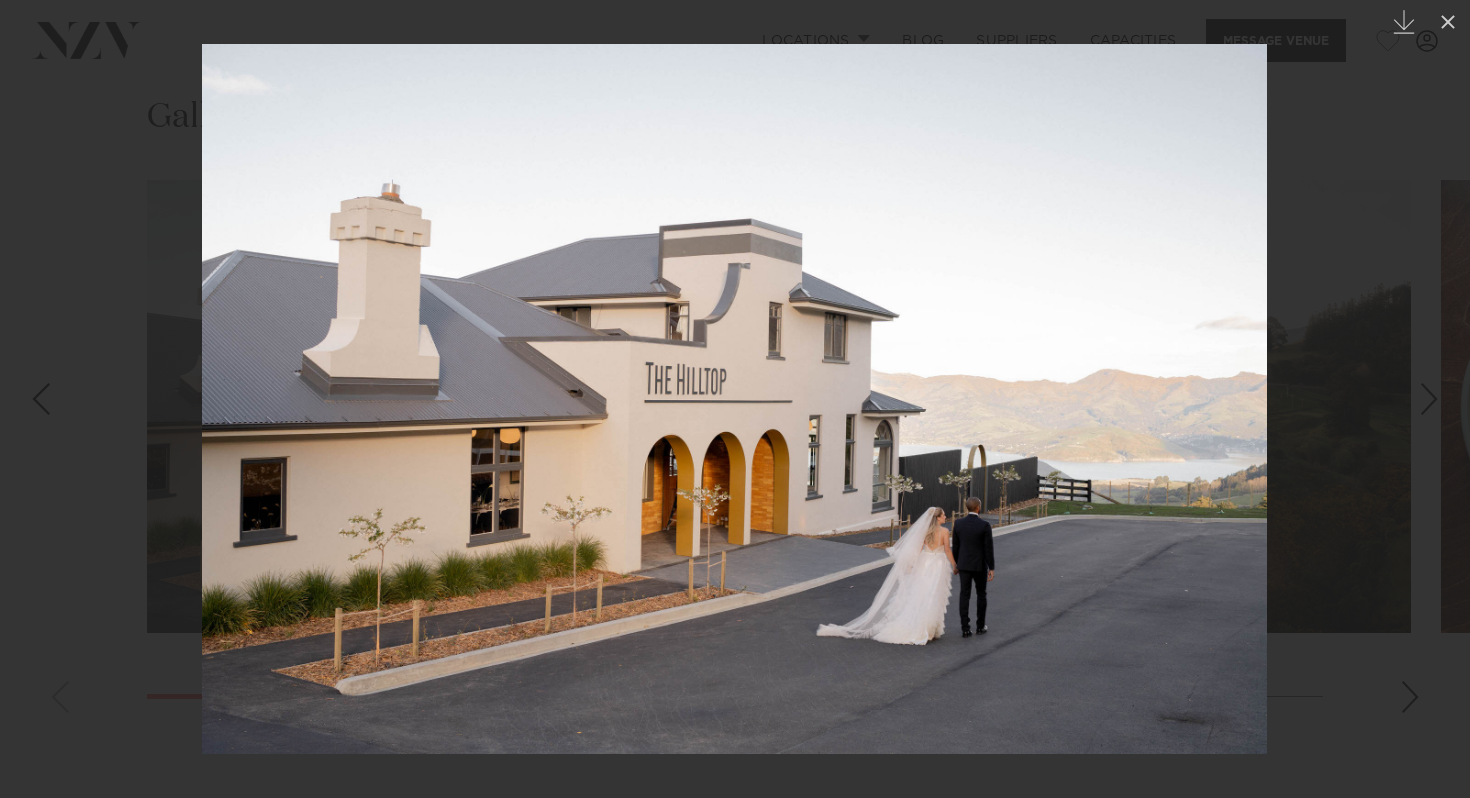 click at bounding box center [1429, 399] 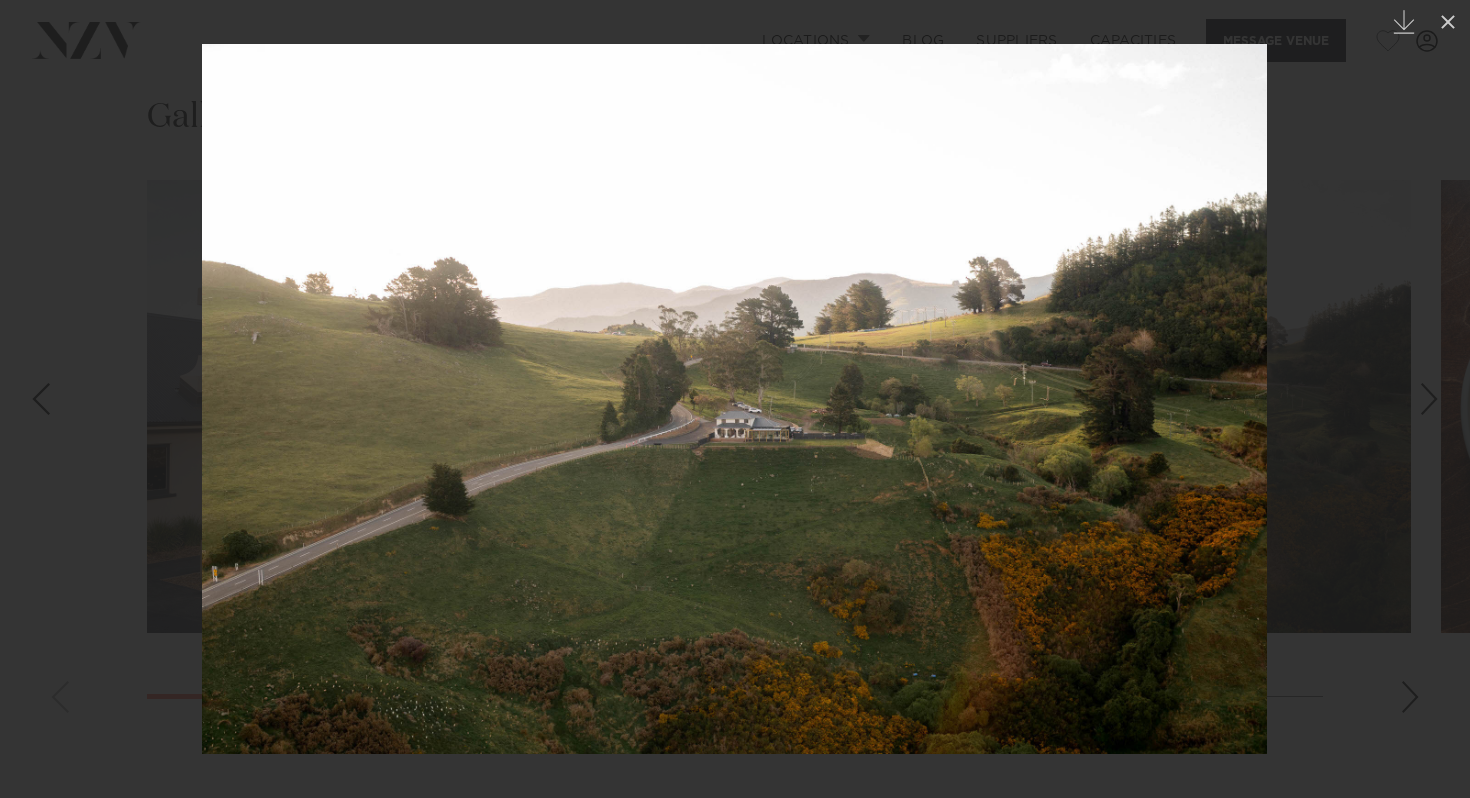 click at bounding box center (1429, 399) 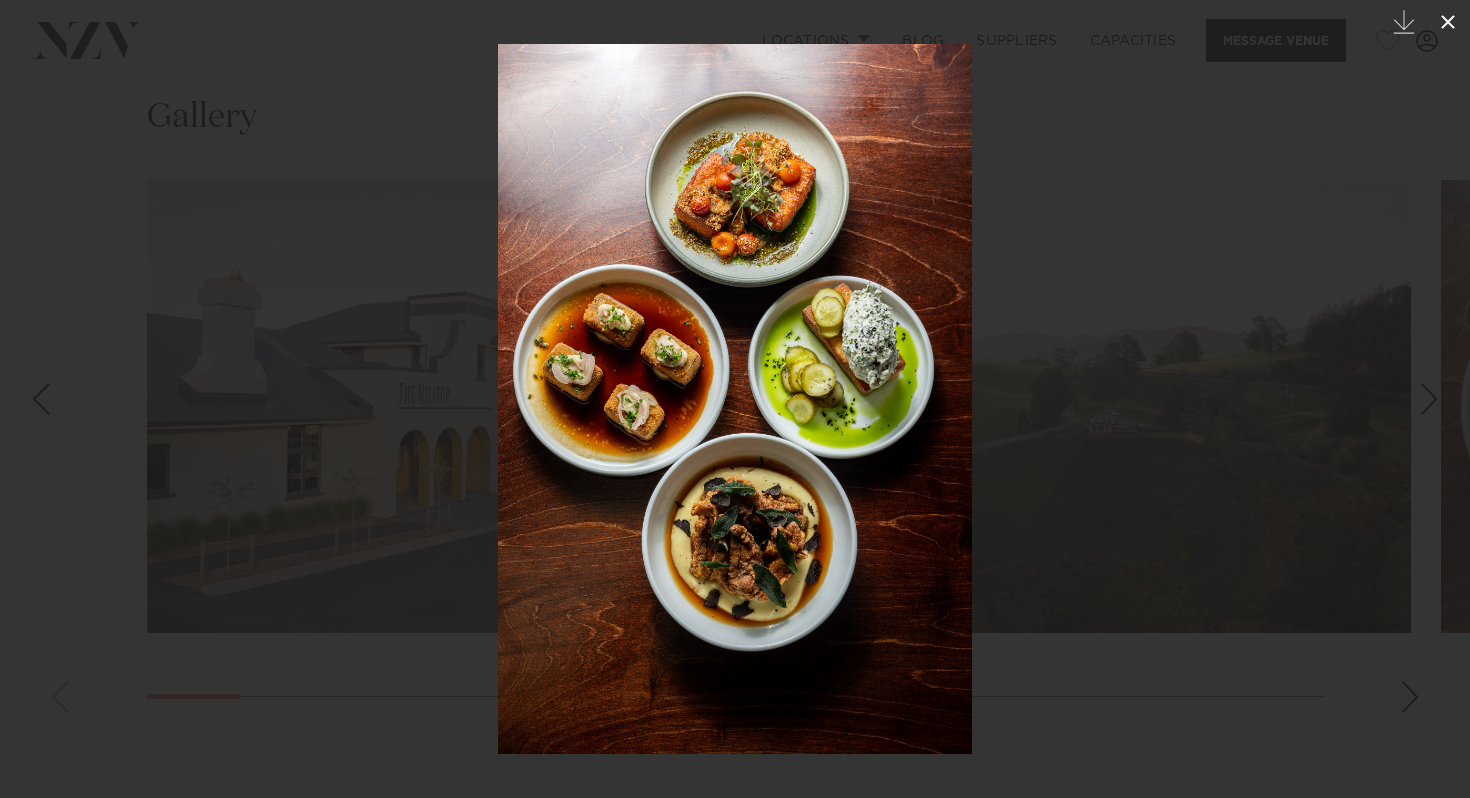 click 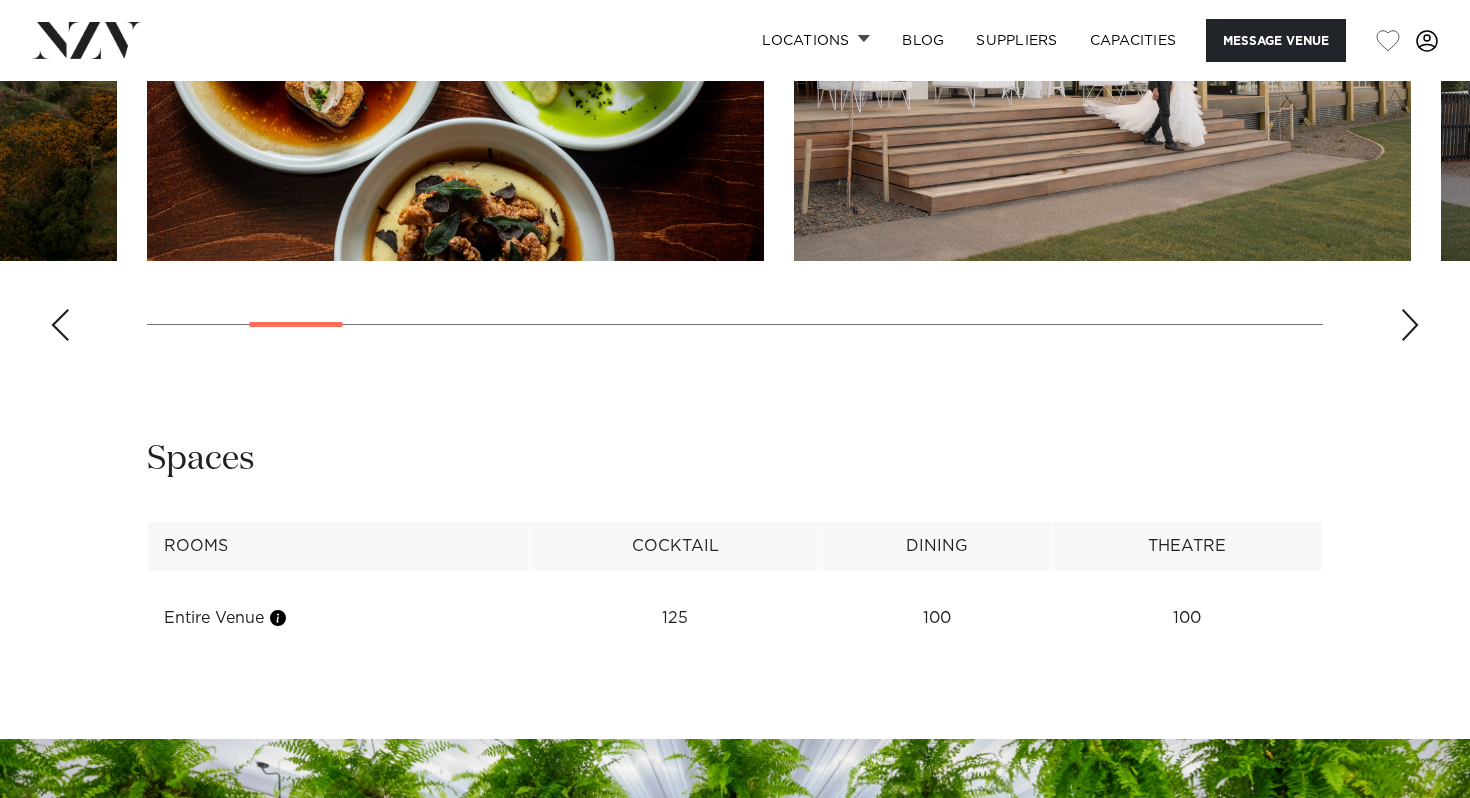 scroll, scrollTop: 2151, scrollLeft: 0, axis: vertical 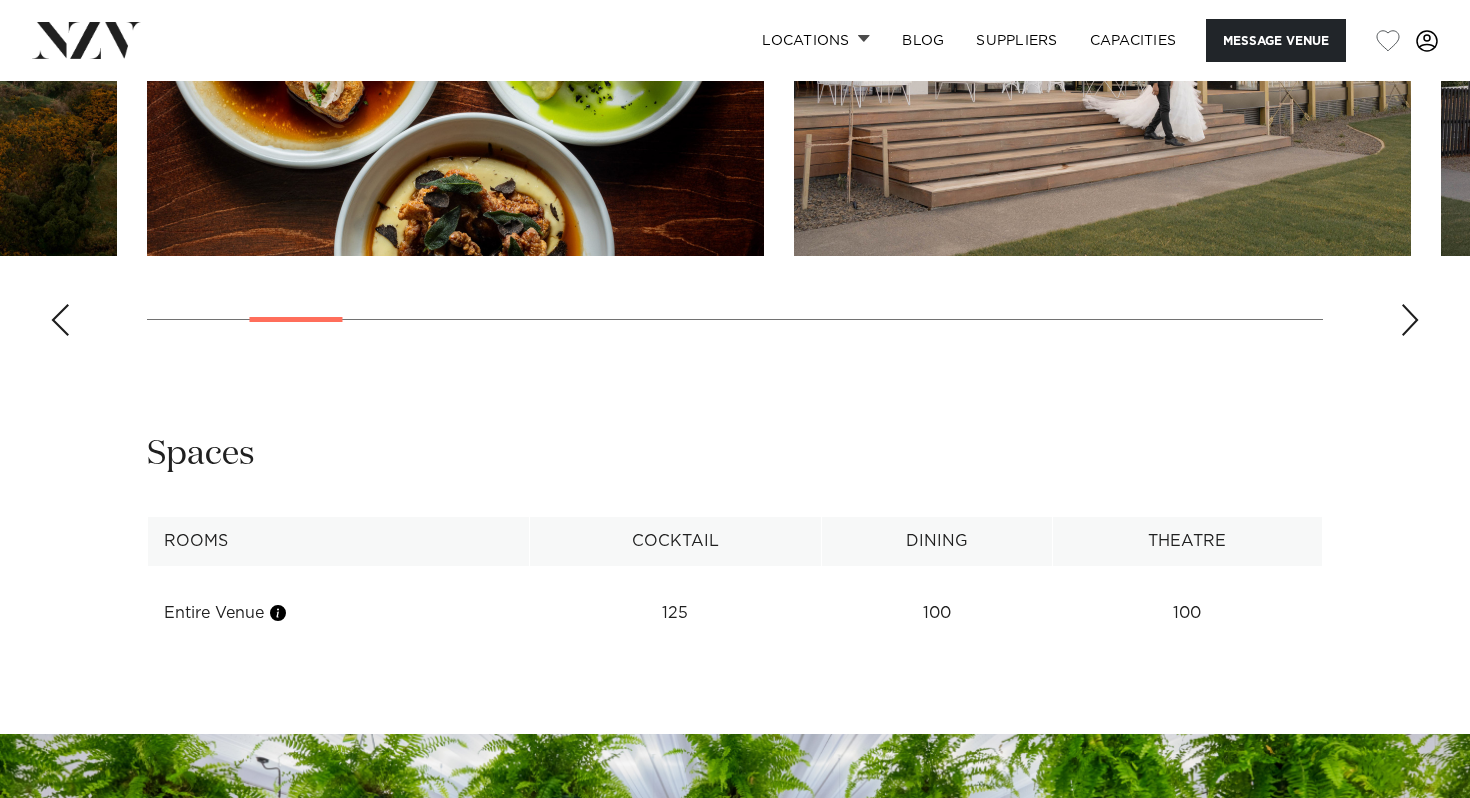 click at bounding box center (1410, 320) 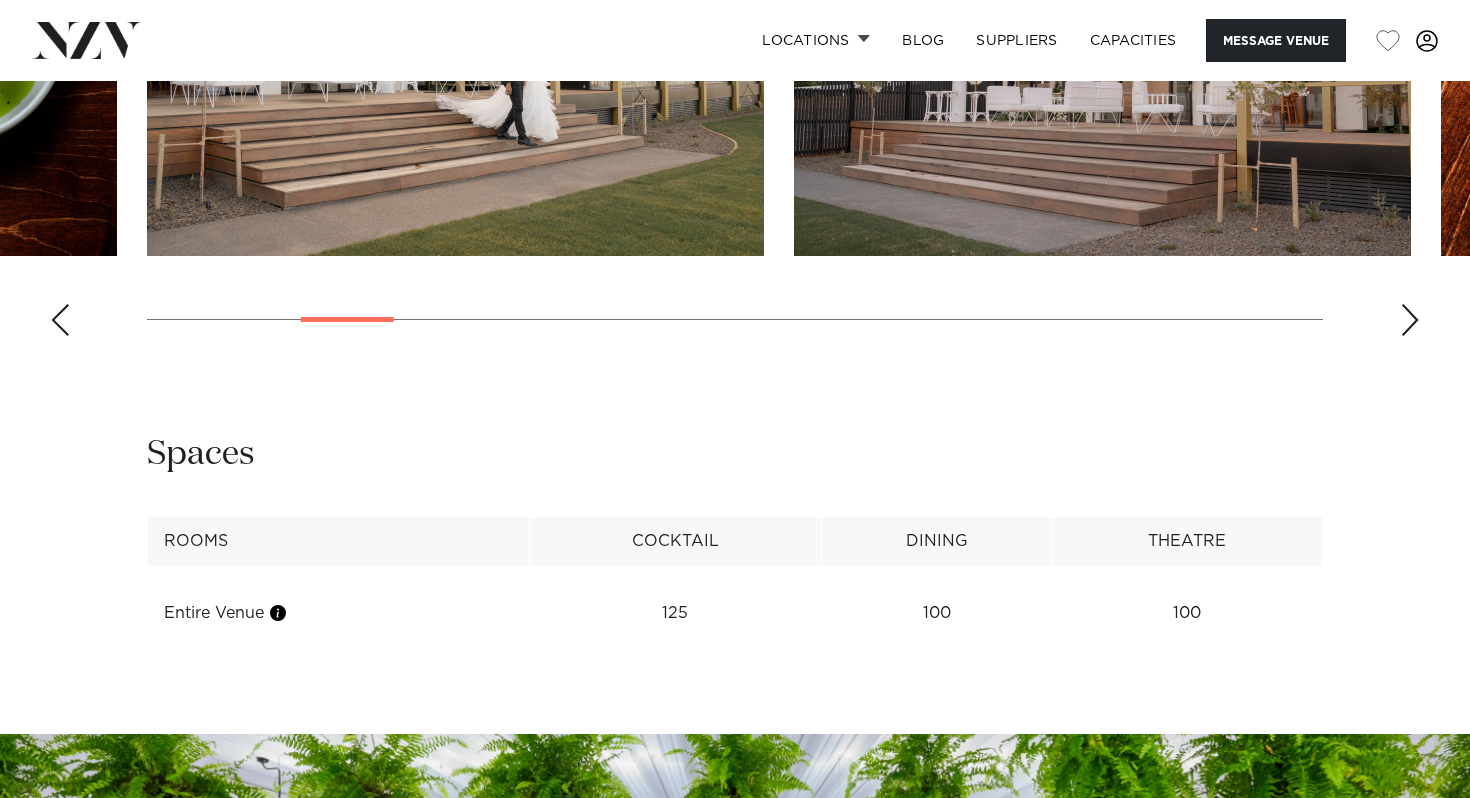 click on "Cocktail" at bounding box center (675, 541) 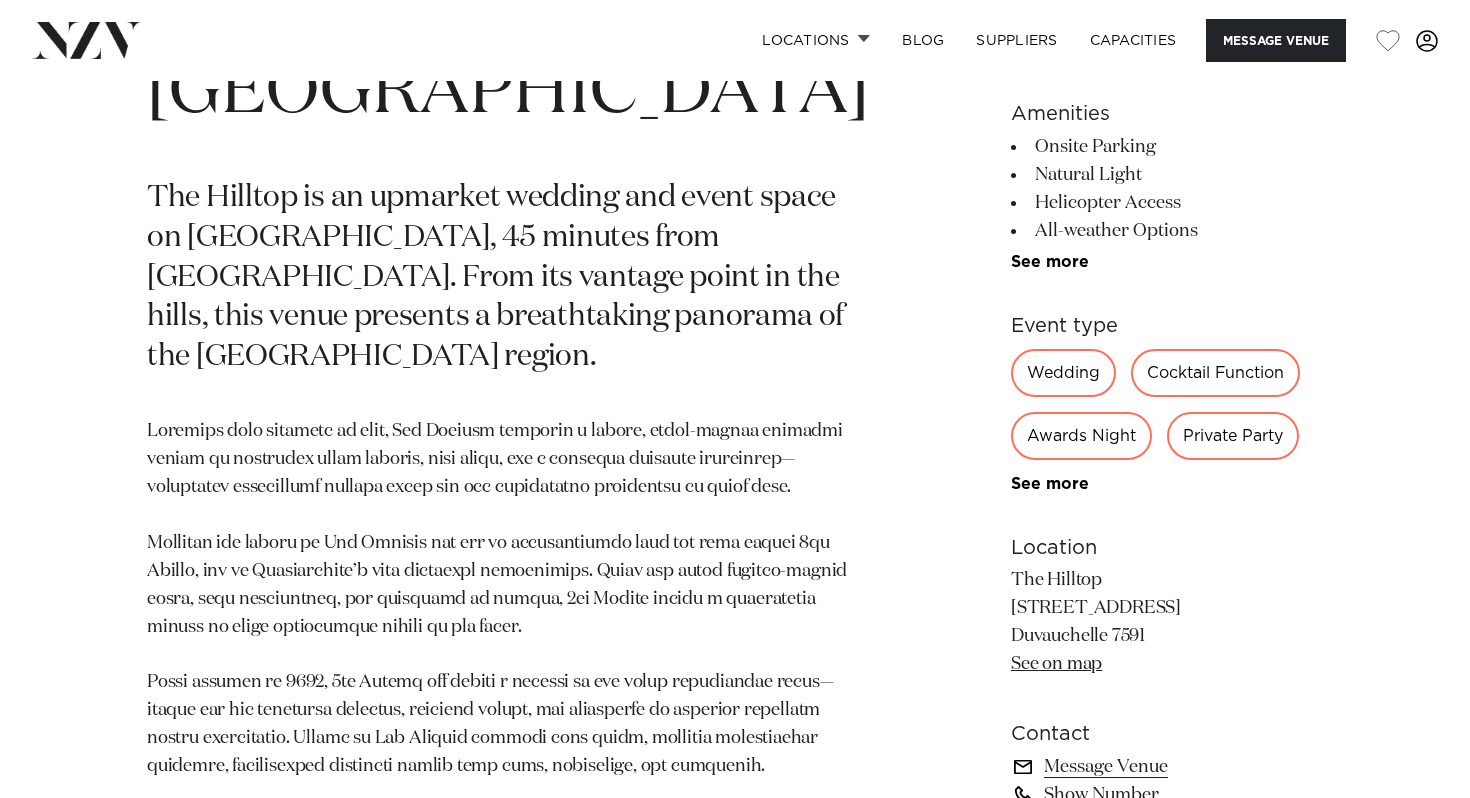 scroll, scrollTop: 811, scrollLeft: 0, axis: vertical 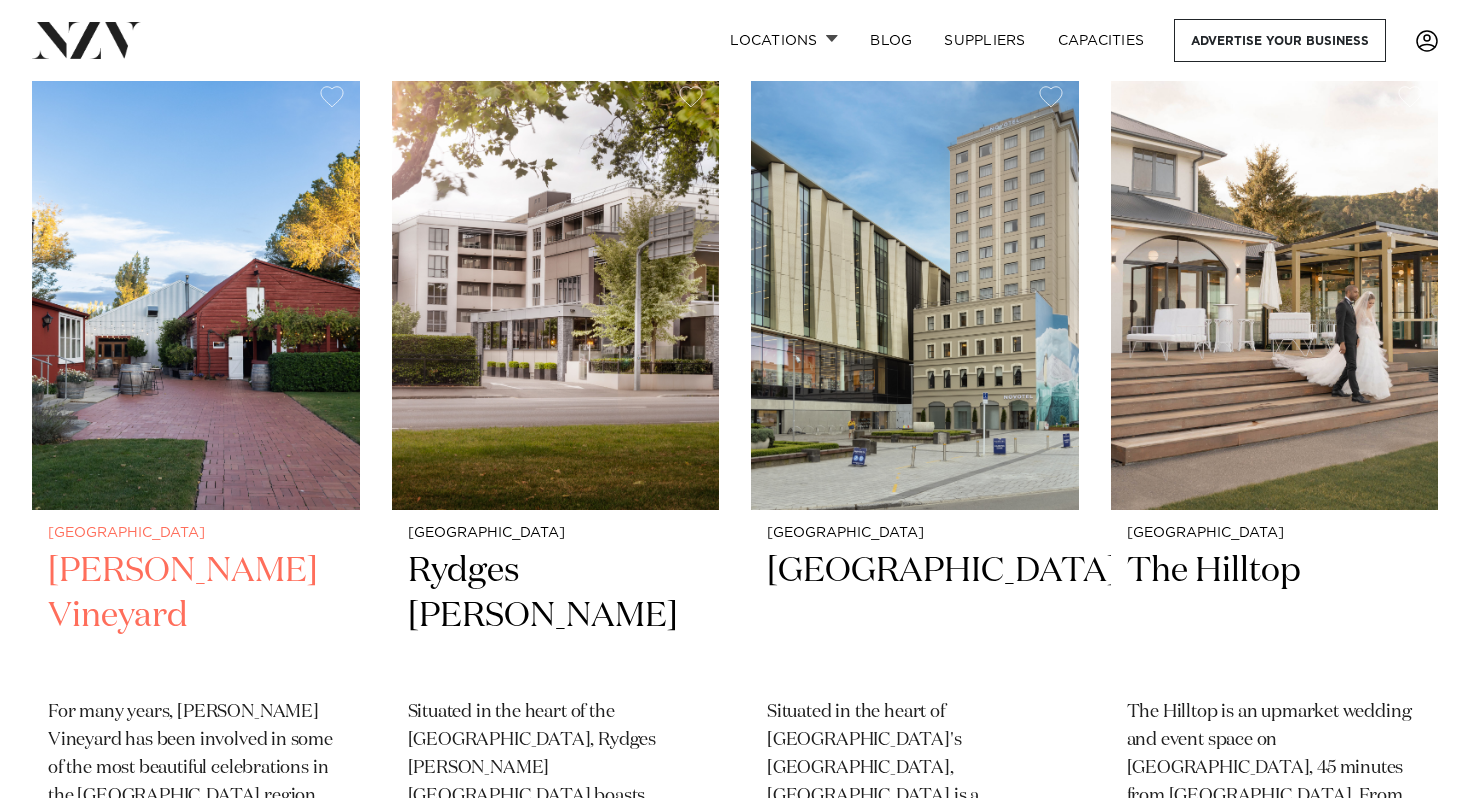 click at bounding box center [196, 289] 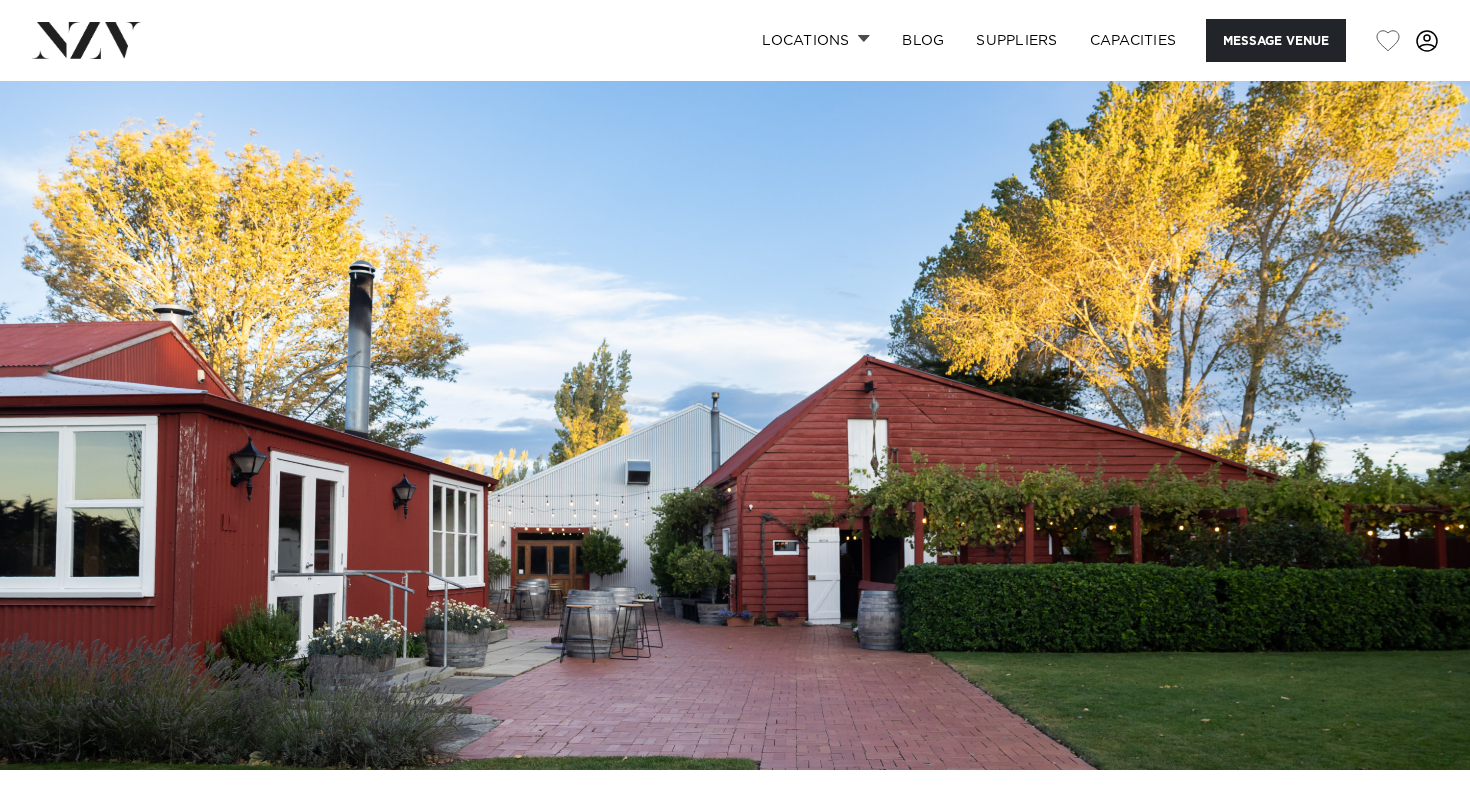 scroll, scrollTop: 0, scrollLeft: 0, axis: both 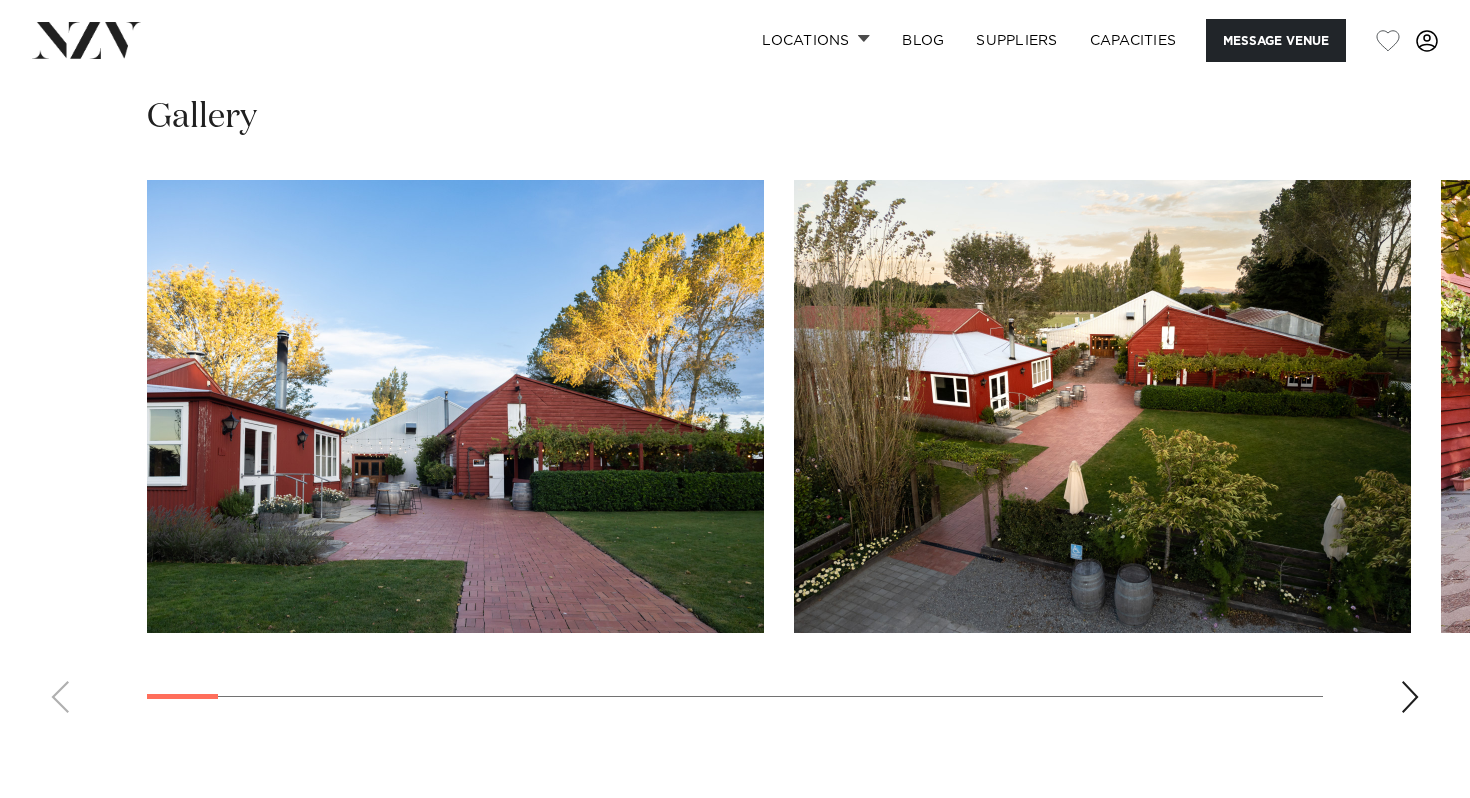 click at bounding box center [1410, 697] 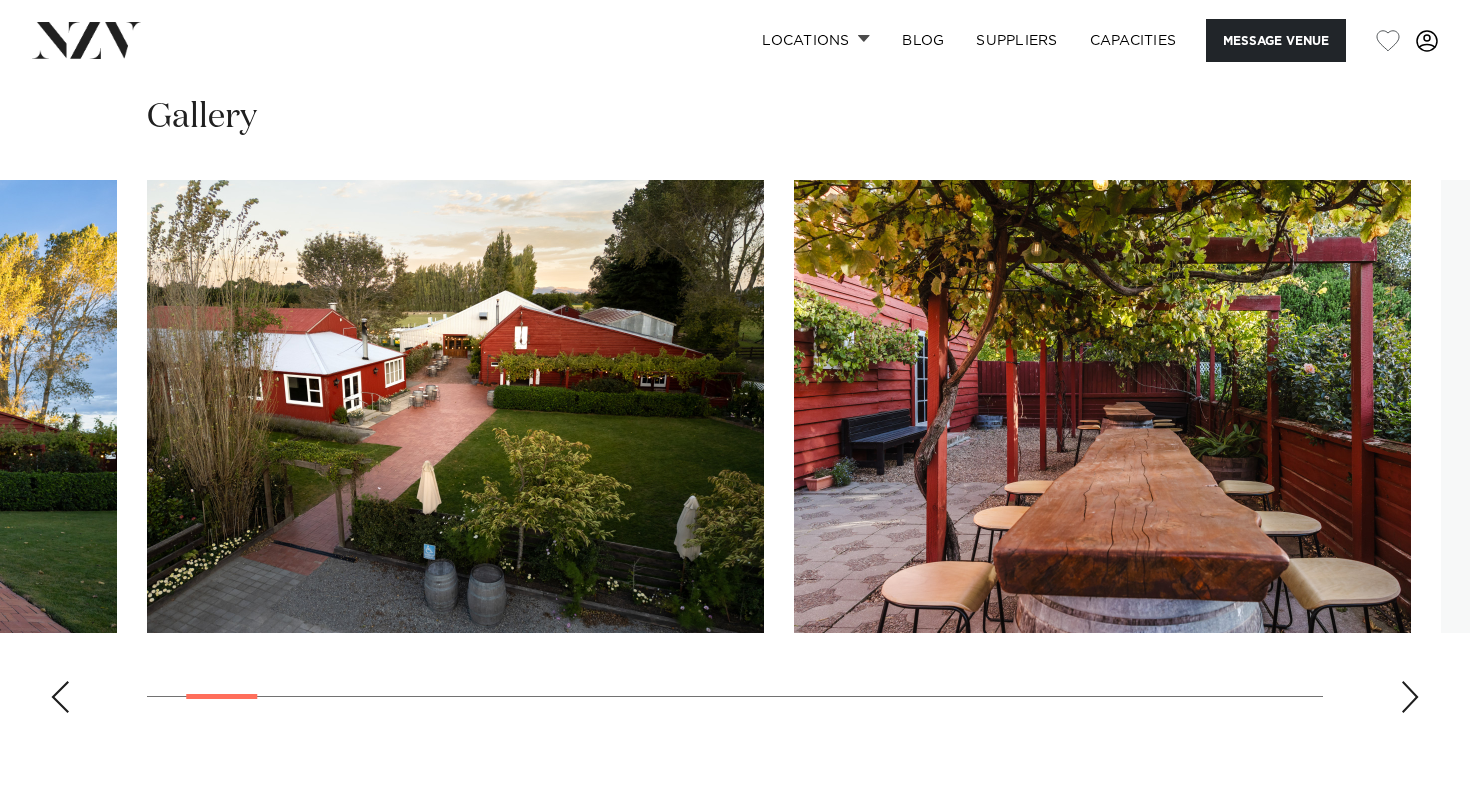 click at bounding box center [1410, 697] 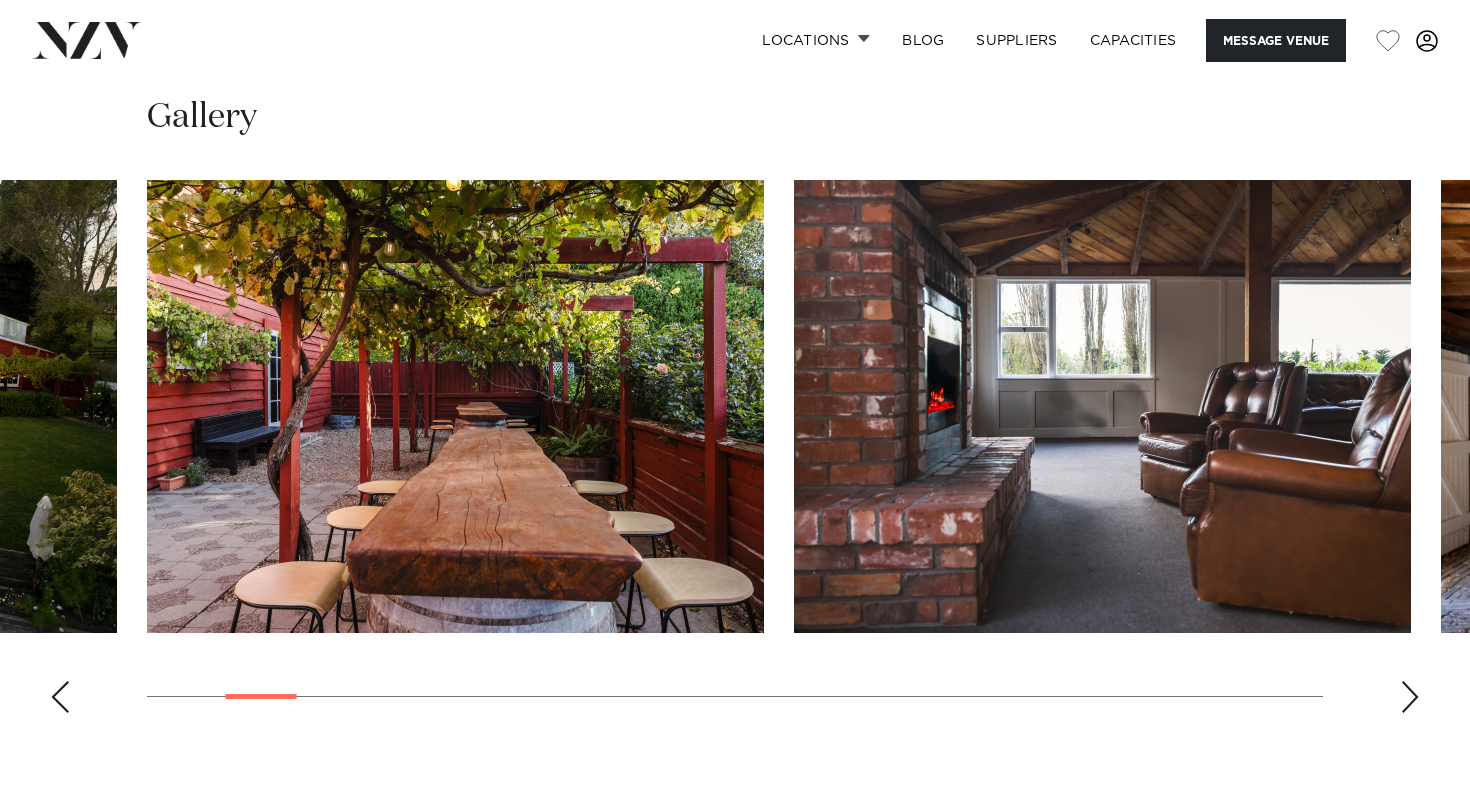 click at bounding box center [1410, 697] 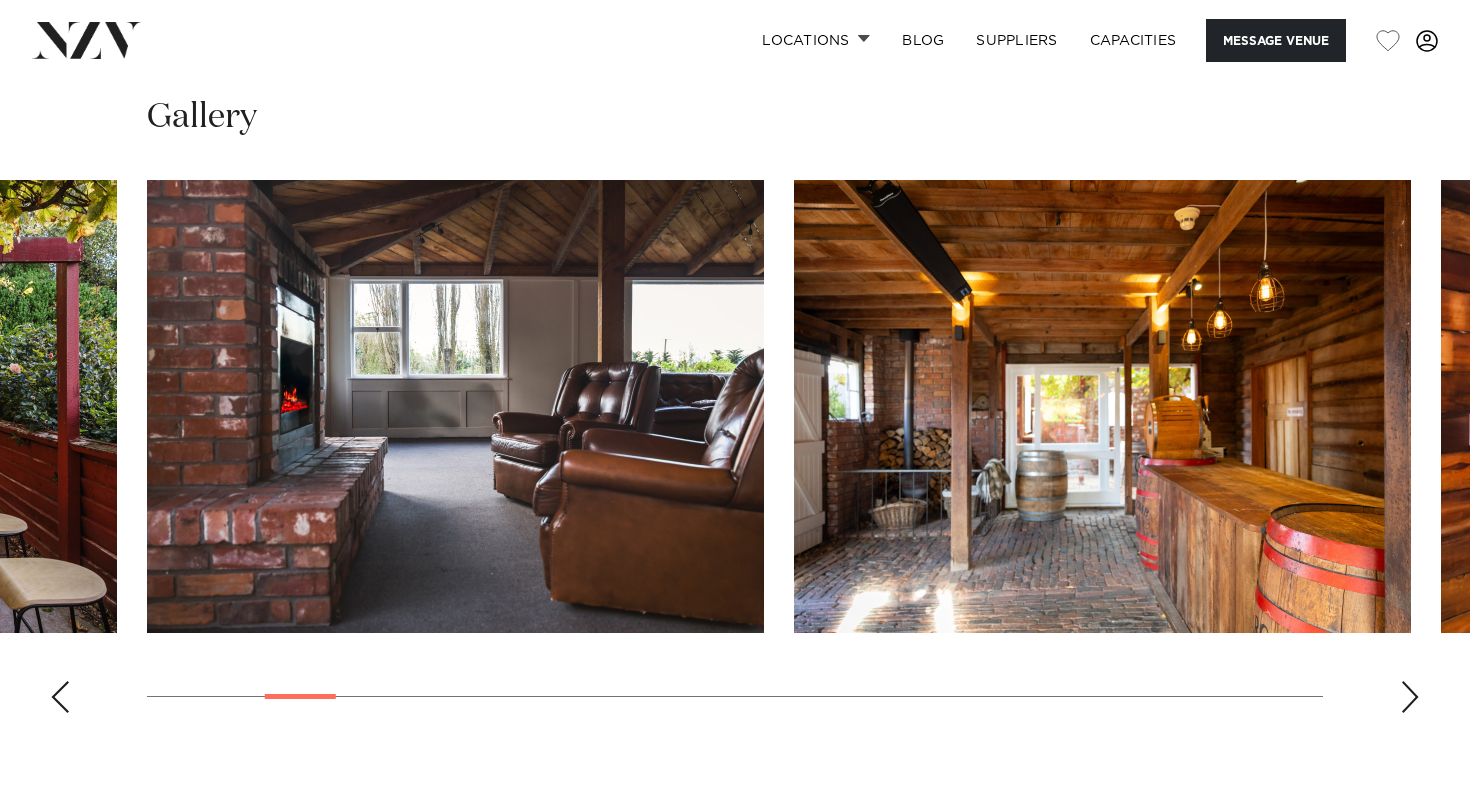 click at bounding box center [1410, 697] 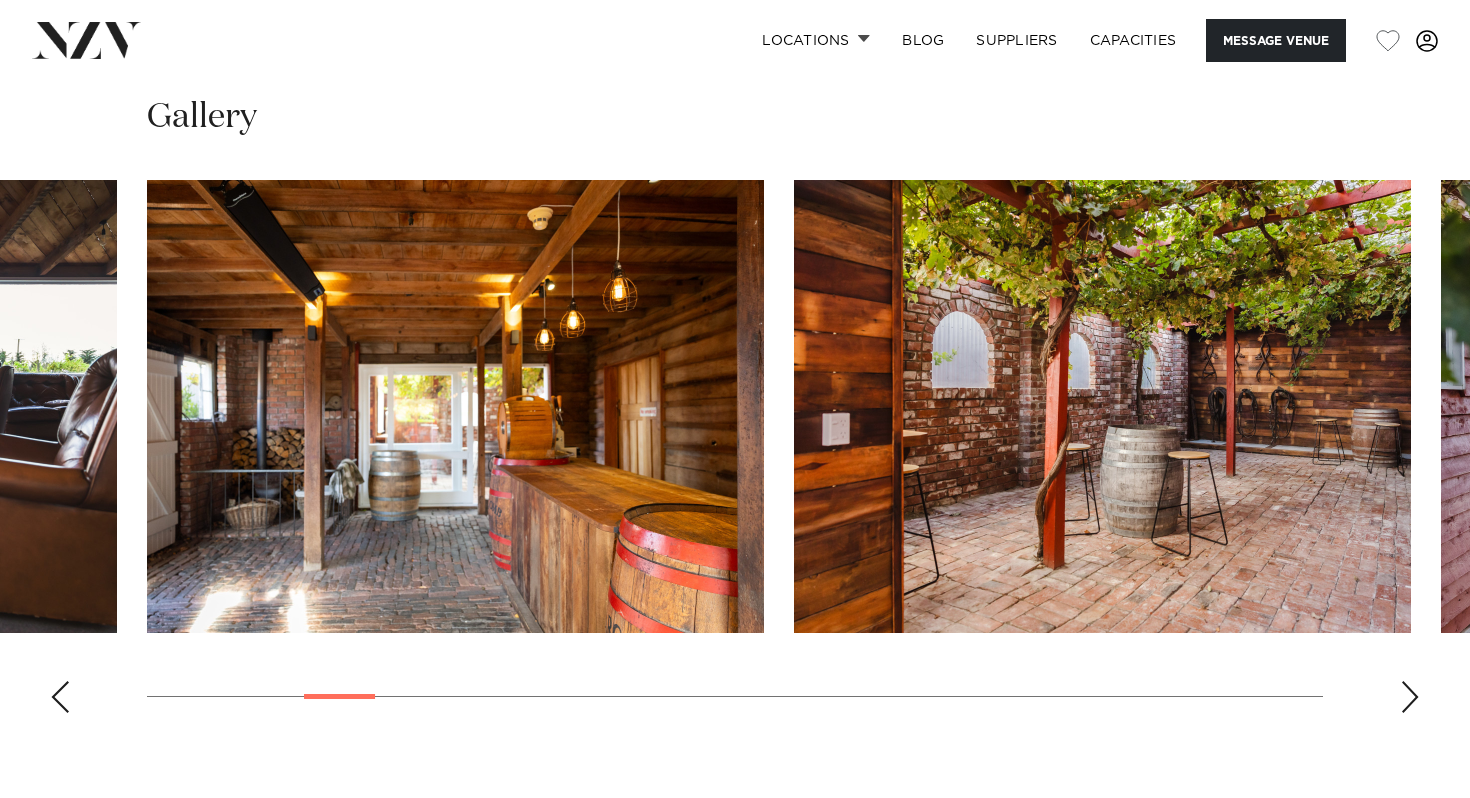 click at bounding box center [1410, 697] 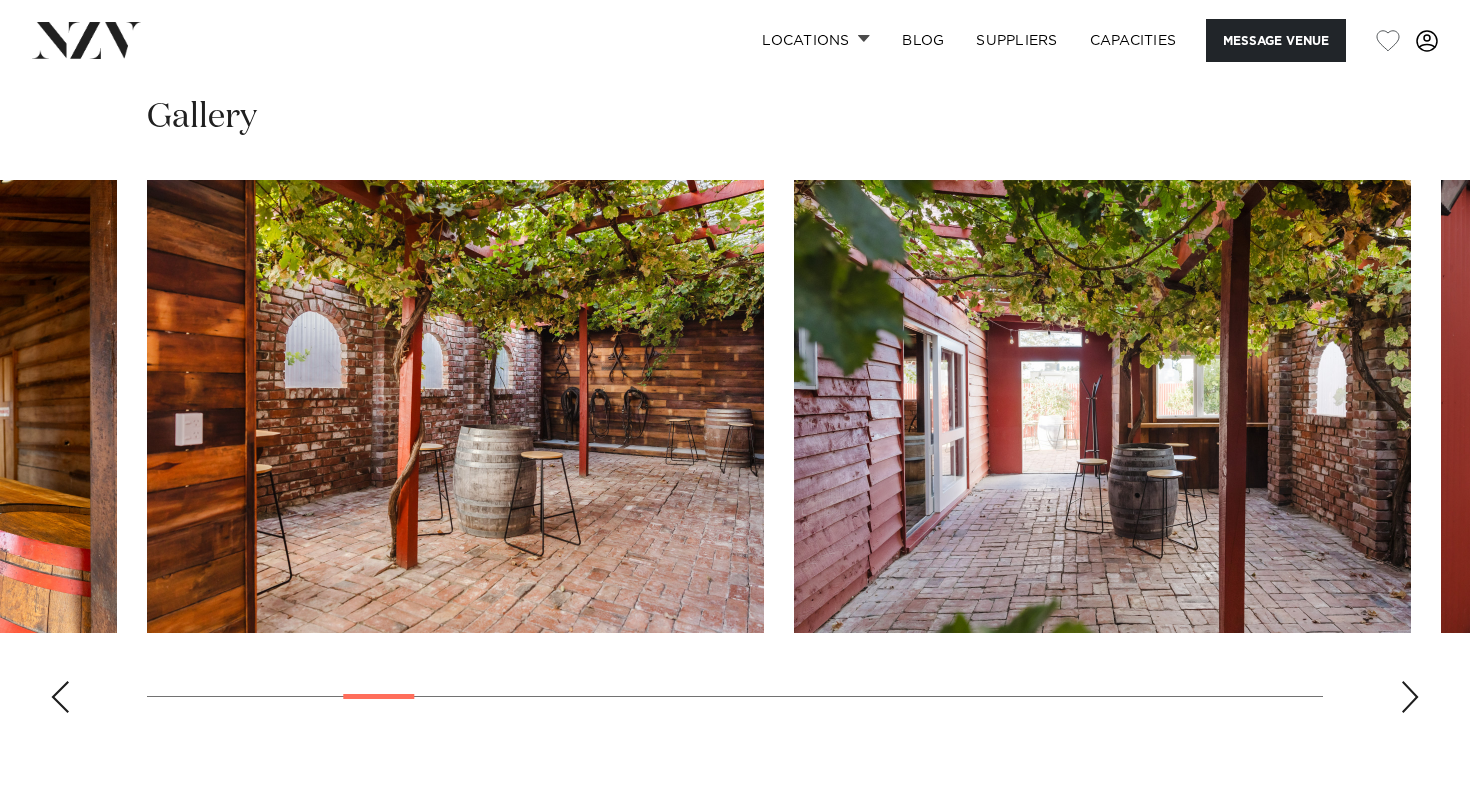 click at bounding box center [1410, 697] 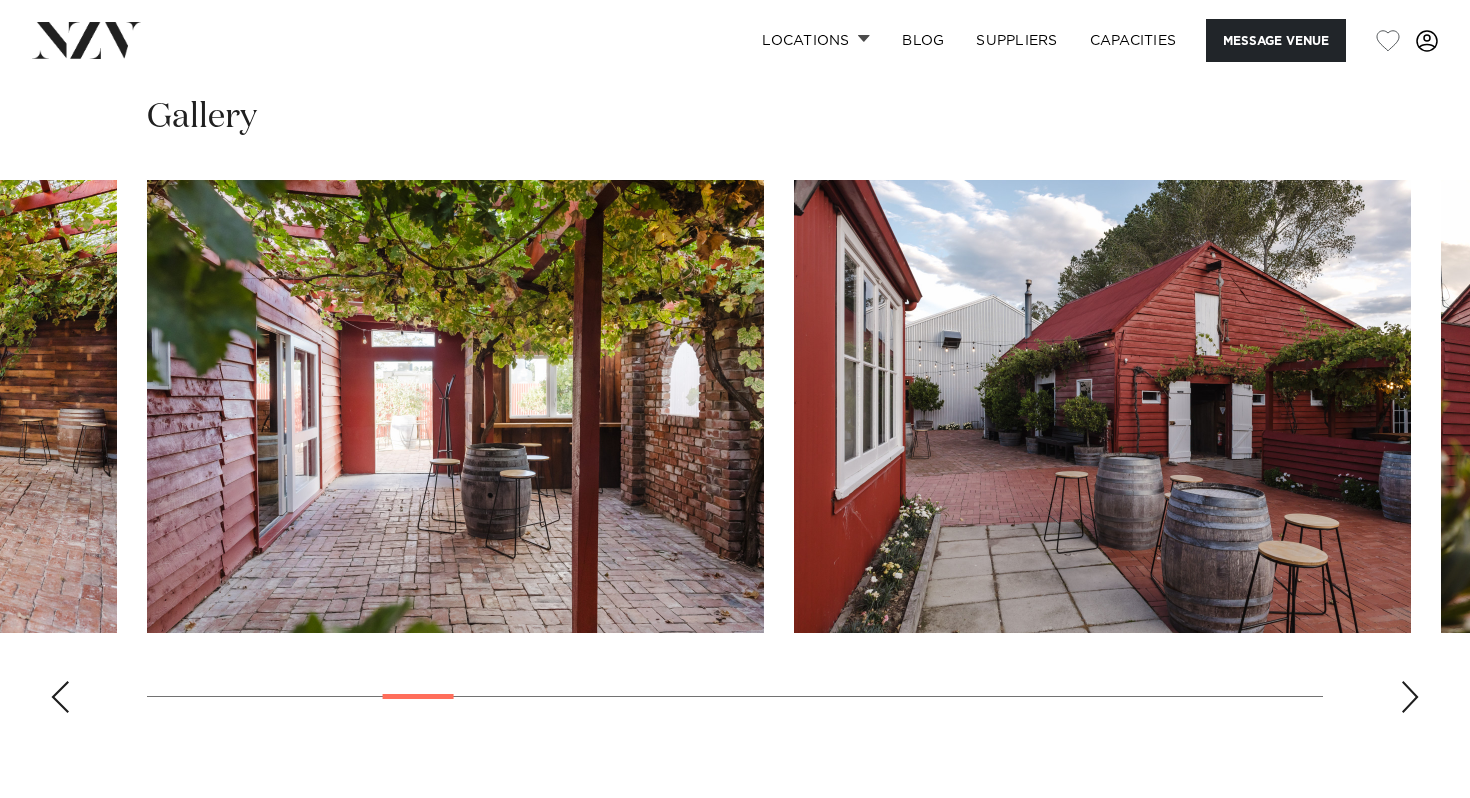 click at bounding box center (1410, 697) 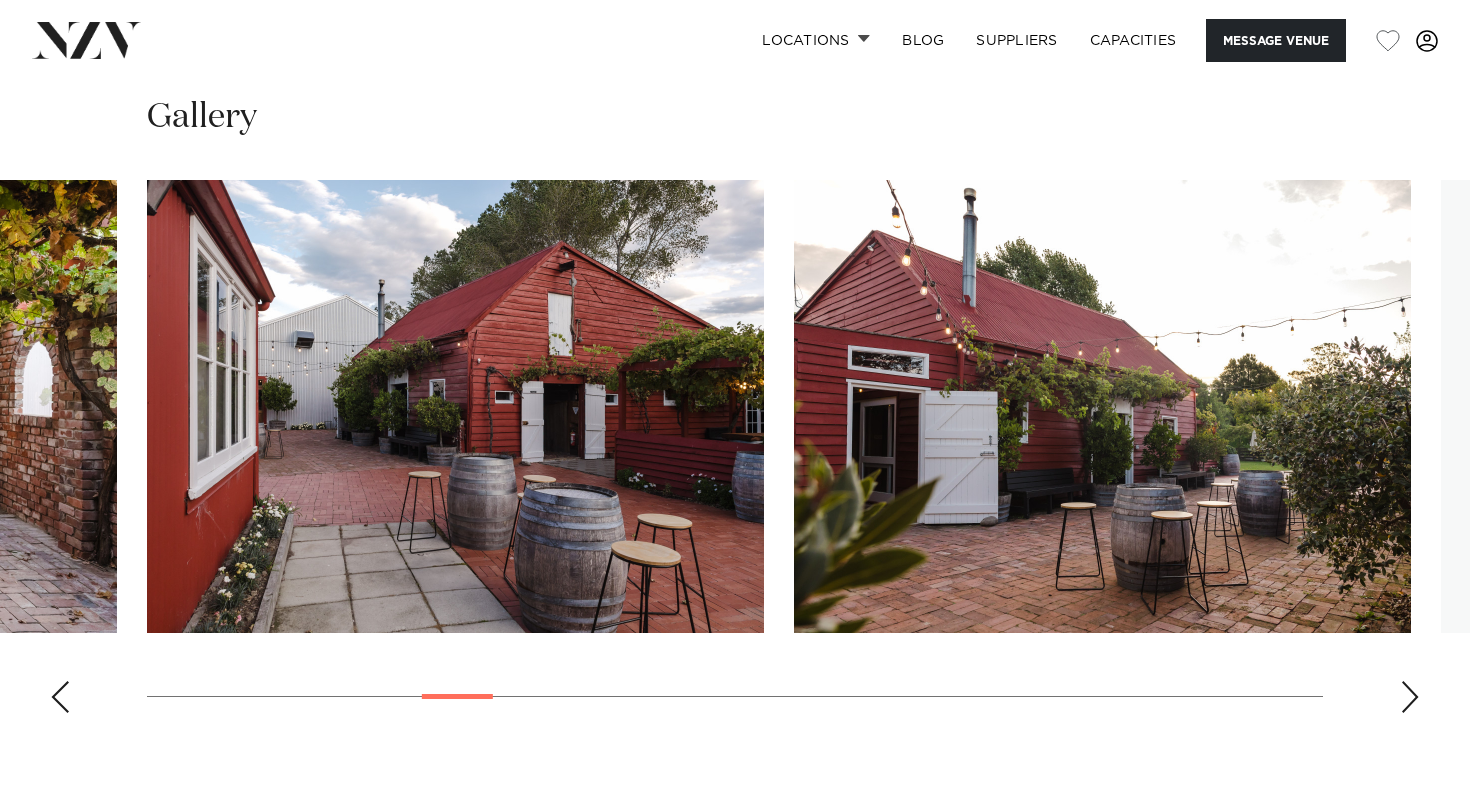 click at bounding box center [1410, 697] 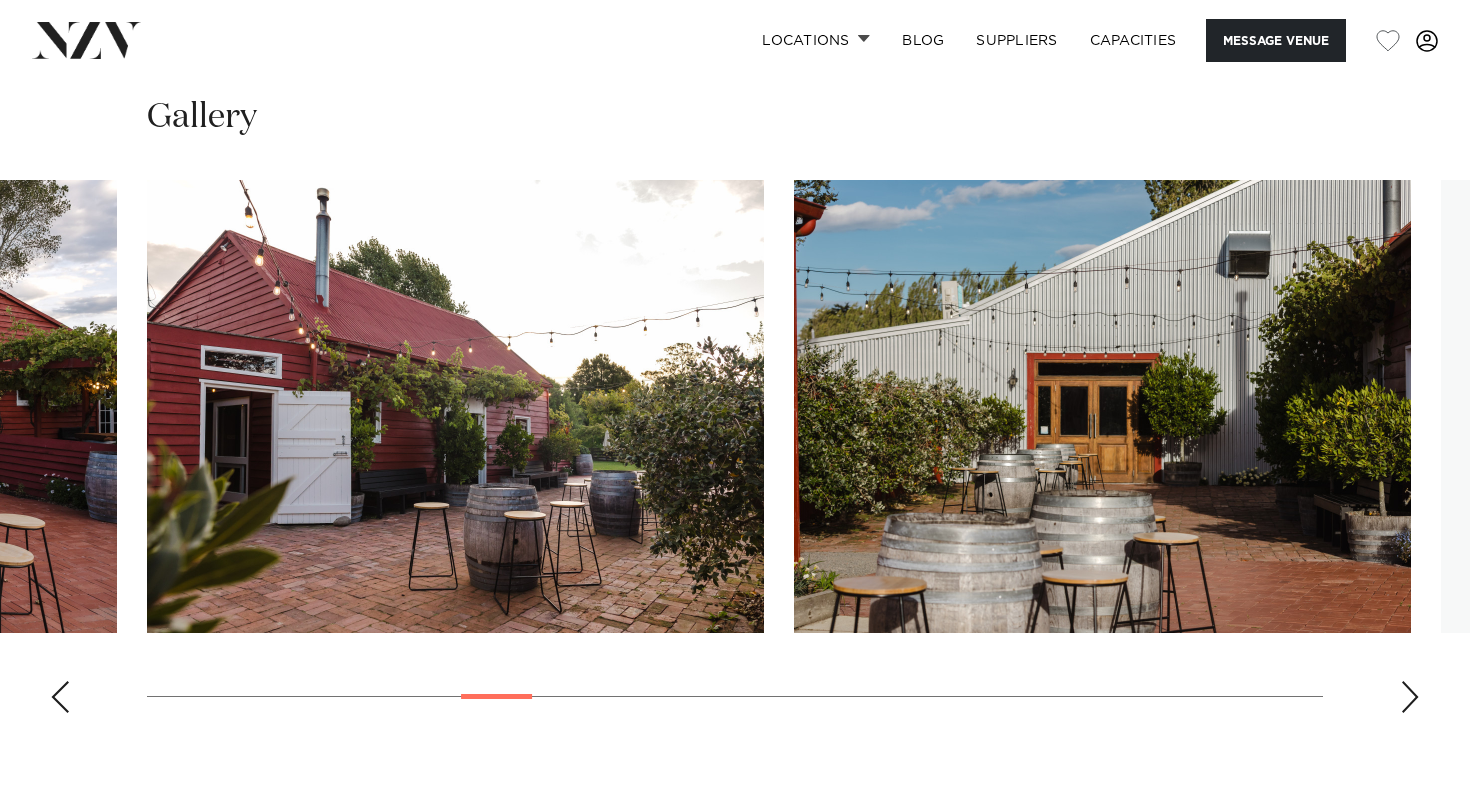 click at bounding box center (1410, 697) 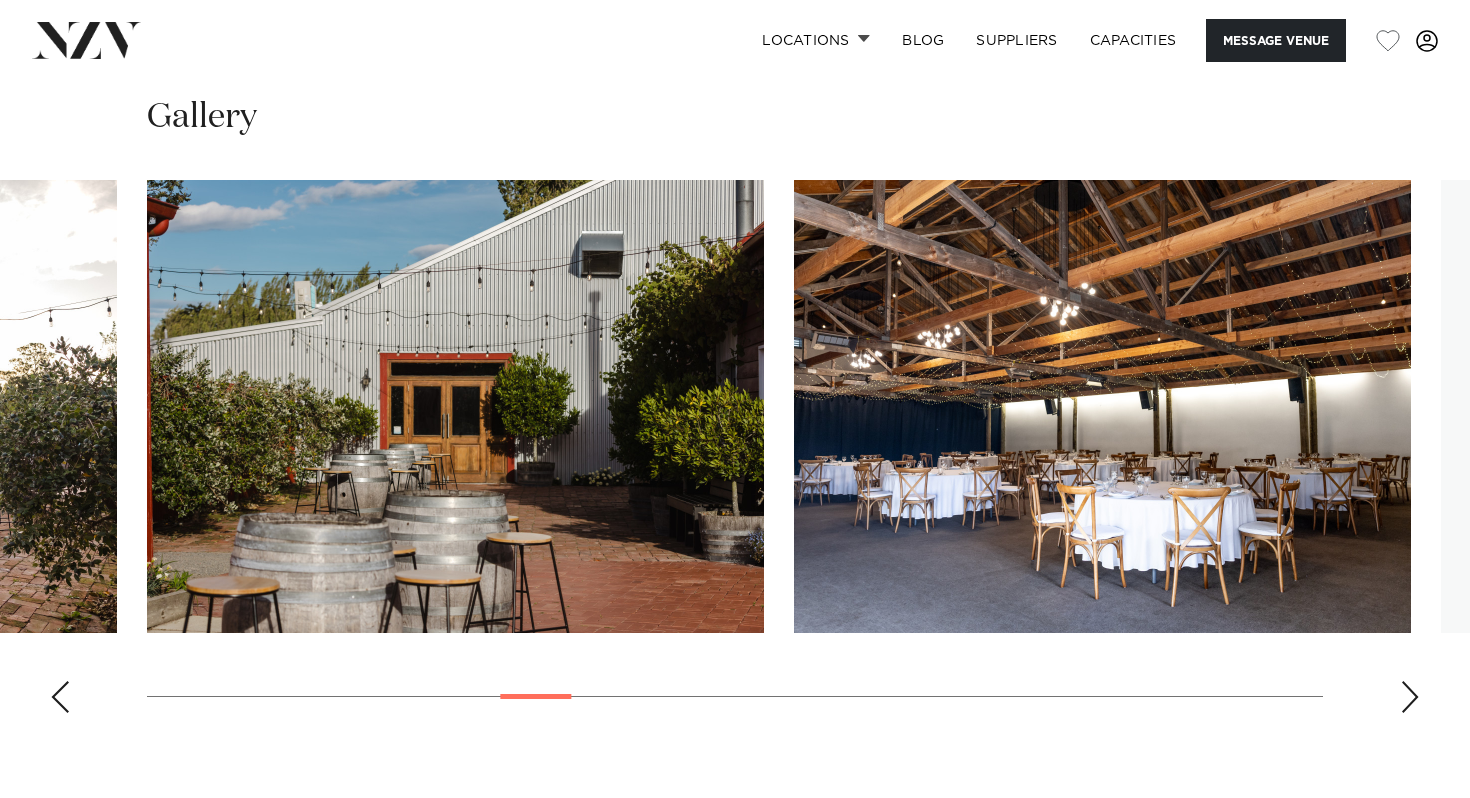 click at bounding box center [1410, 697] 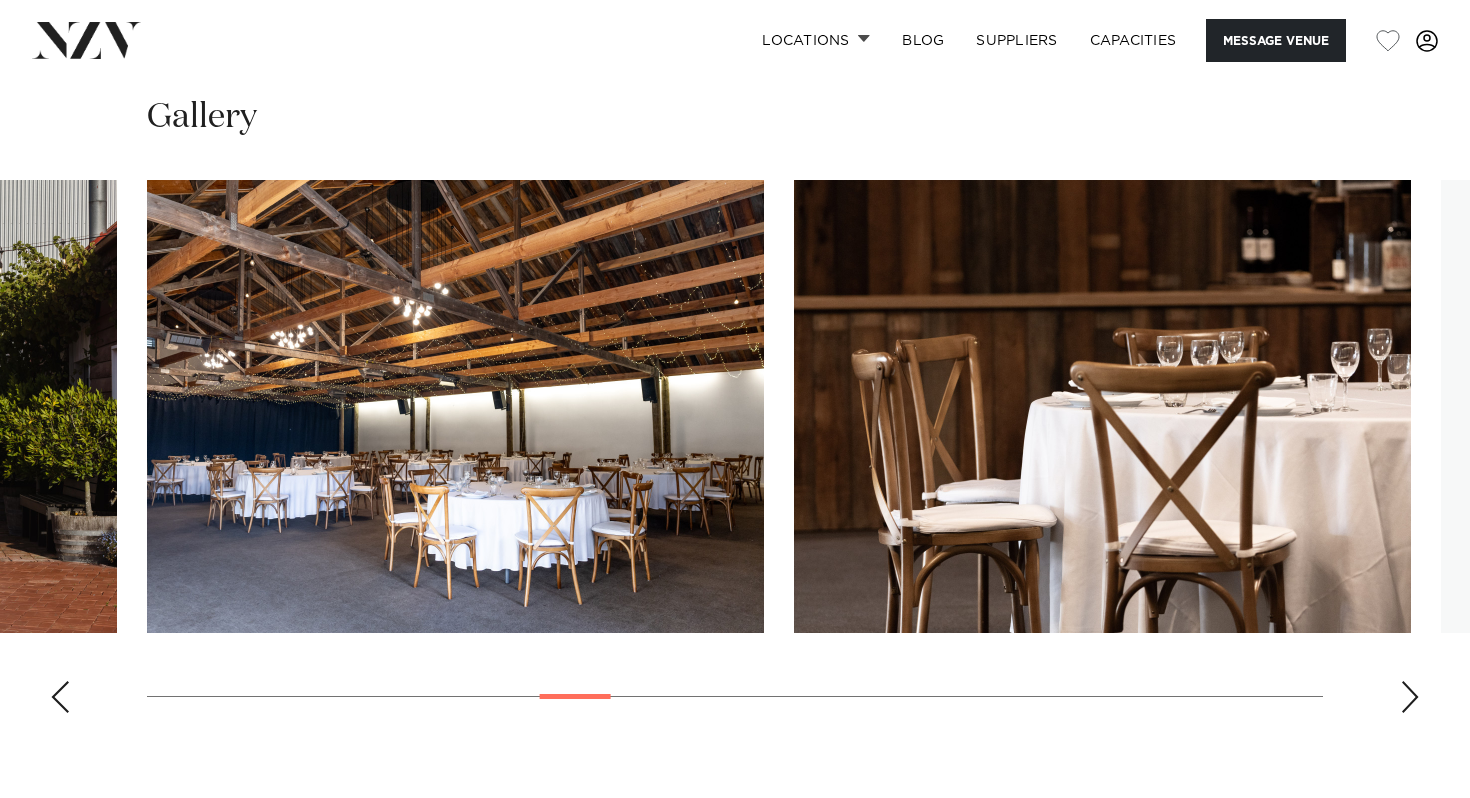 click at bounding box center (1410, 697) 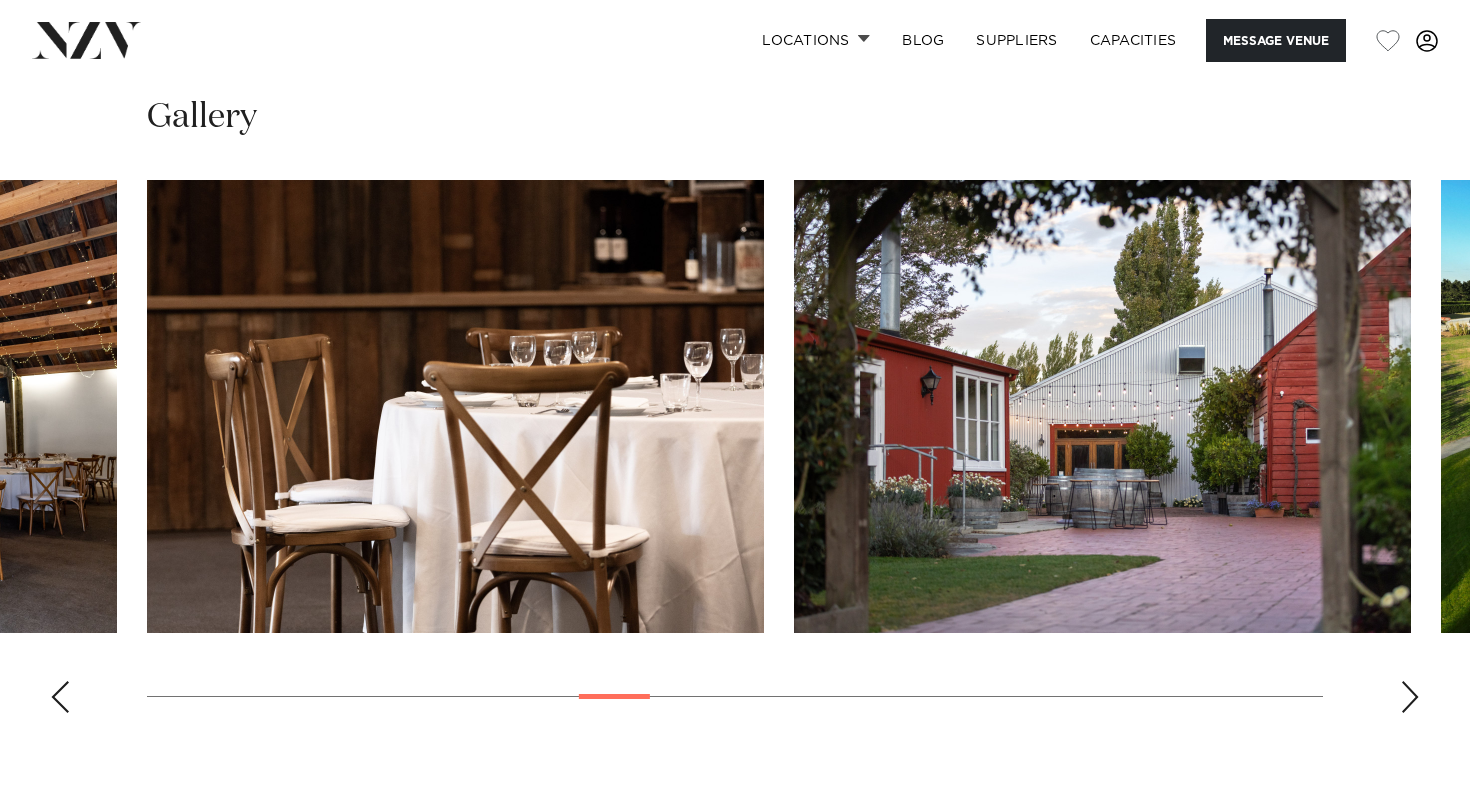 click at bounding box center (1410, 697) 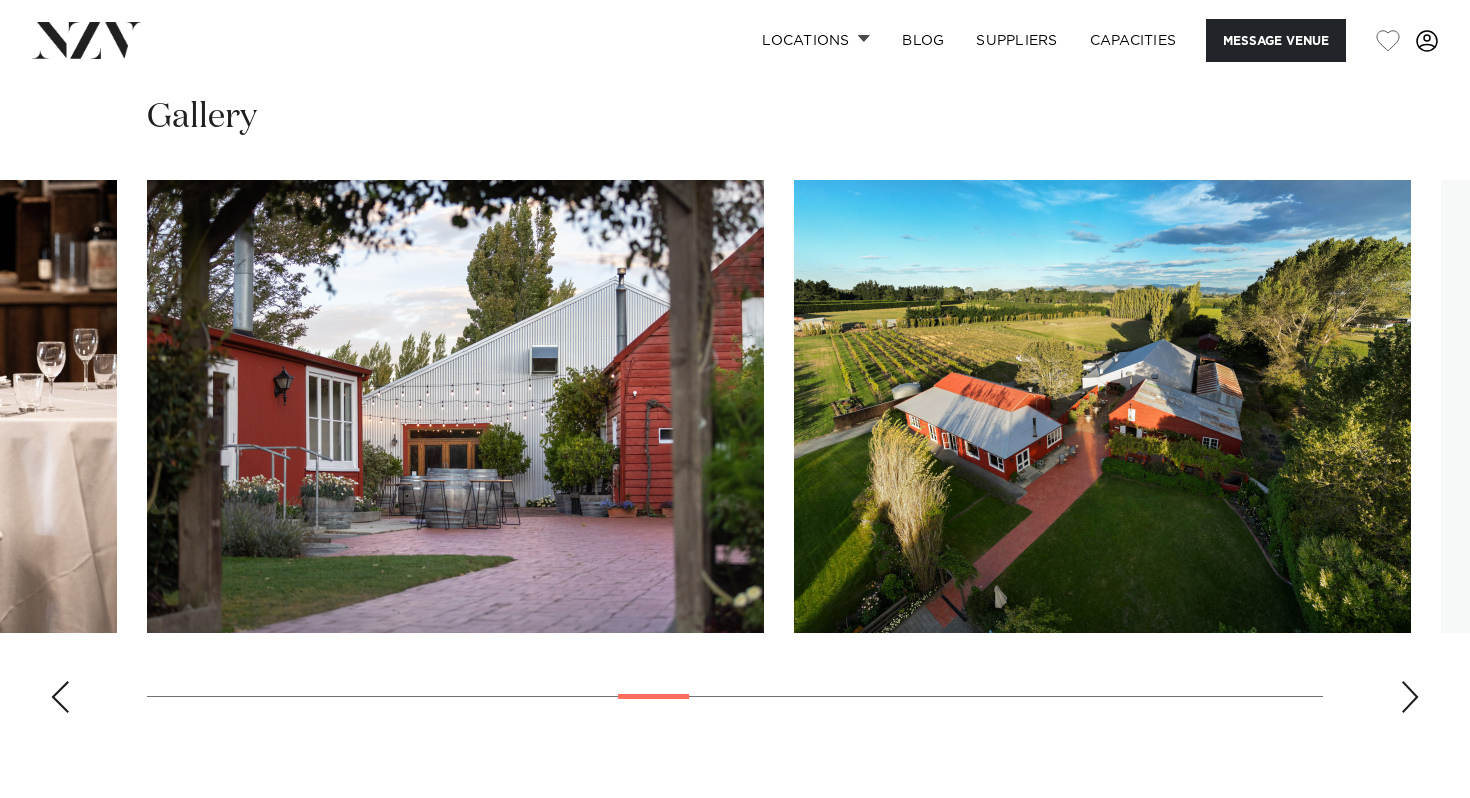click at bounding box center [1410, 697] 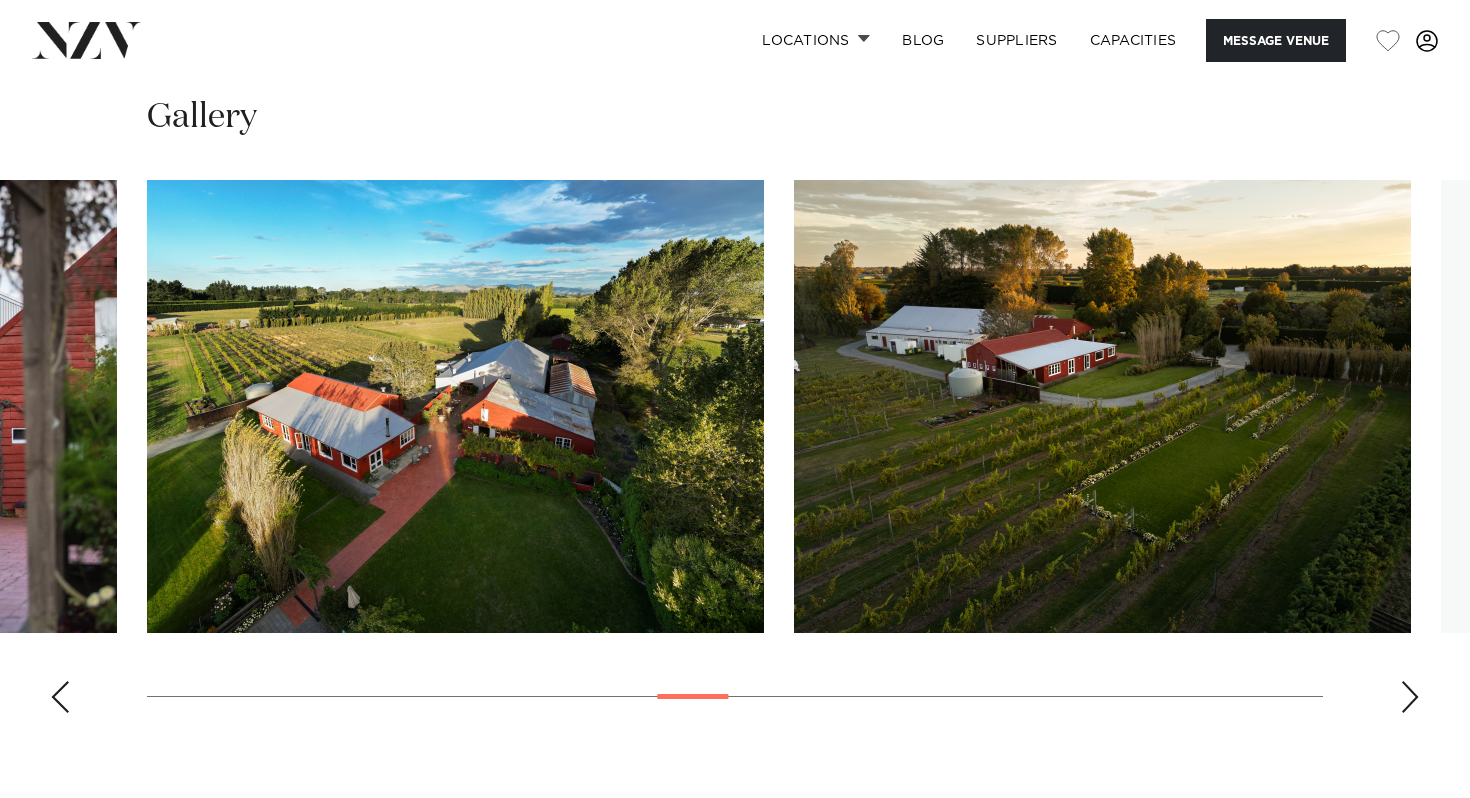 click at bounding box center [1410, 697] 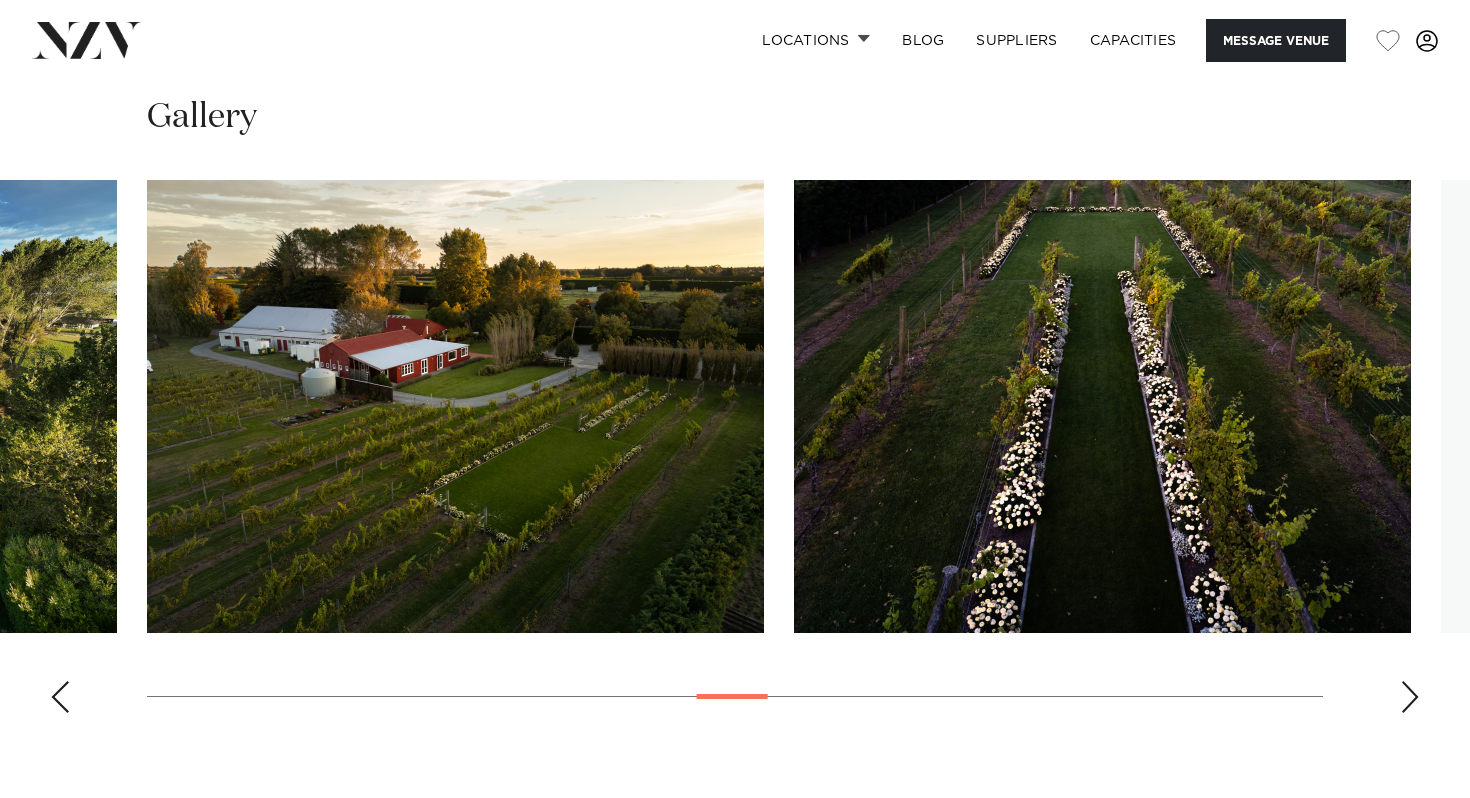 click at bounding box center [1410, 697] 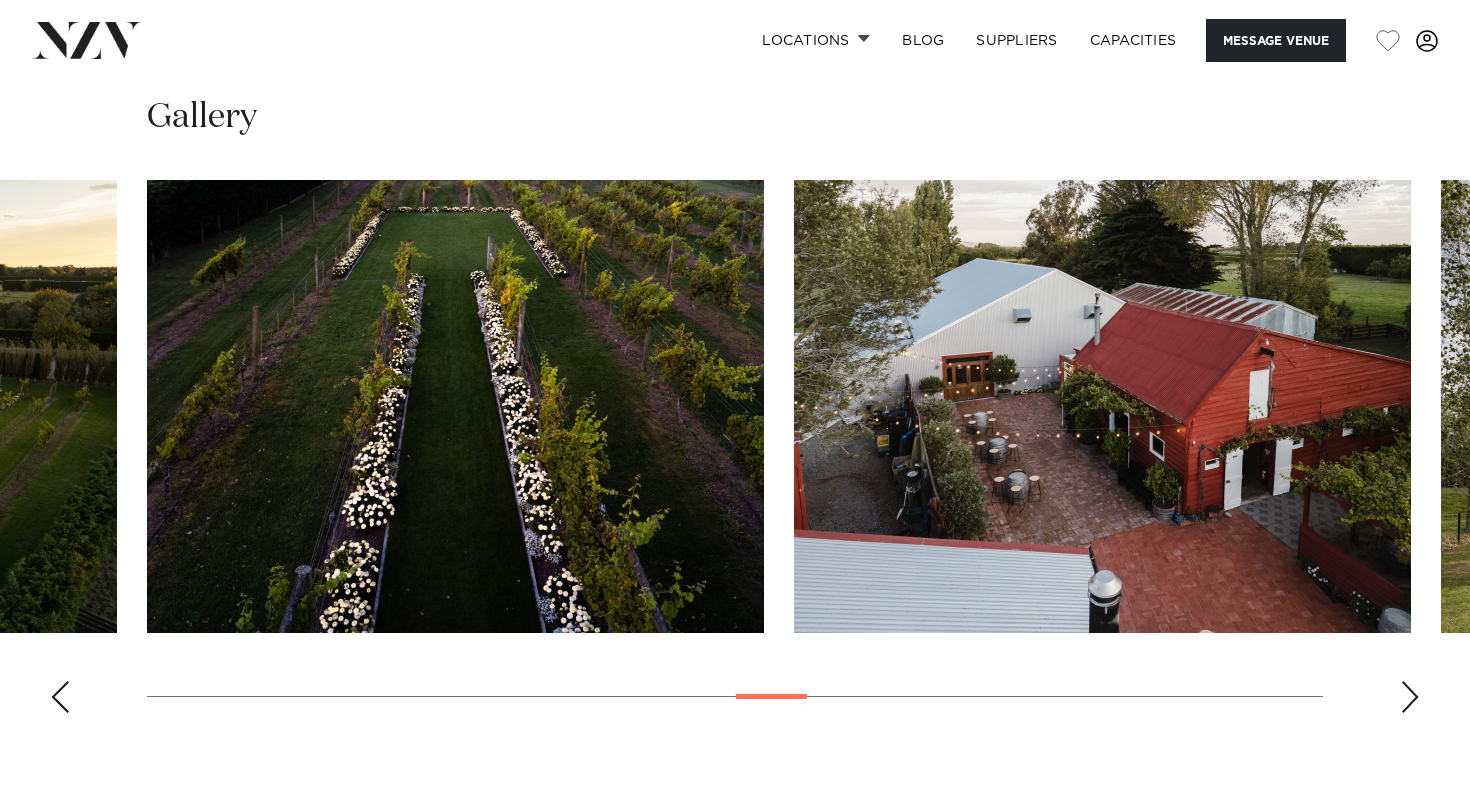click at bounding box center [1410, 697] 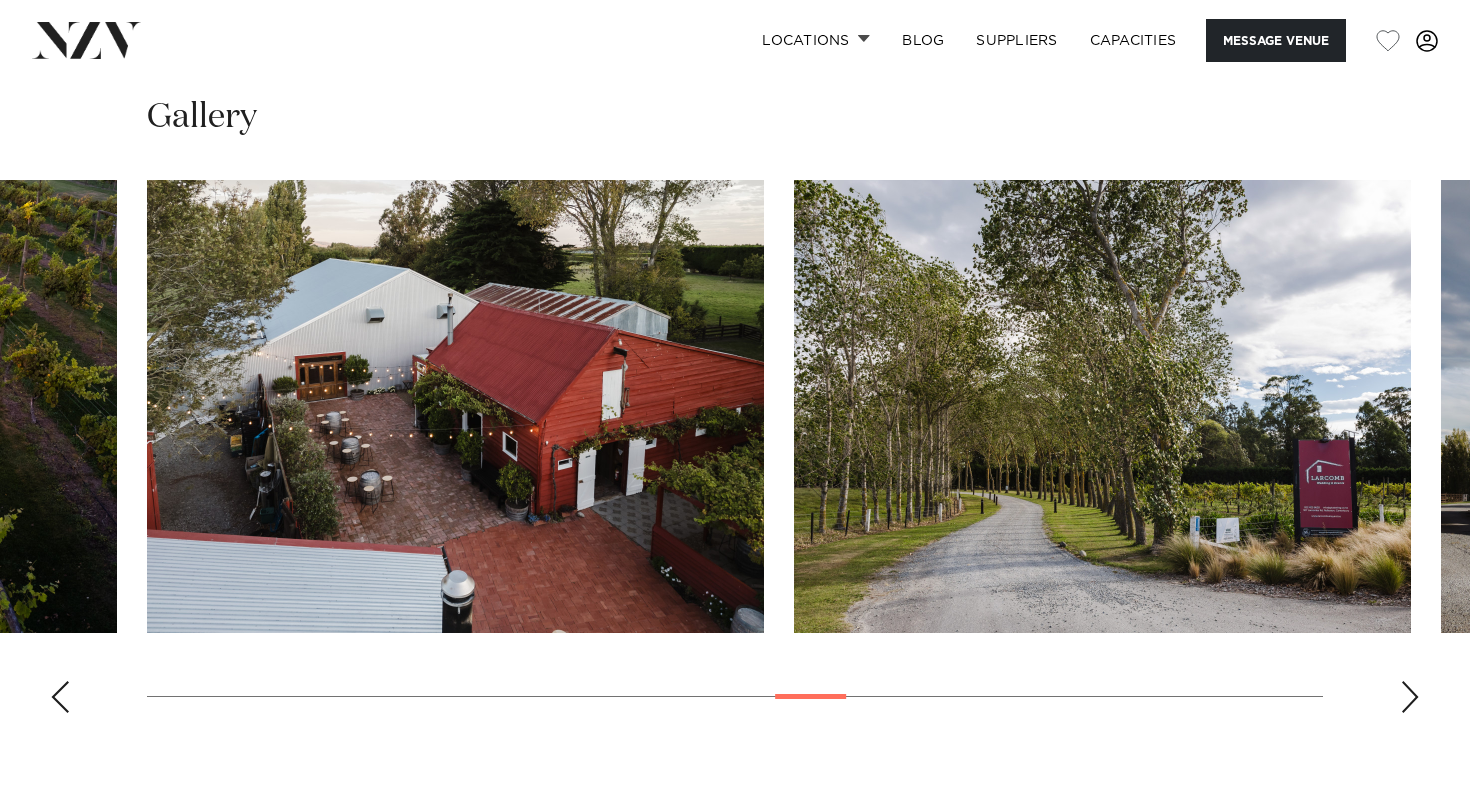 click at bounding box center [1410, 697] 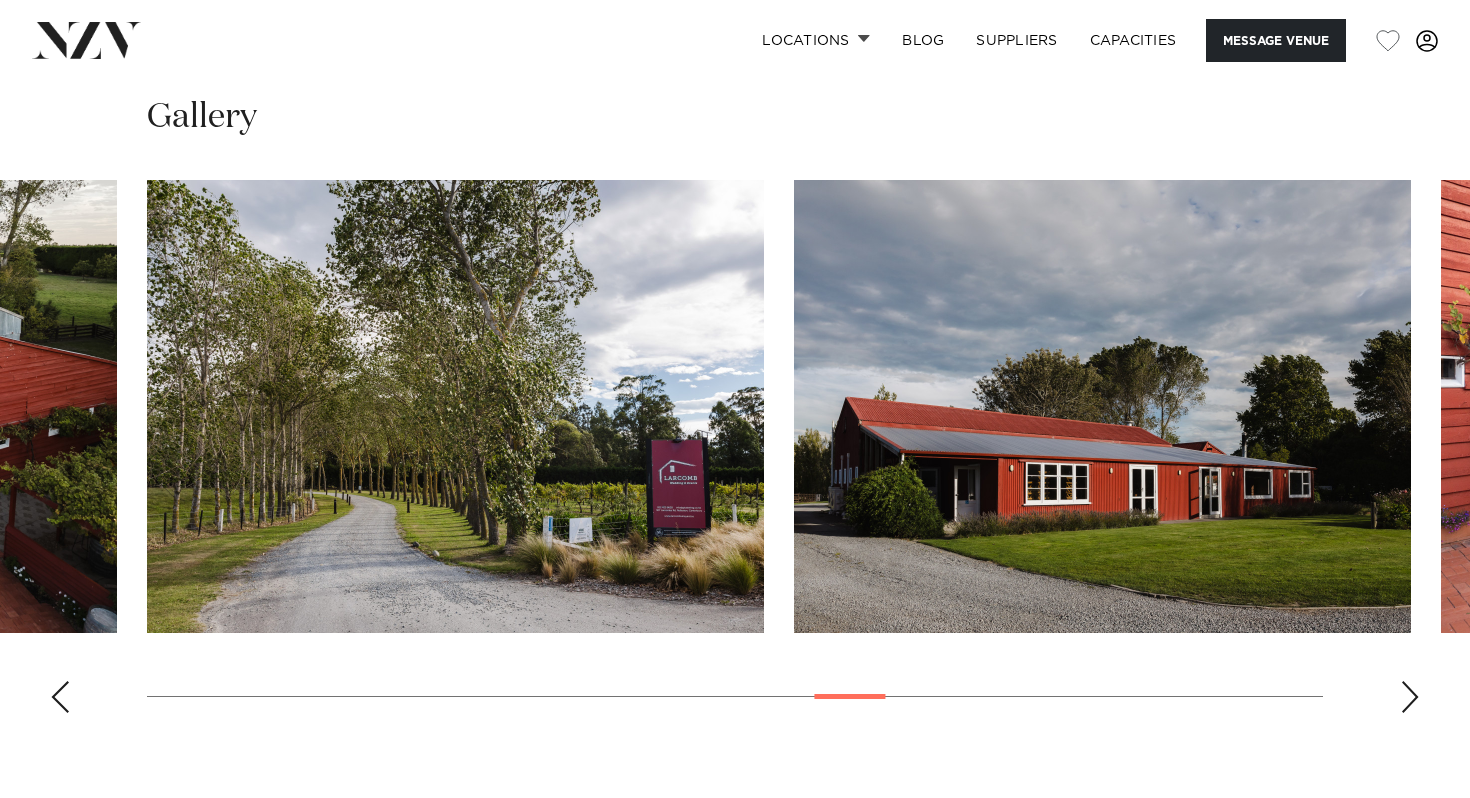click at bounding box center [1410, 697] 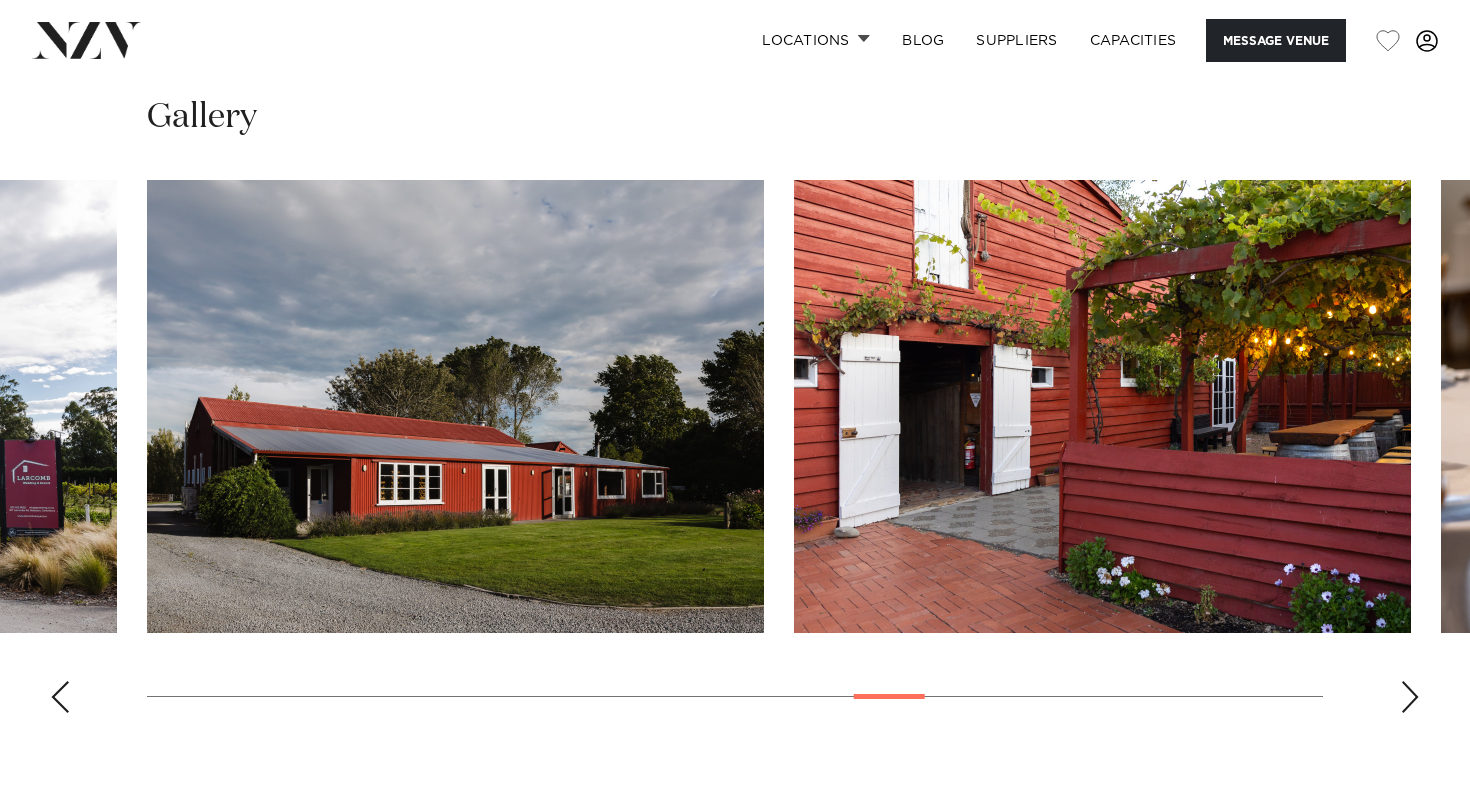 click at bounding box center (1410, 697) 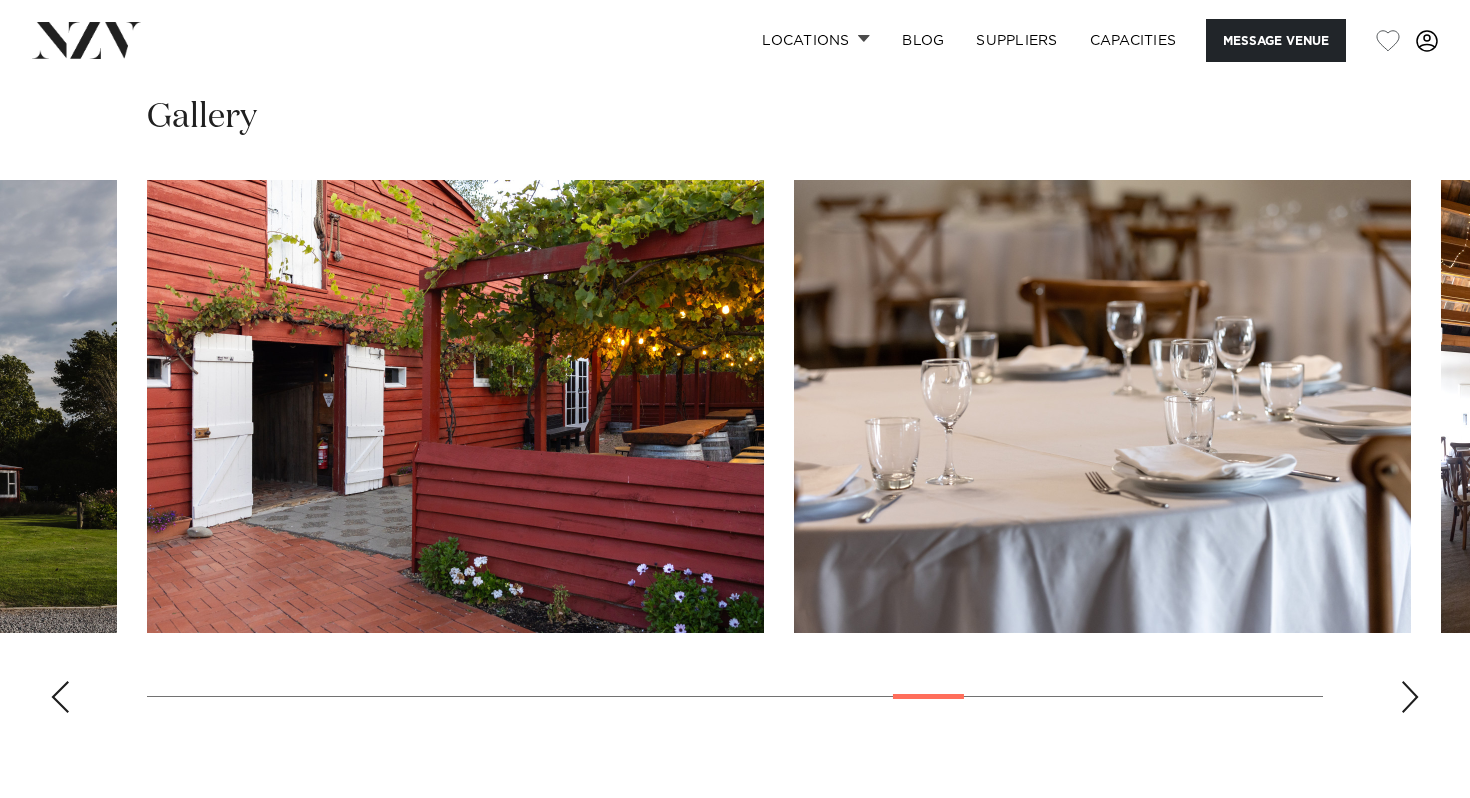 click at bounding box center [1410, 697] 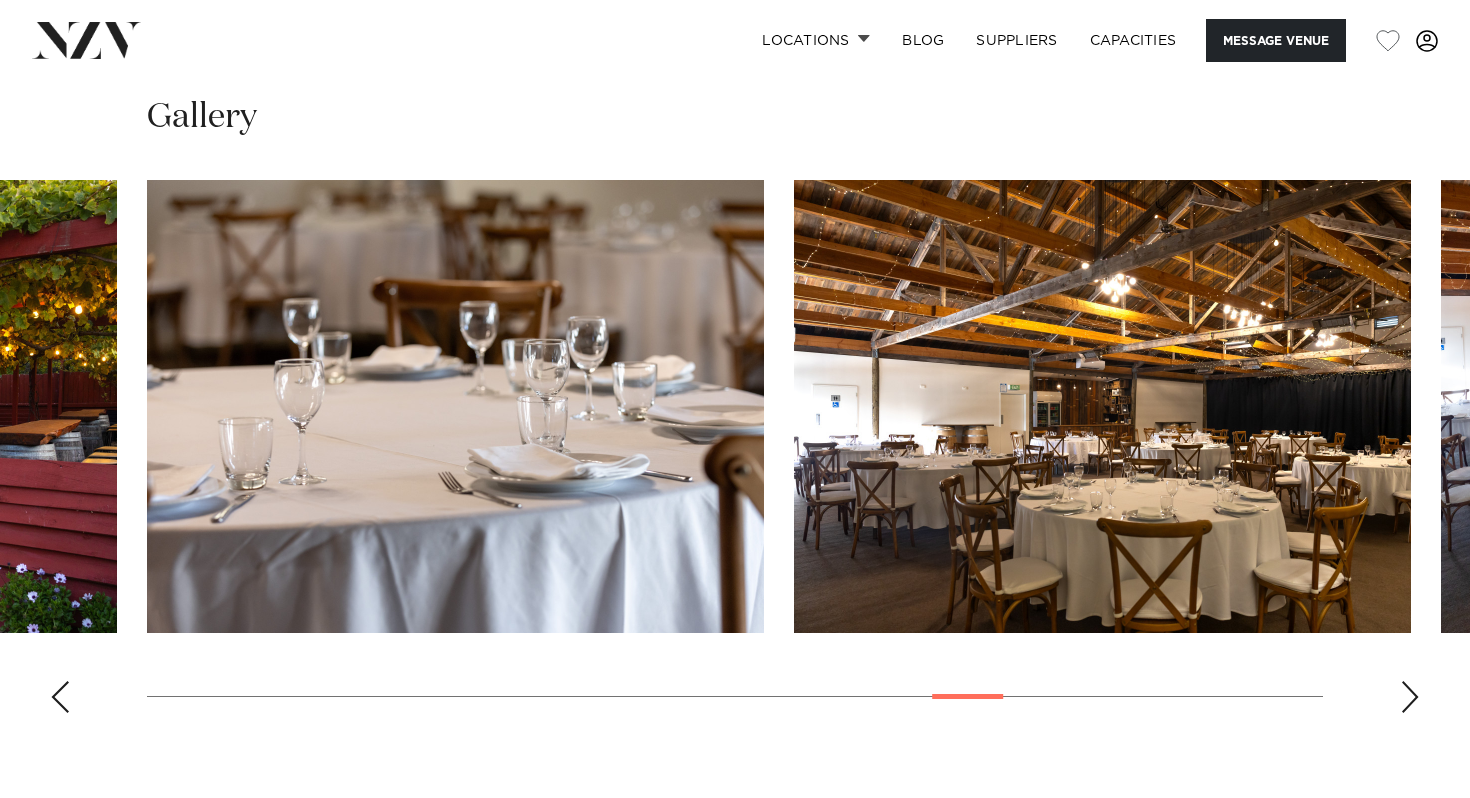 click at bounding box center [1410, 697] 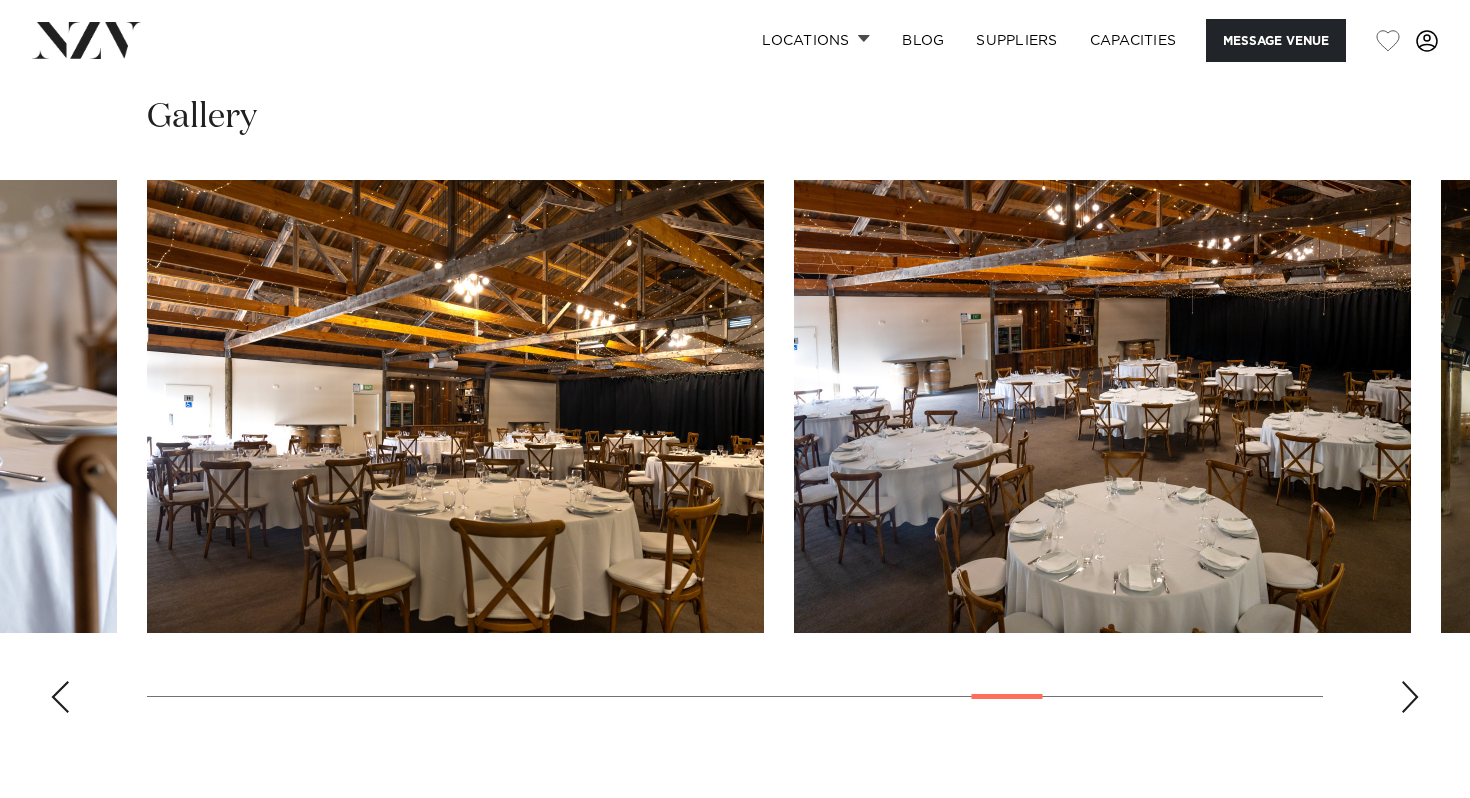 click at bounding box center [1410, 697] 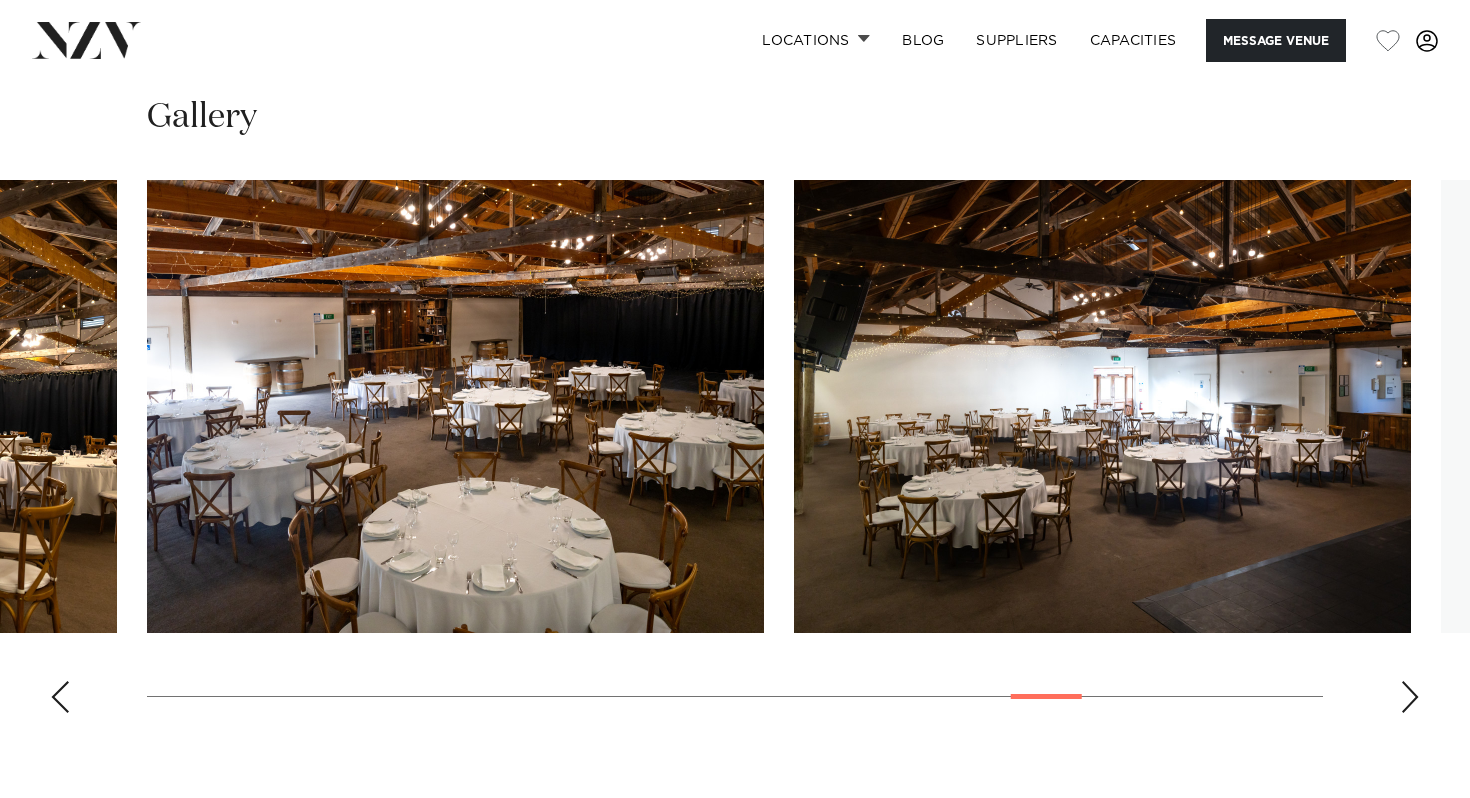 click at bounding box center [1410, 697] 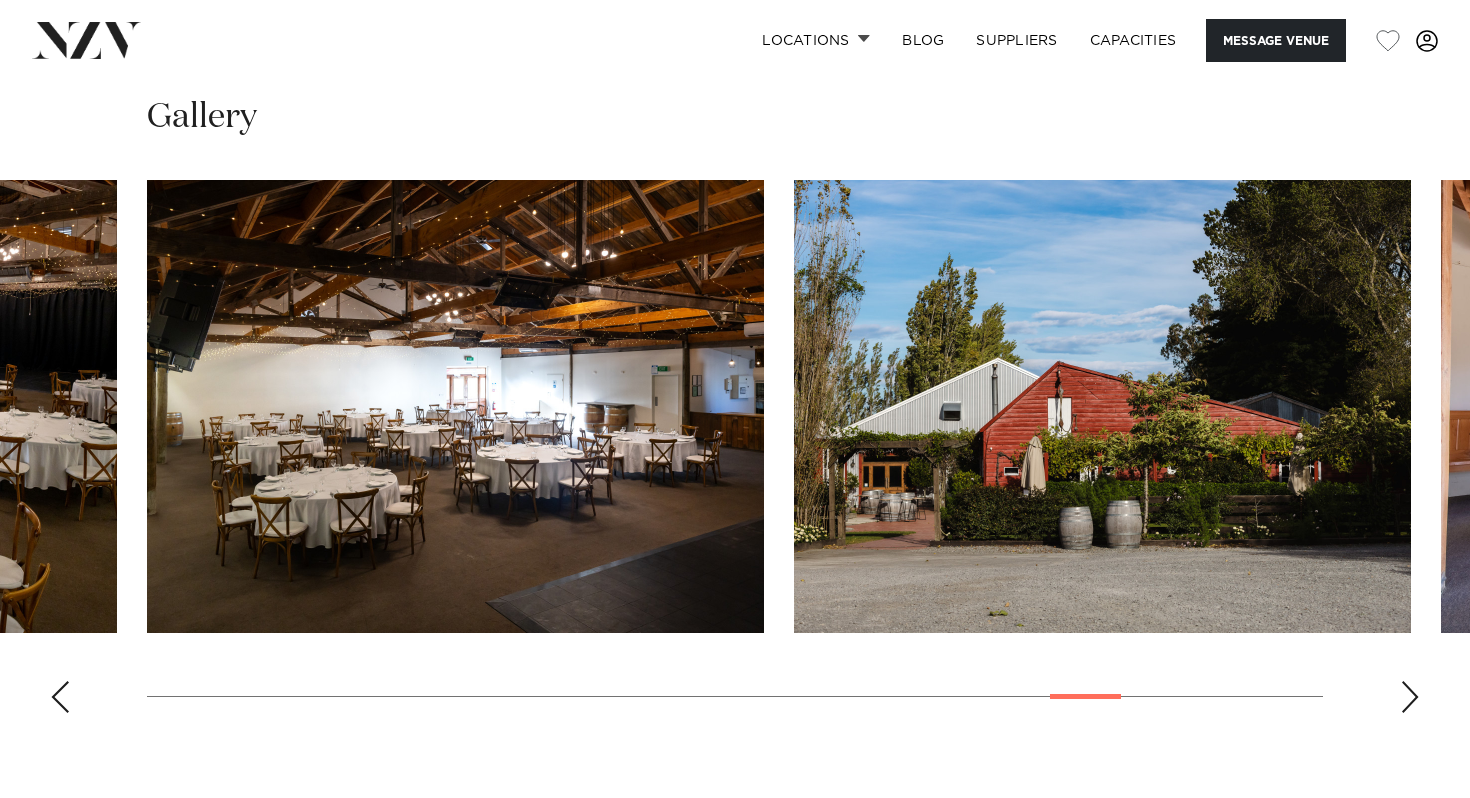 click at bounding box center (1410, 697) 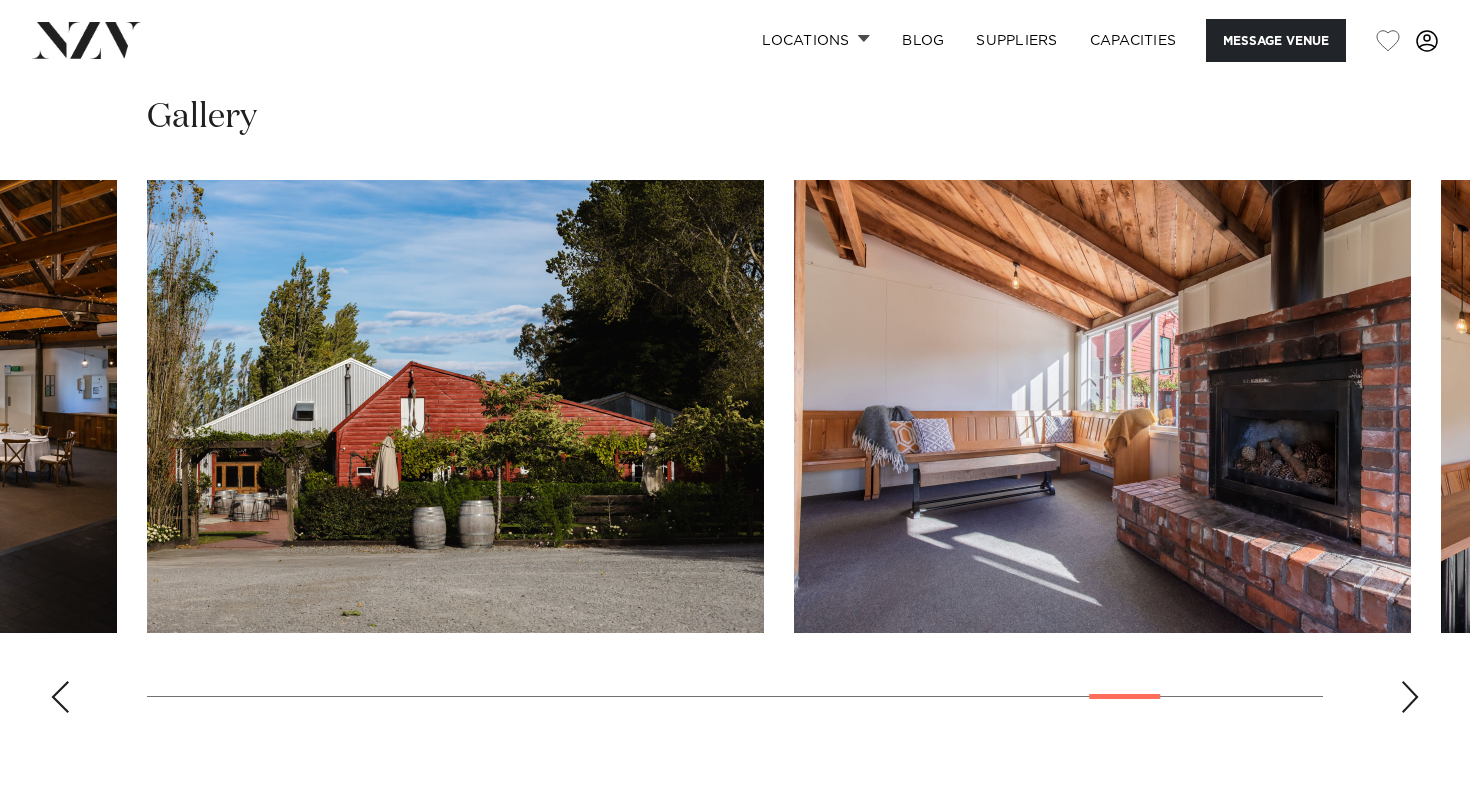 click at bounding box center (1410, 697) 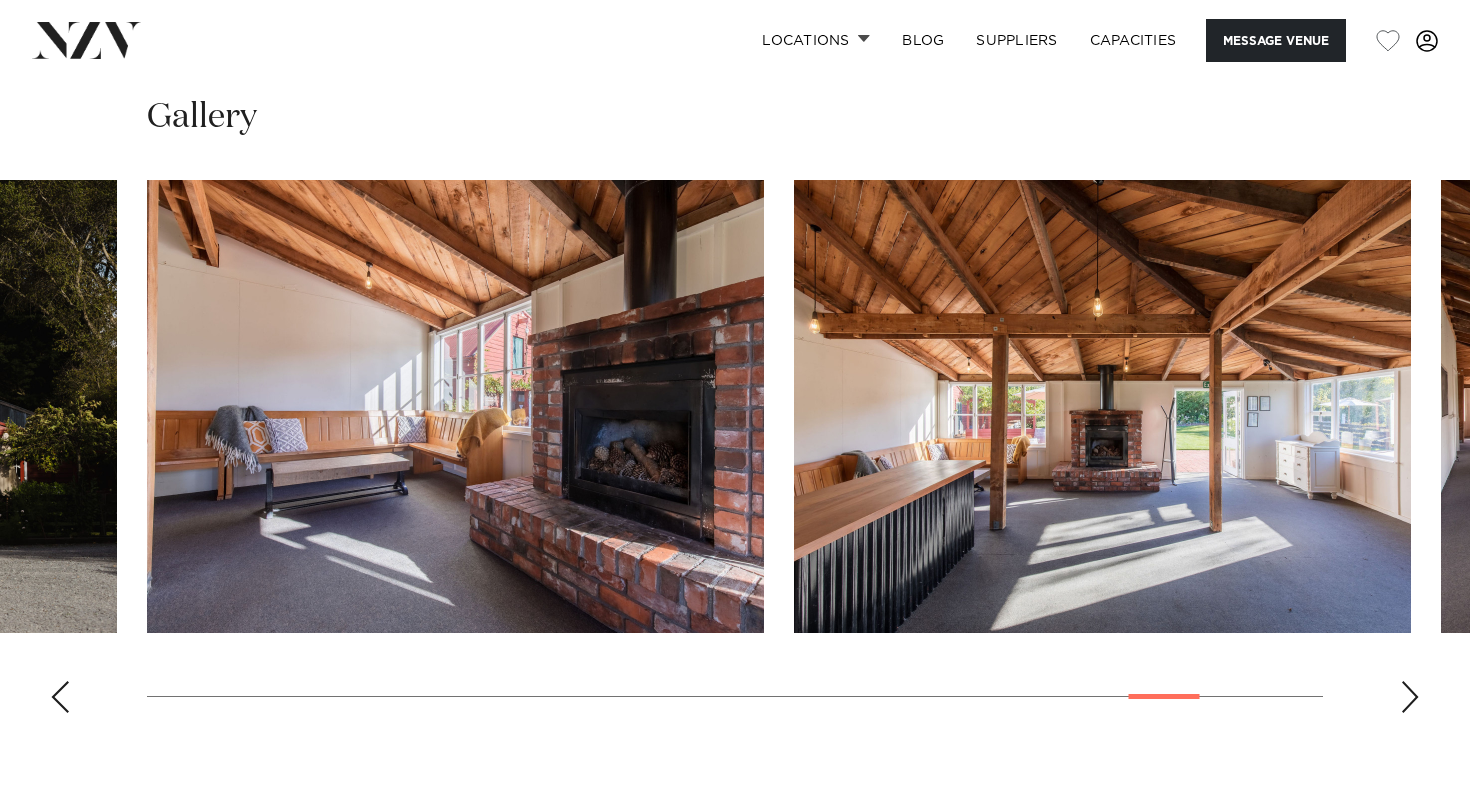 click at bounding box center [1410, 697] 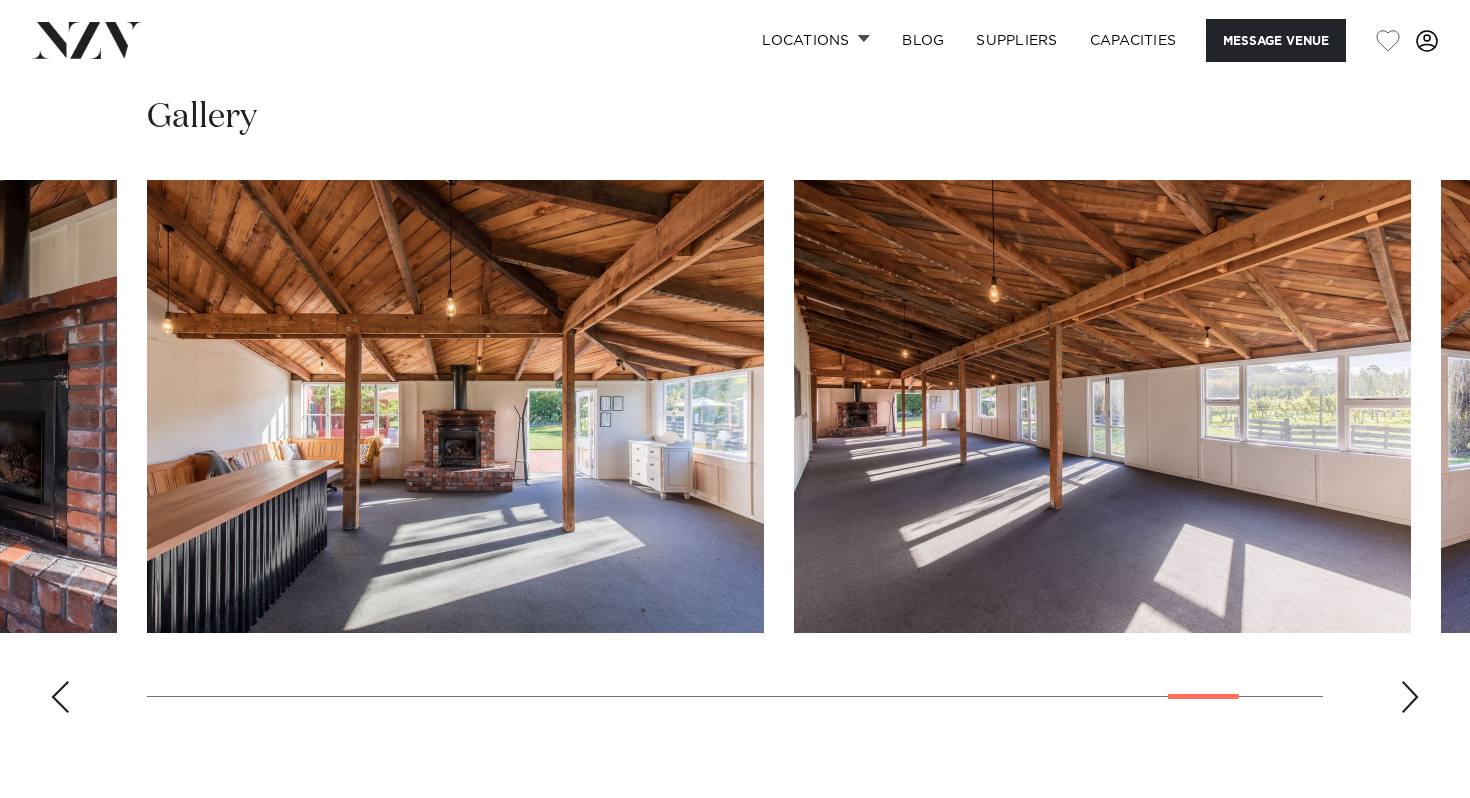 click at bounding box center (1410, 697) 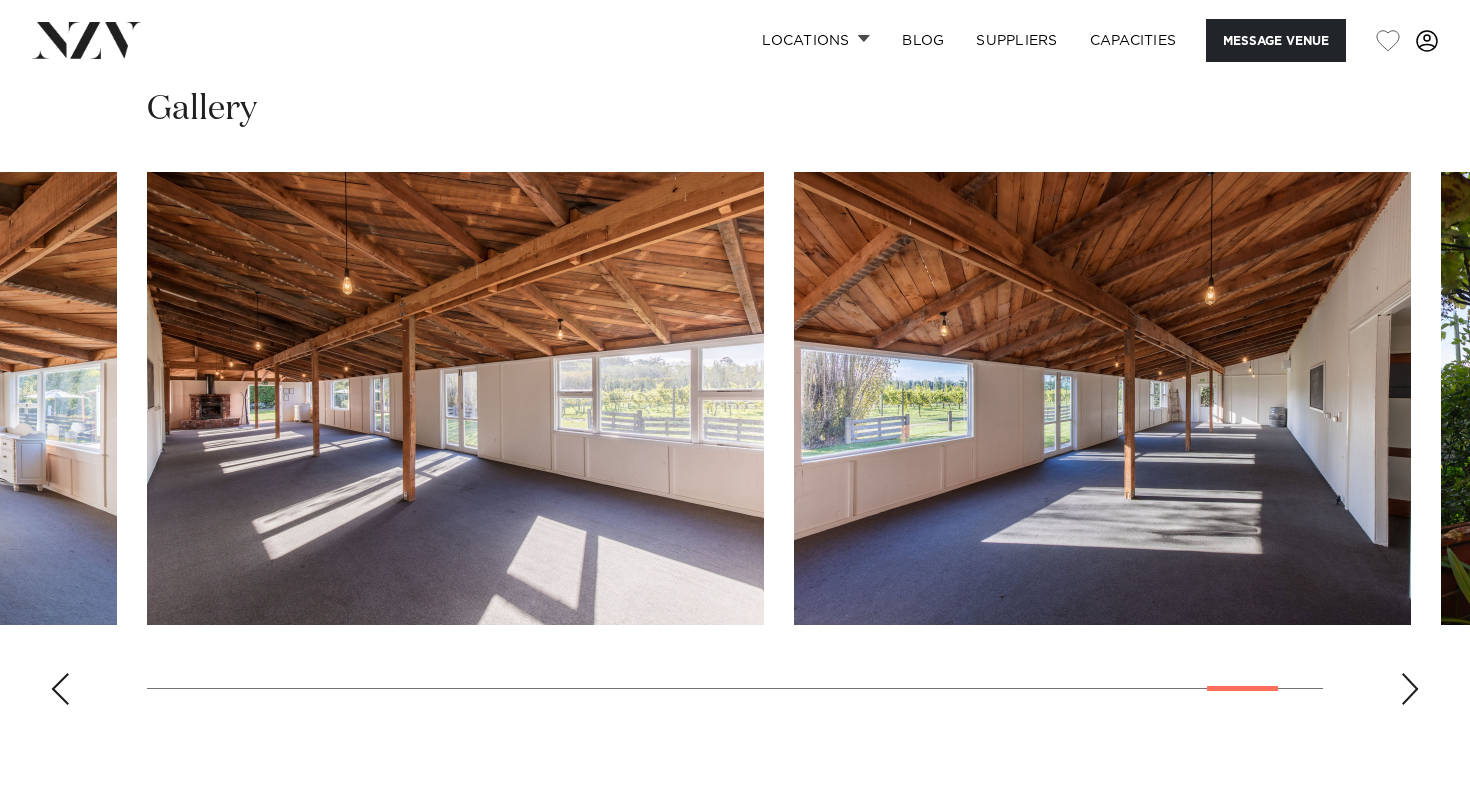 scroll, scrollTop: 1912, scrollLeft: 0, axis: vertical 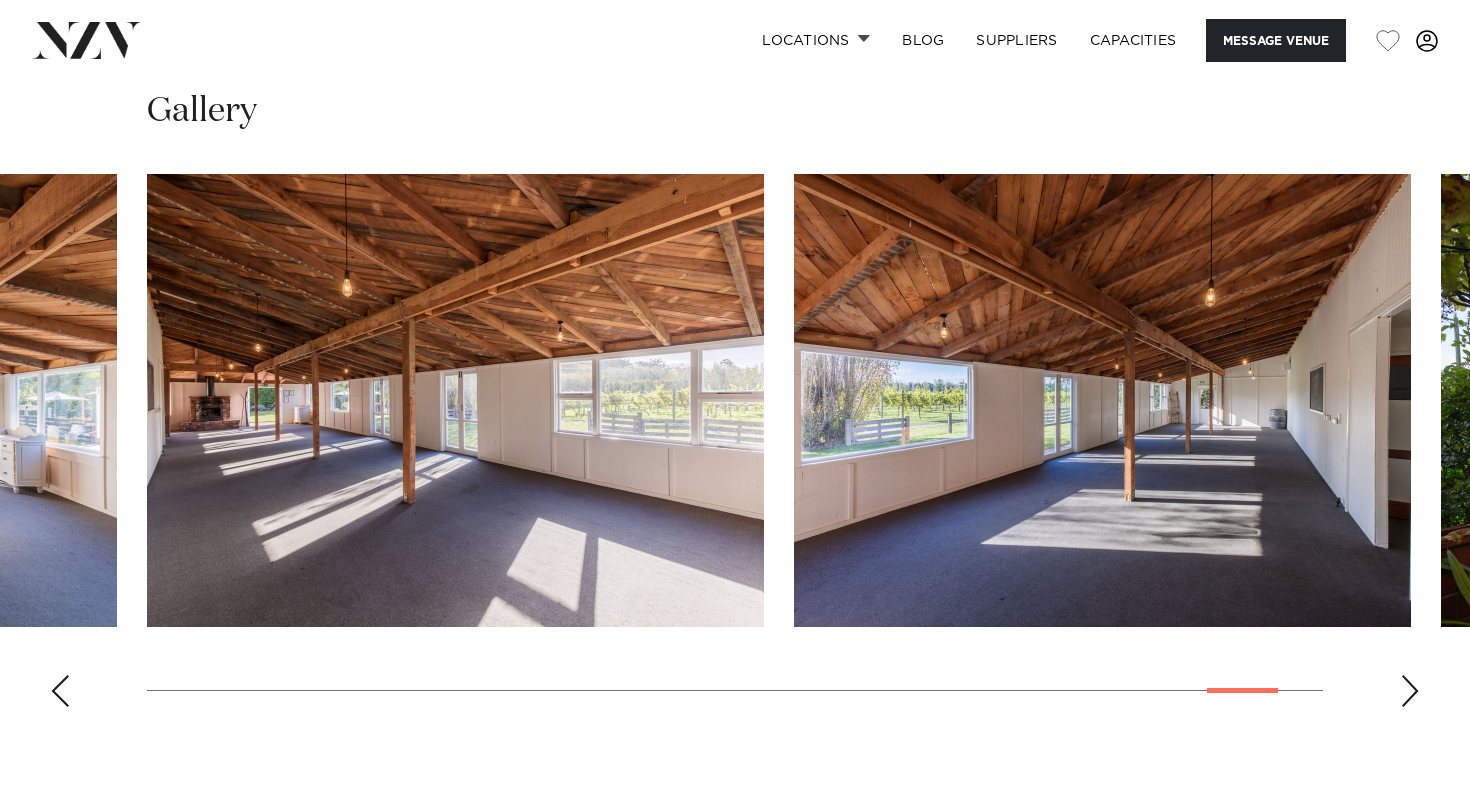 click at bounding box center (1410, 691) 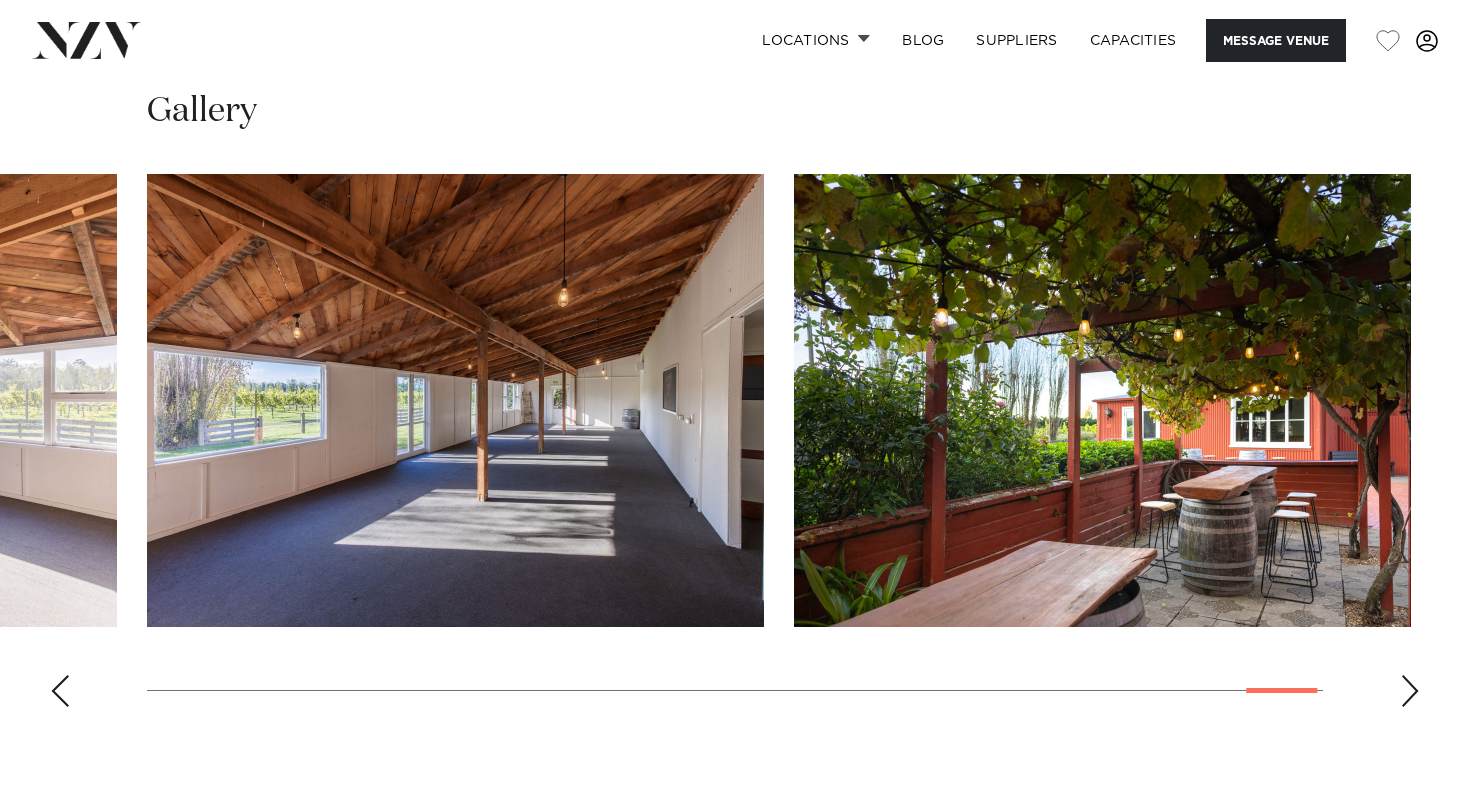 click at bounding box center [1410, 691] 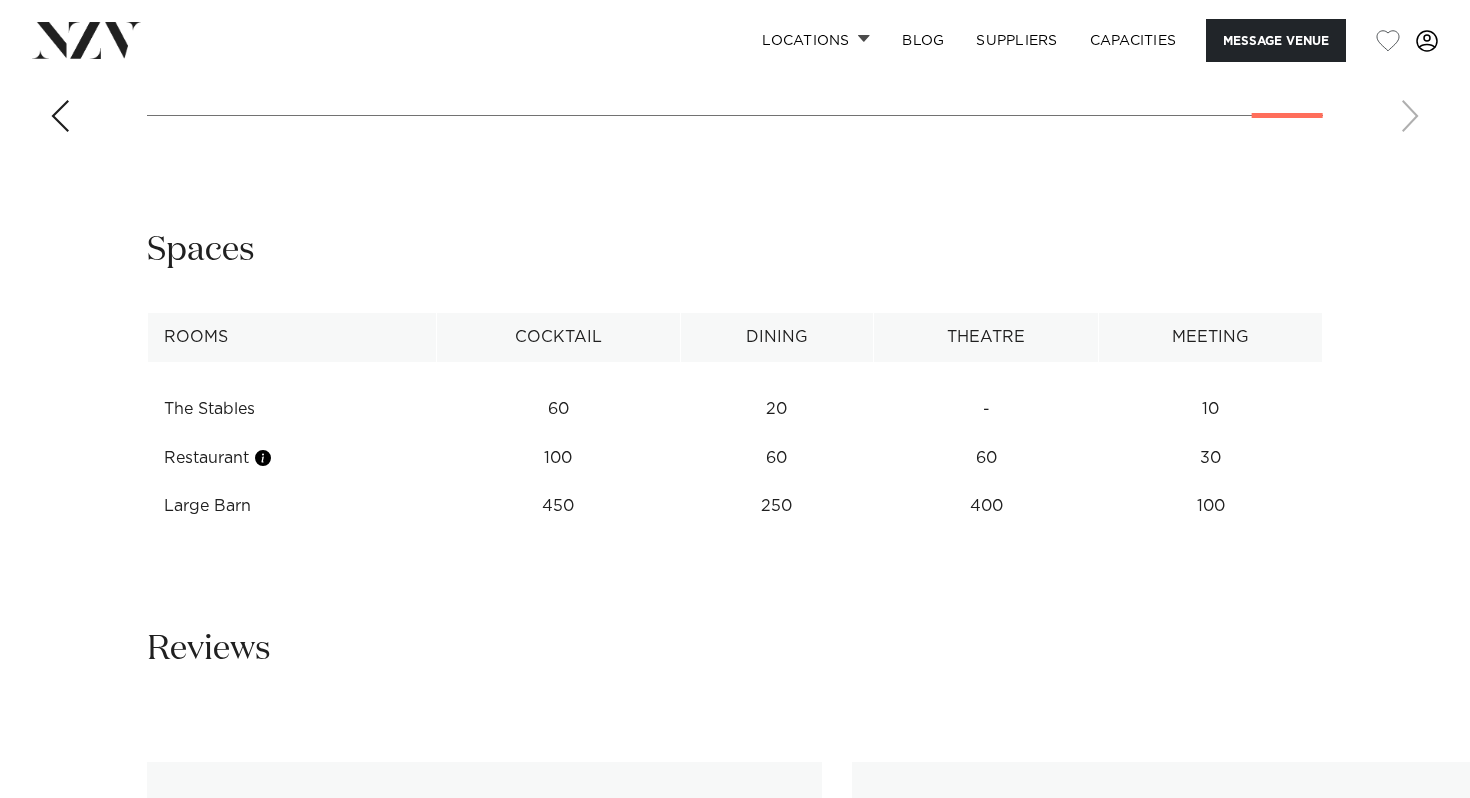 scroll, scrollTop: 2511, scrollLeft: 0, axis: vertical 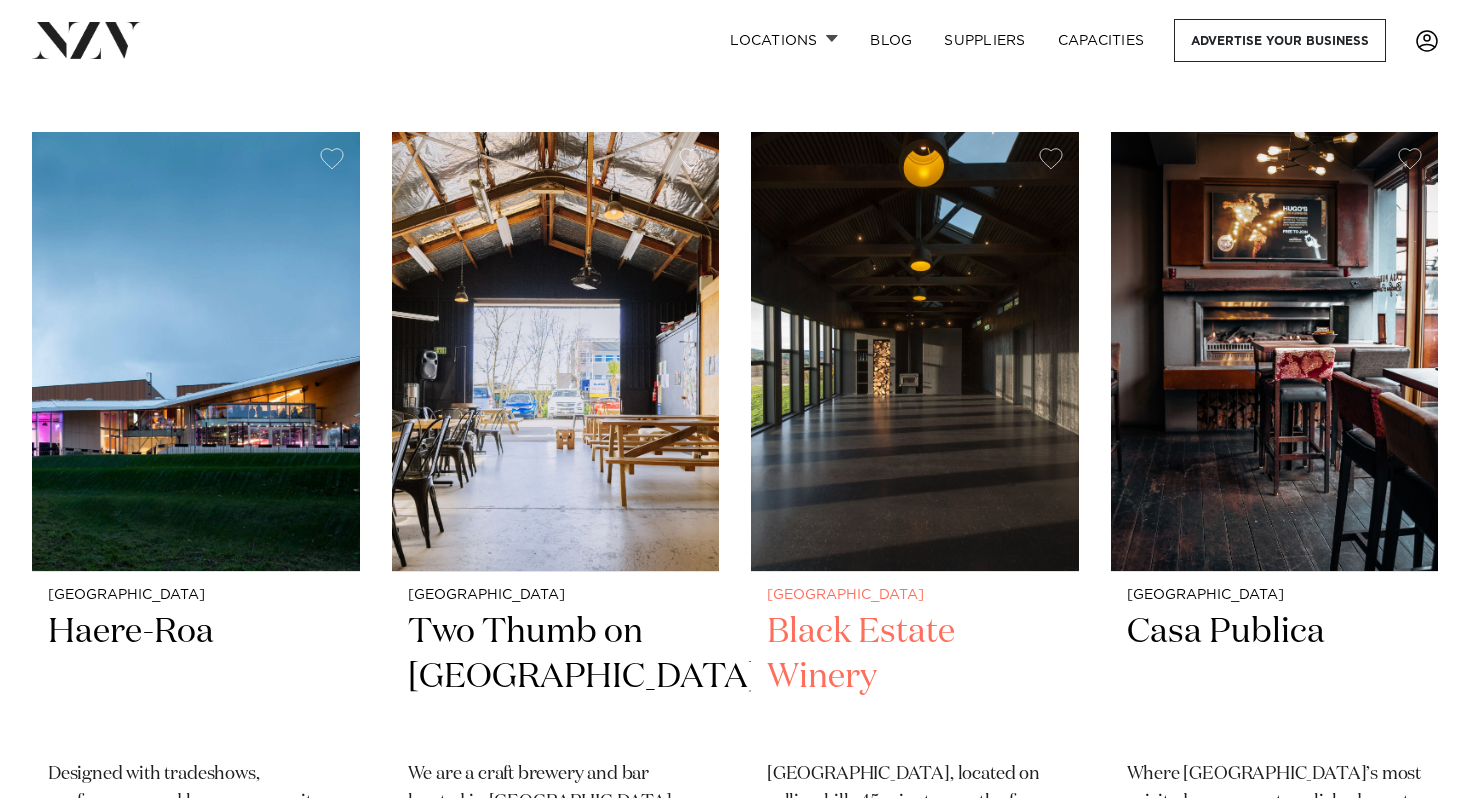 click at bounding box center (915, 351) 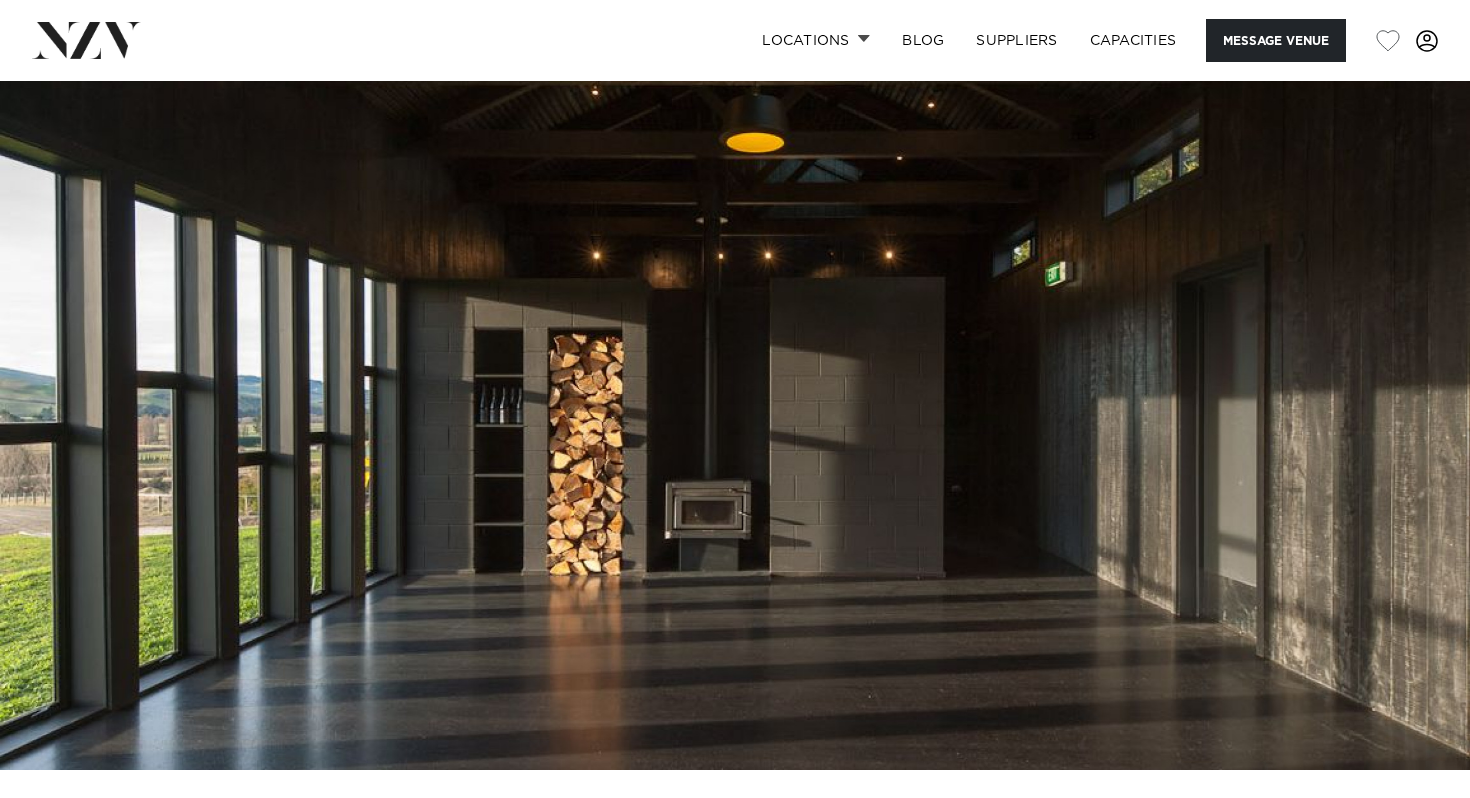 scroll, scrollTop: 0, scrollLeft: 0, axis: both 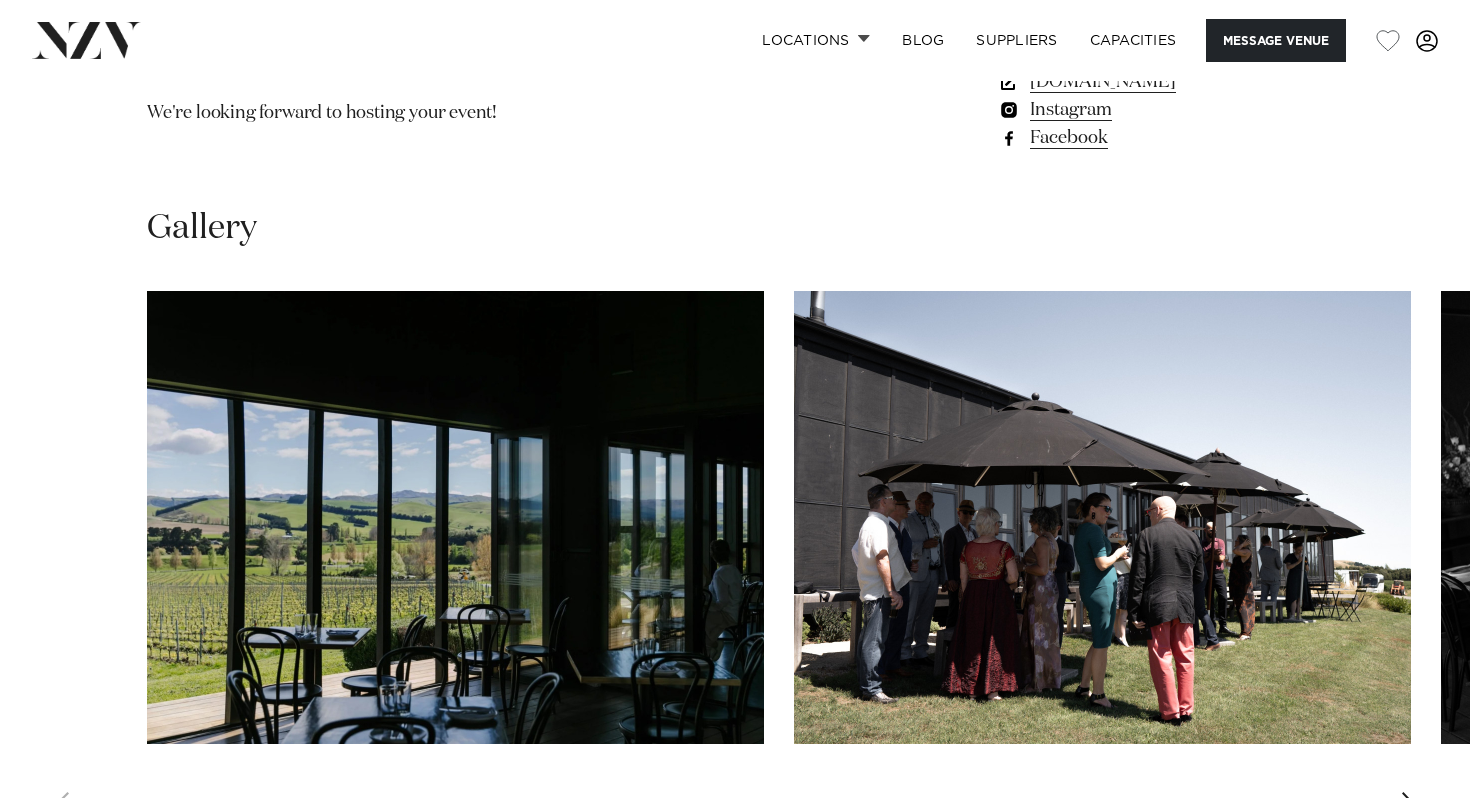 click at bounding box center (455, 517) 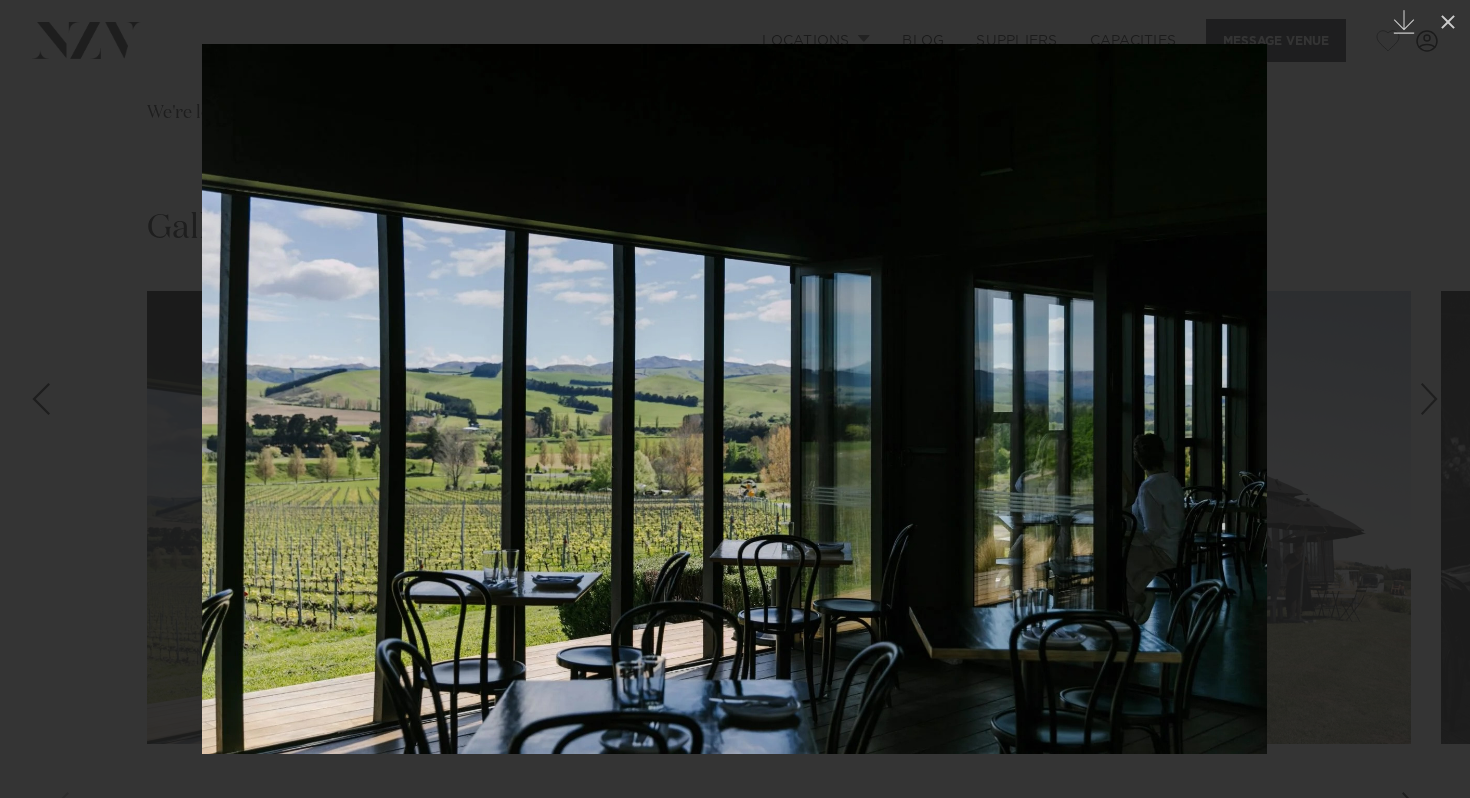 click at bounding box center [1429, 399] 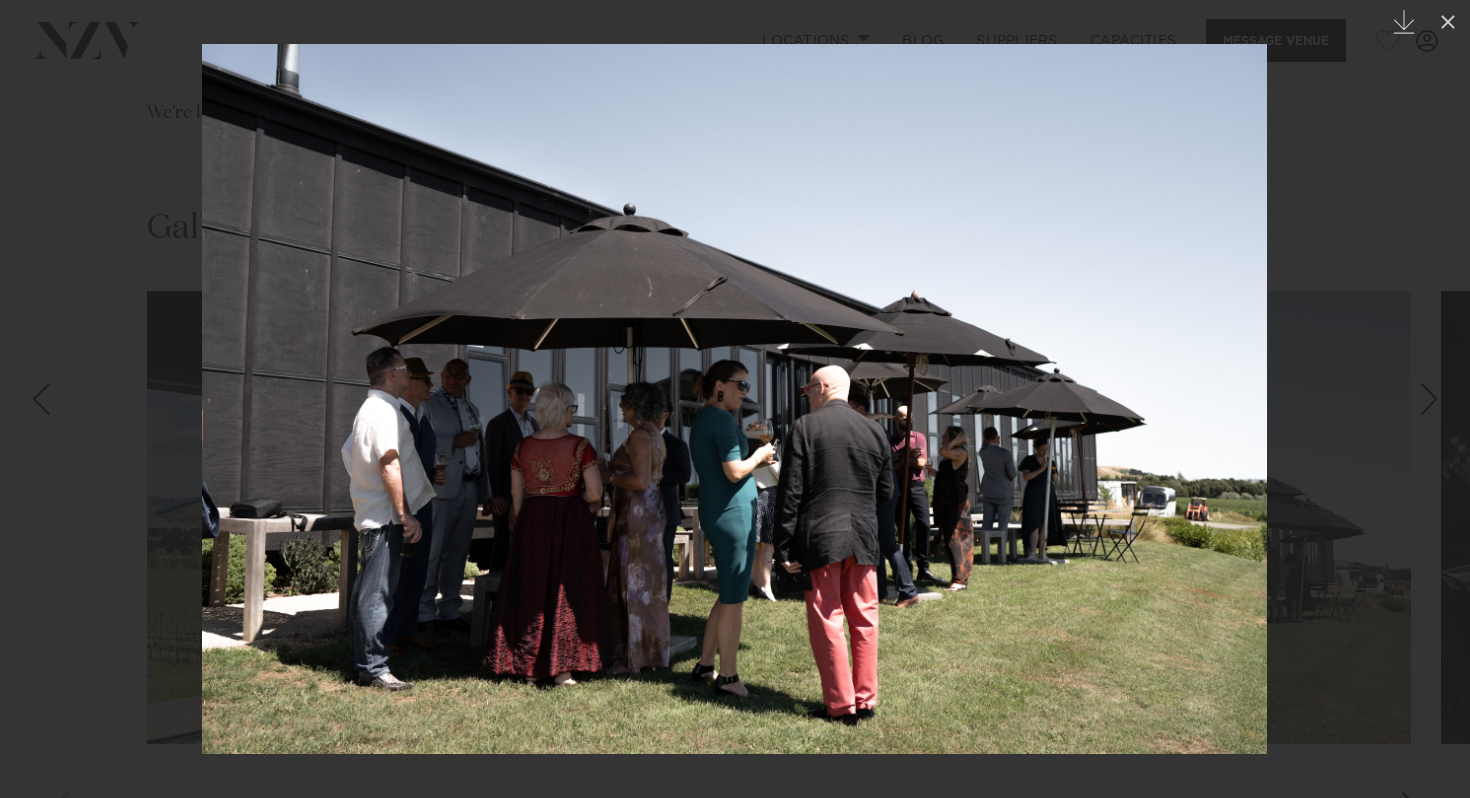 click at bounding box center [1429, 399] 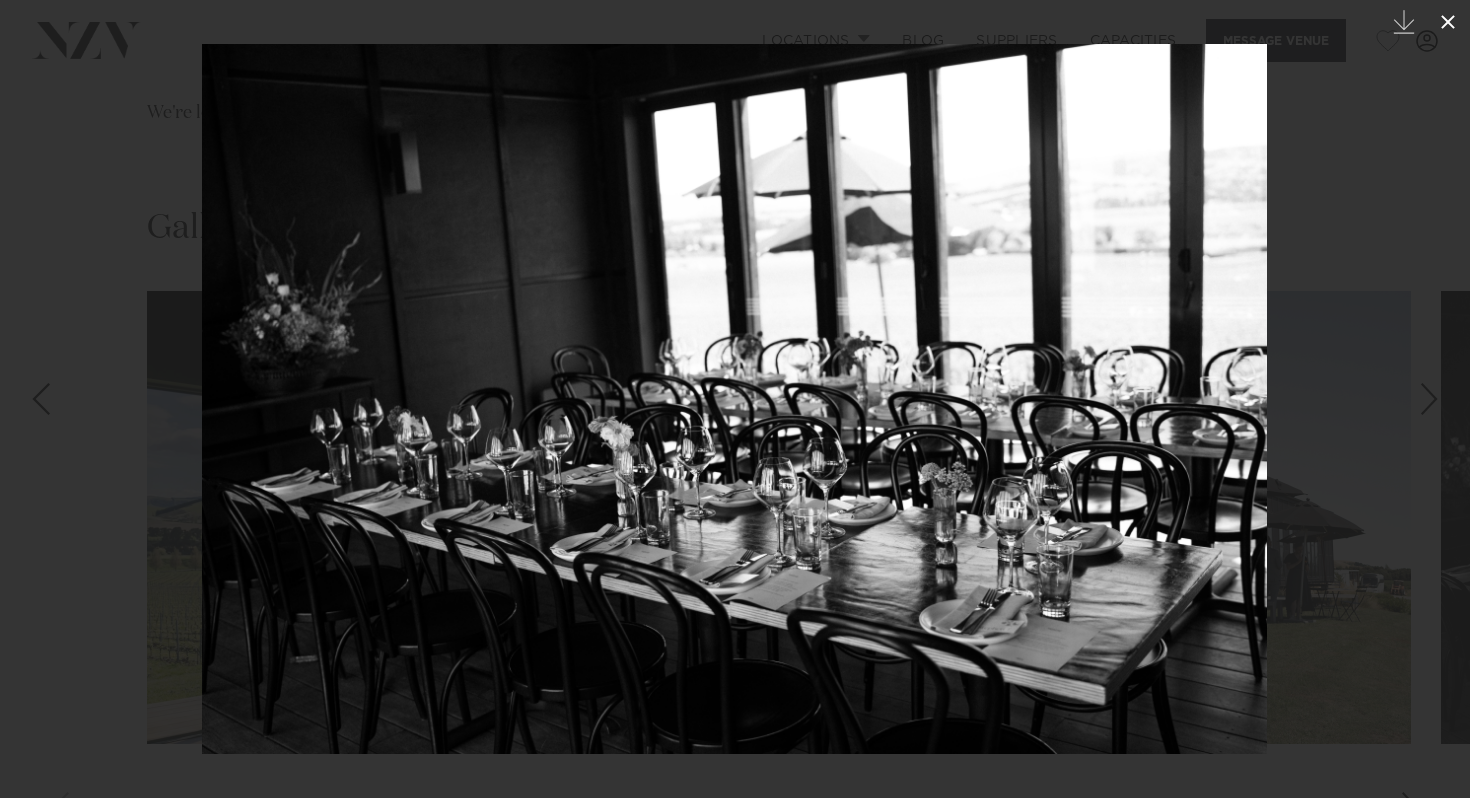 click 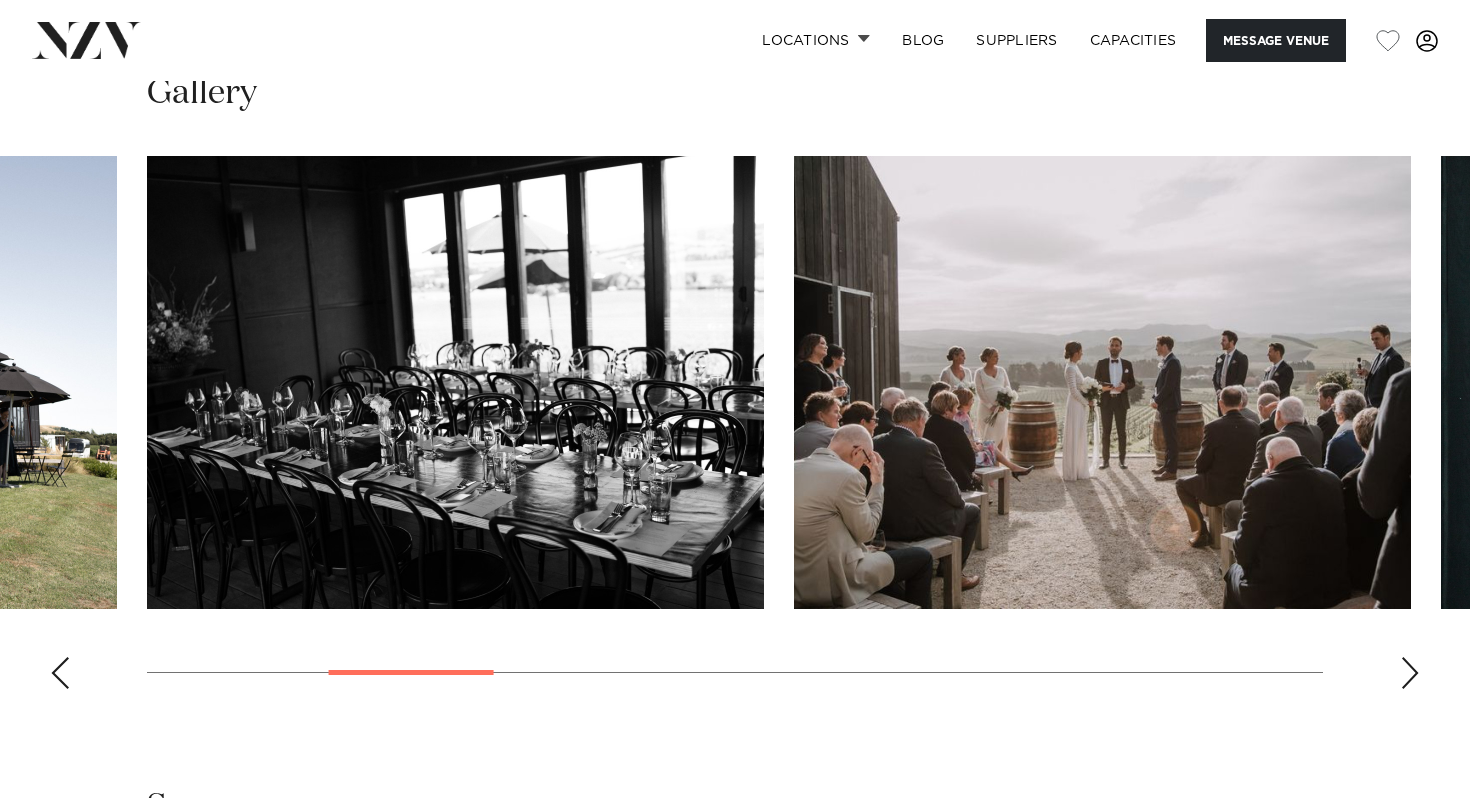 scroll, scrollTop: 1423, scrollLeft: 0, axis: vertical 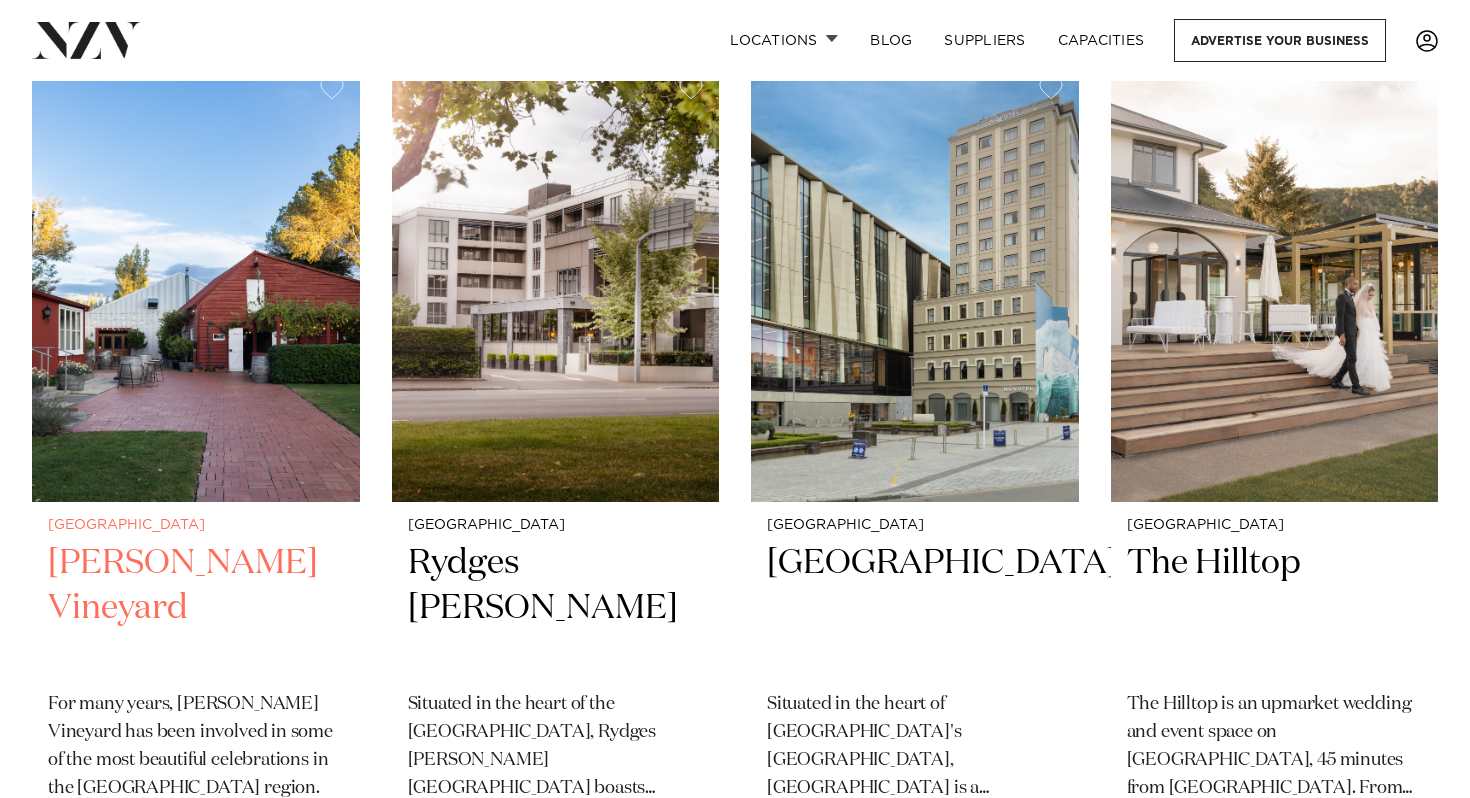 click at bounding box center [196, 281] 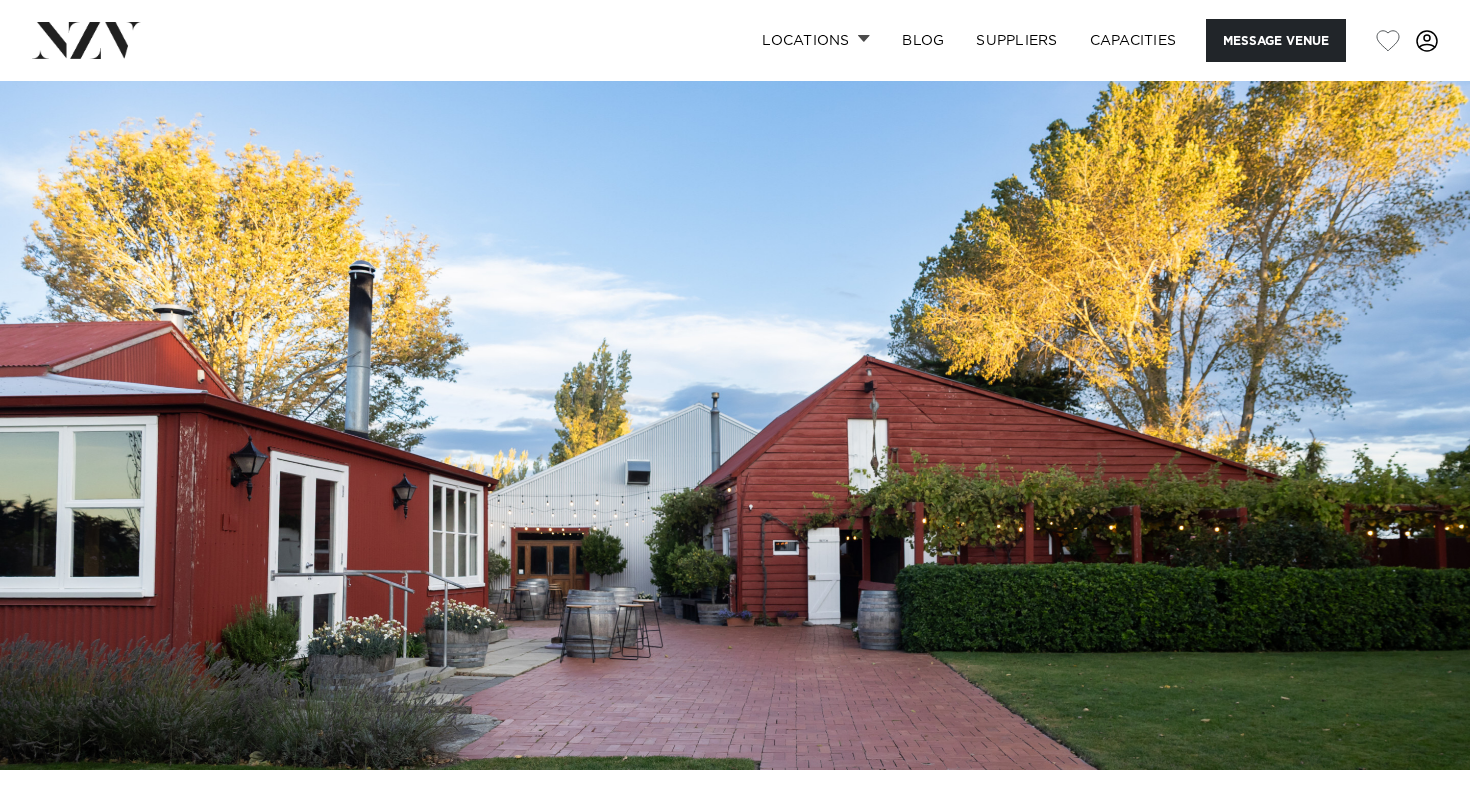 scroll, scrollTop: 0, scrollLeft: 0, axis: both 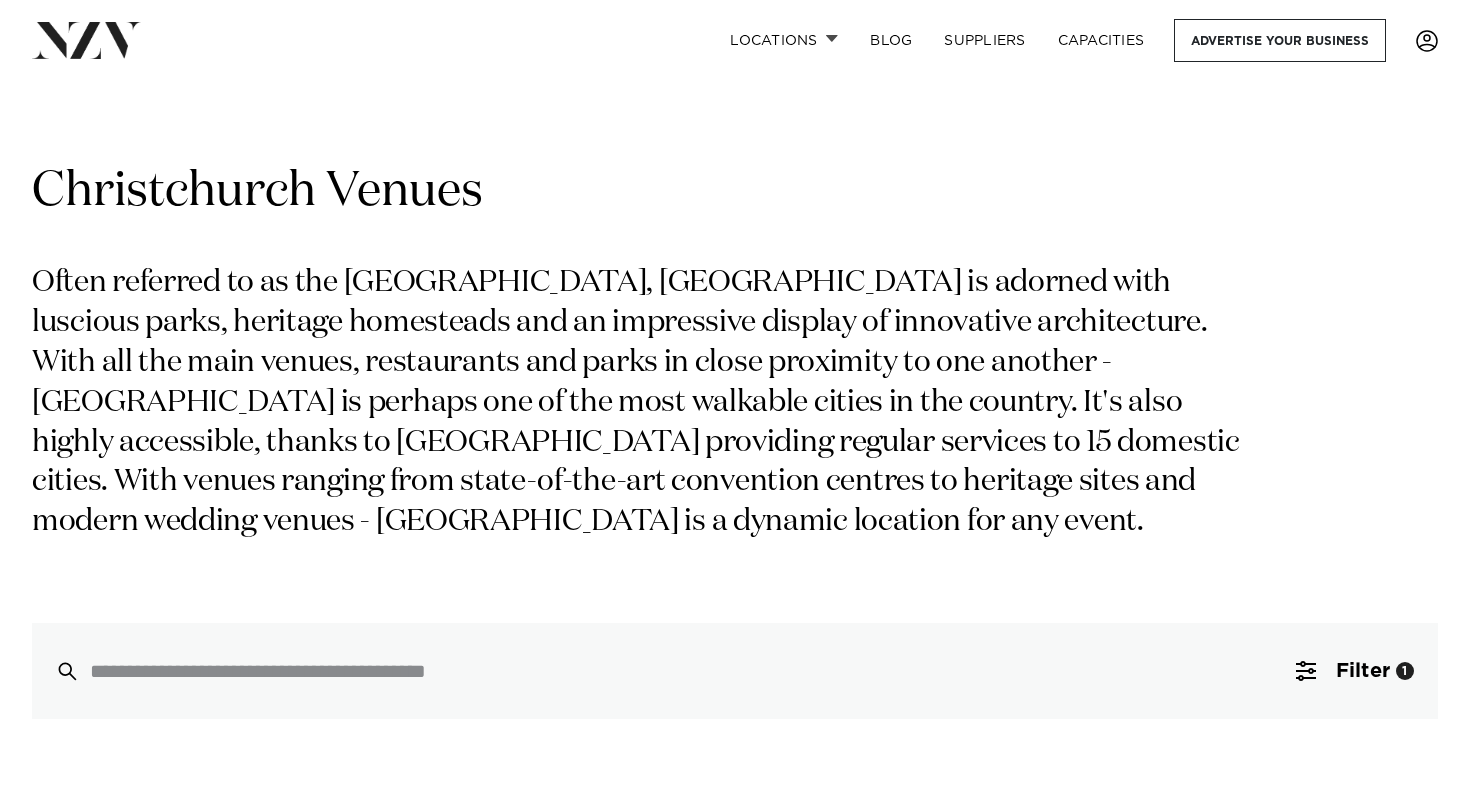 click on "Often referred to as the garden city, Christchurch is adorned with luscious parks, heritage homesteads and an impressive display of innovative architecture. With all the main venues, restaurants and parks in close proximity to one another - Christchurch is perhaps one of the most walkable cities in the country. It's also highly accessible, thanks to Christchurch Airport providing regular services to 15 domestic cities. With venues ranging from state-of-the-art convention centres to heritage sites and modern wedding venues - Christchurch is a dynamic location for any event." at bounding box center [650, 403] 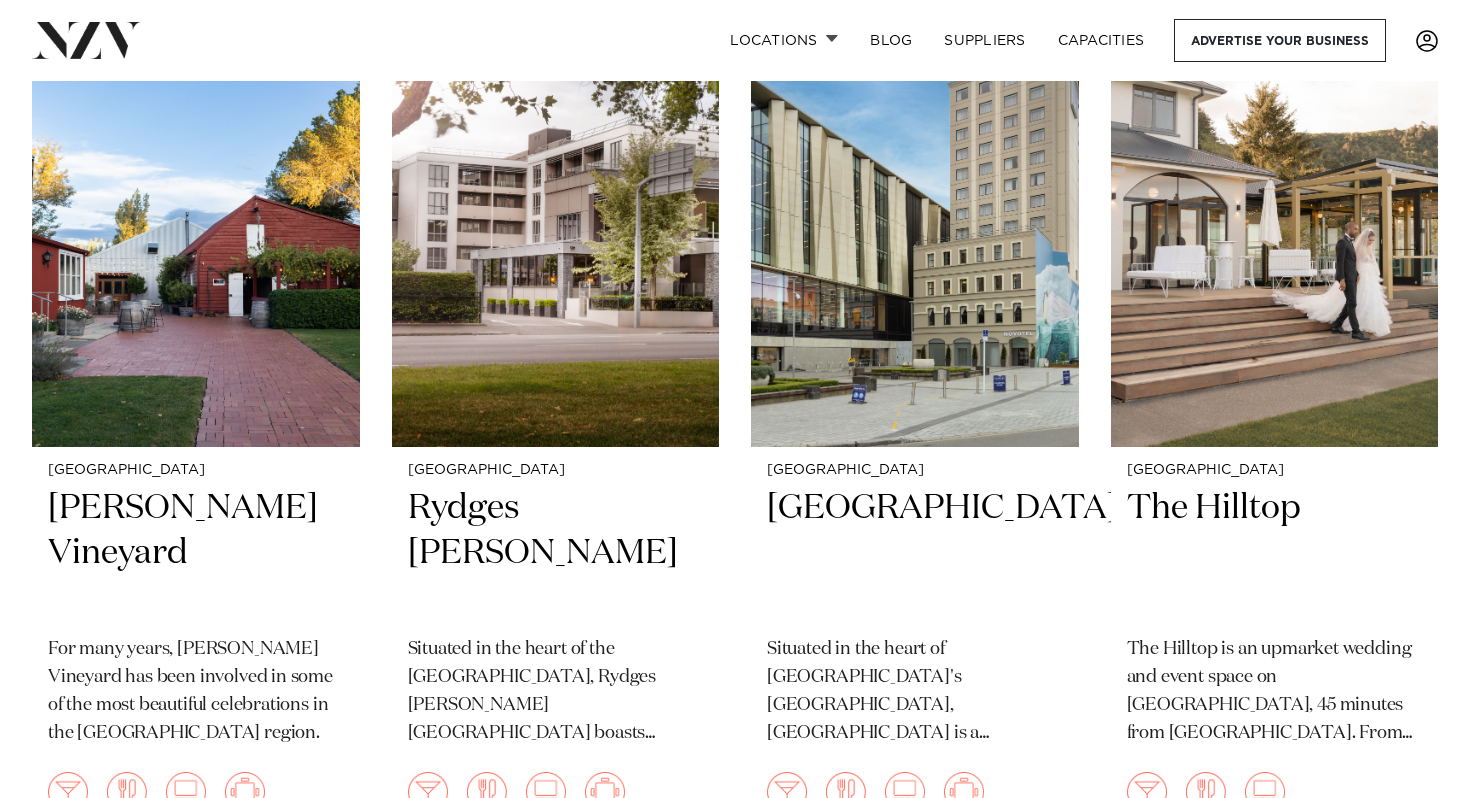 scroll, scrollTop: 889, scrollLeft: 0, axis: vertical 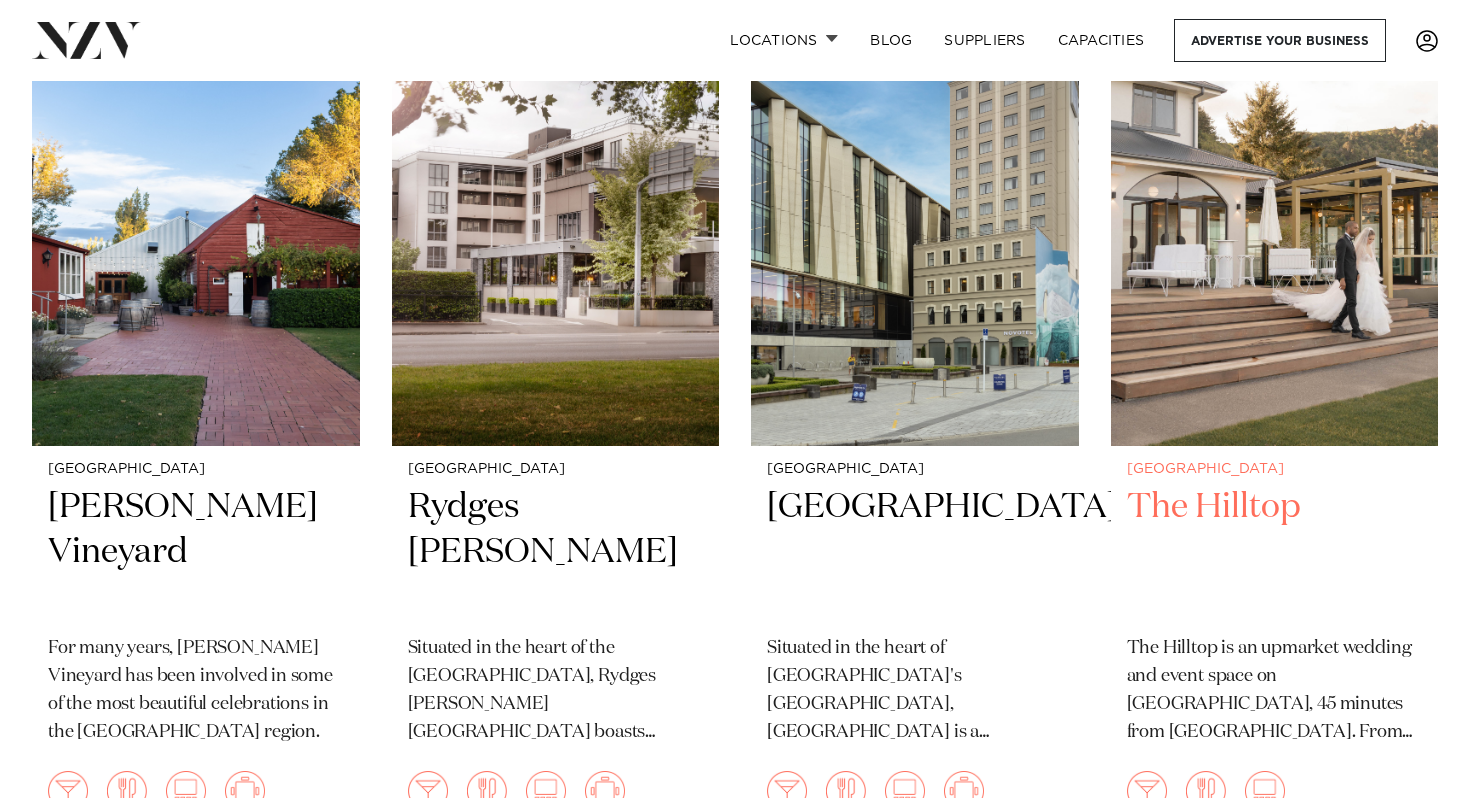 click at bounding box center (1275, 225) 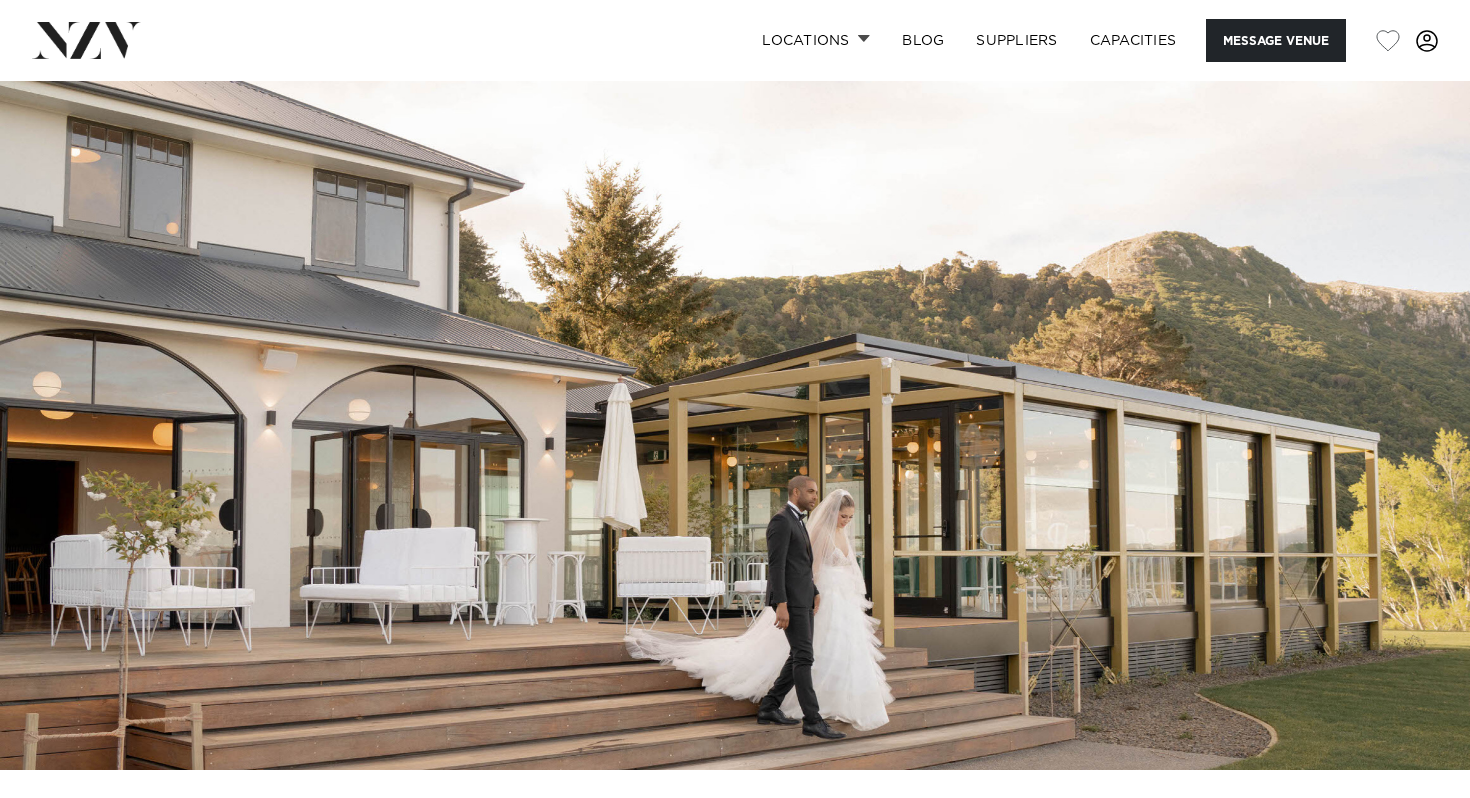 scroll, scrollTop: 0, scrollLeft: 0, axis: both 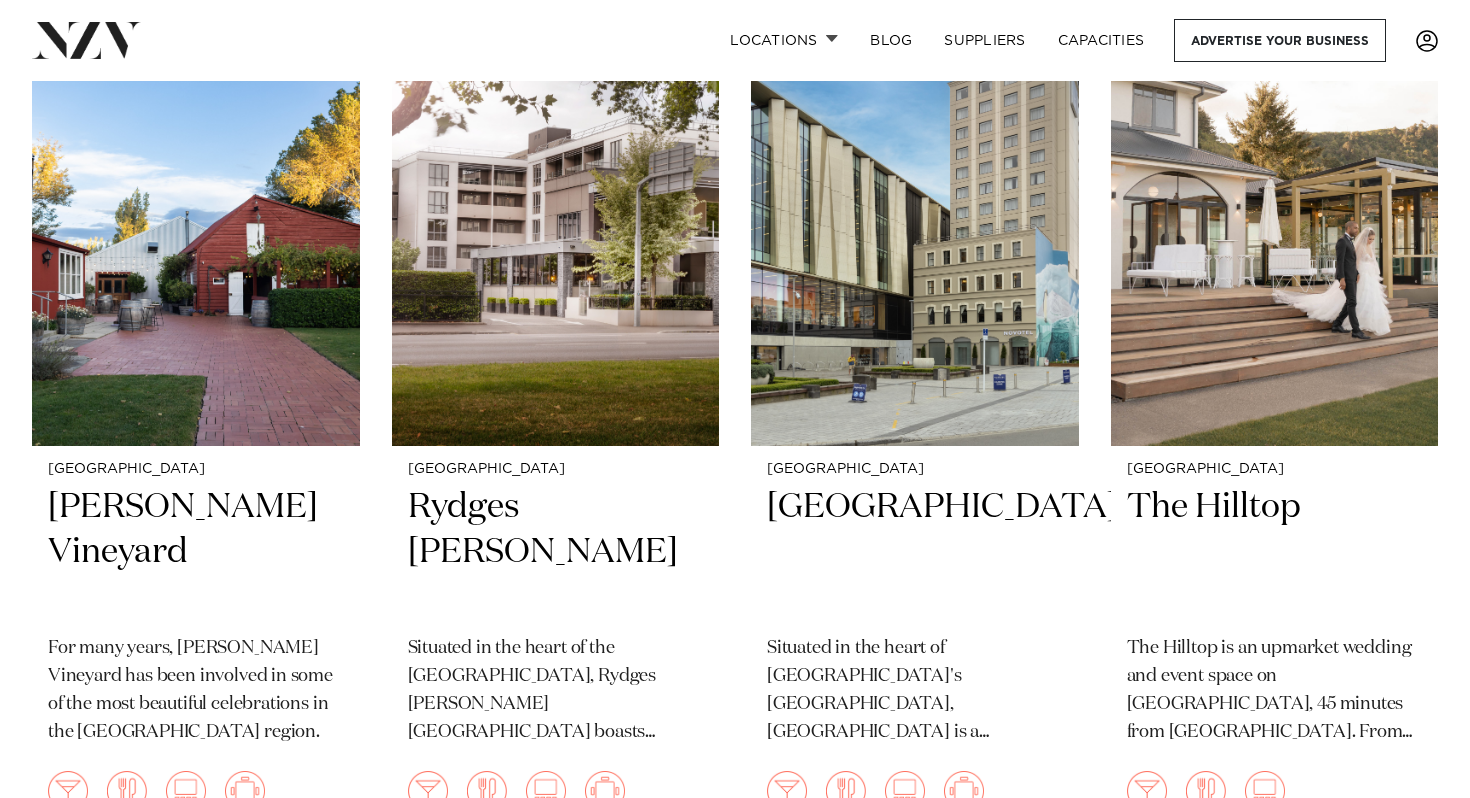 click on "Christchurch
[PERSON_NAME] Vineyard
For many years, [PERSON_NAME] Vineyard has been involved in some of the most beautiful celebrations in the [GEOGRAPHIC_DATA] region.
450
250
400
50
Christchurch
Rydges [PERSON_NAME]" at bounding box center (735, 2607) 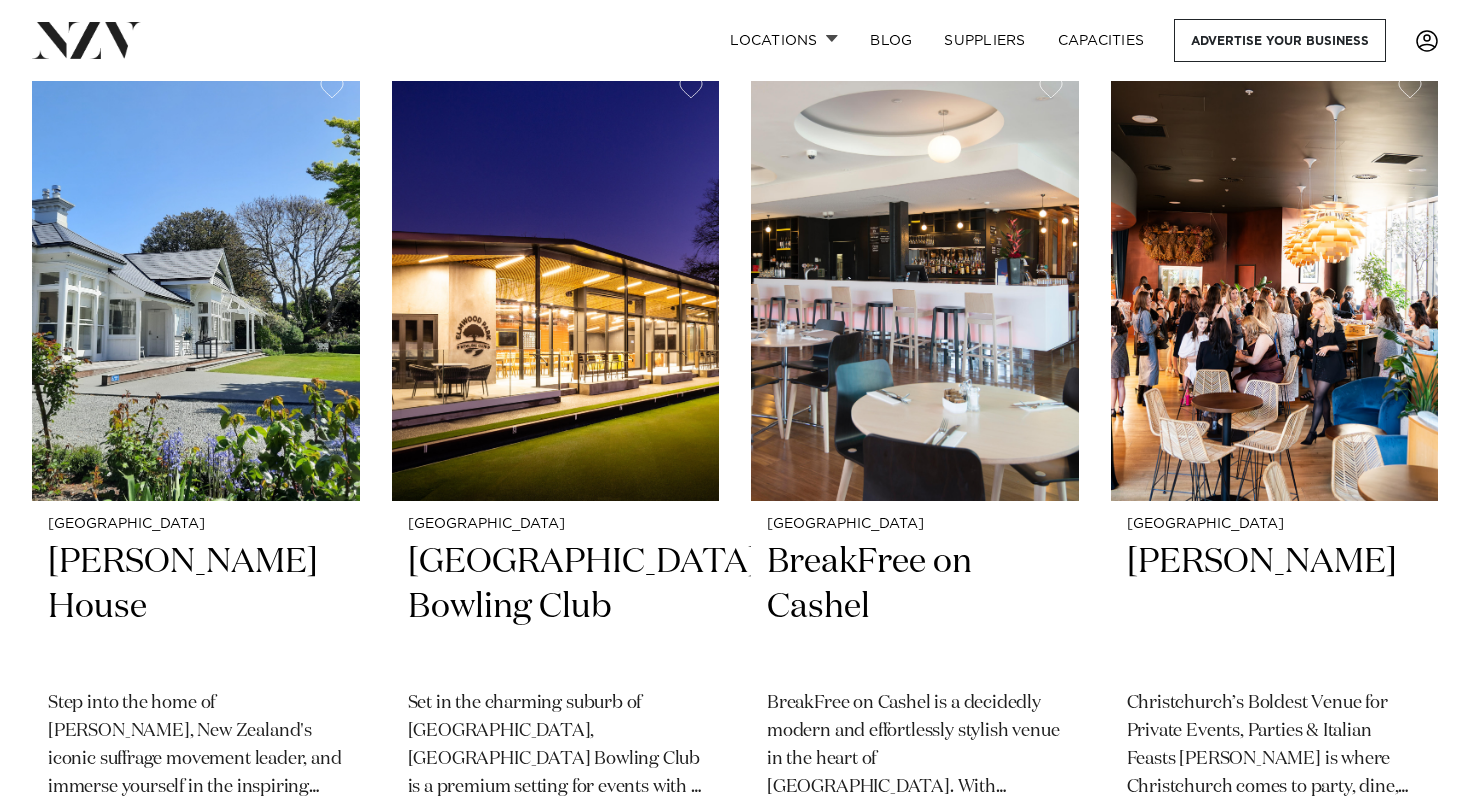 scroll, scrollTop: 2617, scrollLeft: 0, axis: vertical 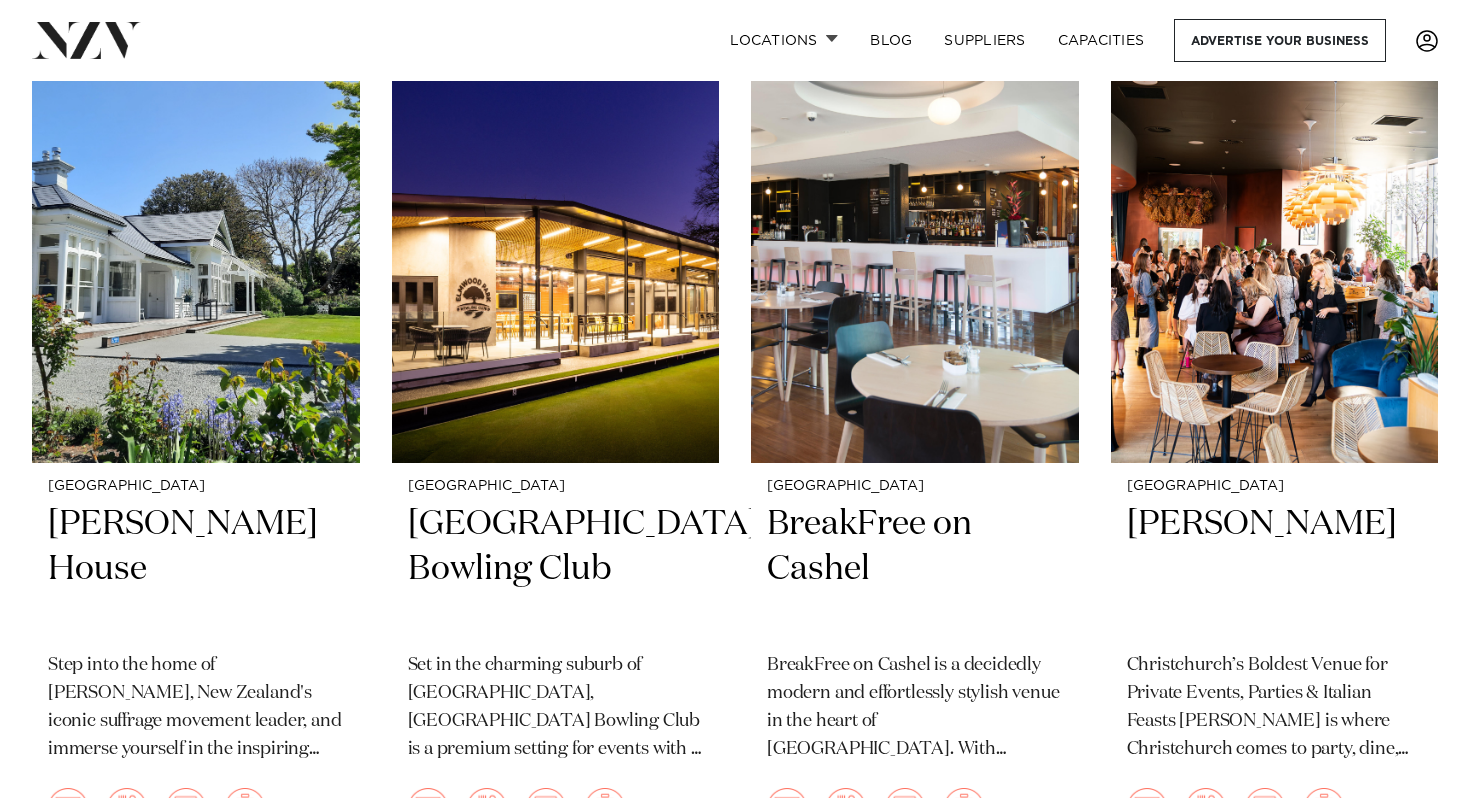click on "Showing 24 results  for Christchurch Venues
Often referred to as the garden city, Christchurch is adorned with luscious parks, heritage homesteads and an impressive display of innovative architecture. With all the main venues, restaurants and parks in close proximity to one another - Christchurch is perhaps one of the most walkable cities in the country. It's also highly accessible, thanks to Christchurch Airport providing regular services to 15 domestic cities. With venues ranging from state-of-the-art convention centres to heritage sites and modern wedding venues - Christchurch is a dynamic location for any event.
Christchurch
Larcomb Vineyard" at bounding box center (735, 965) 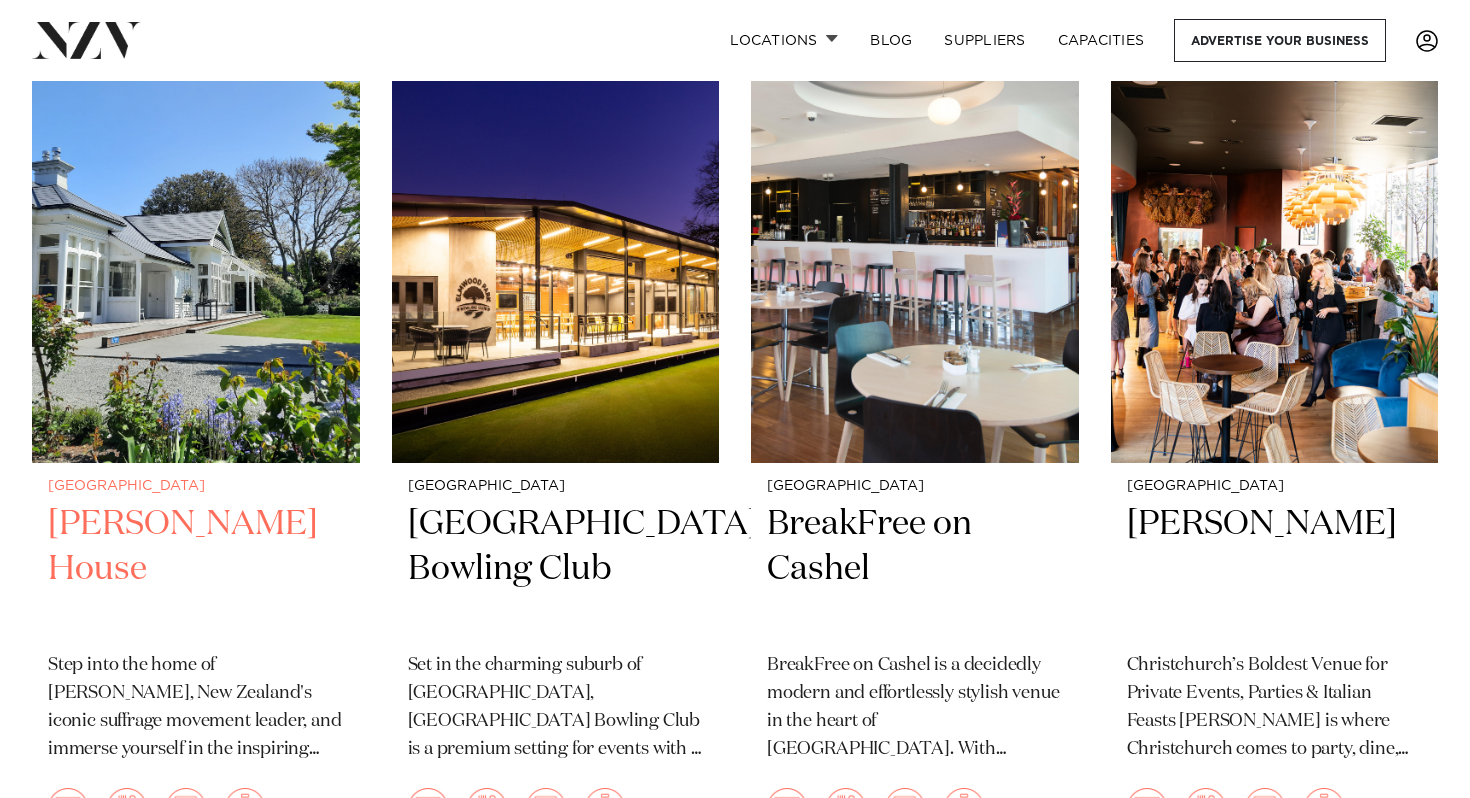 click at bounding box center [196, 242] 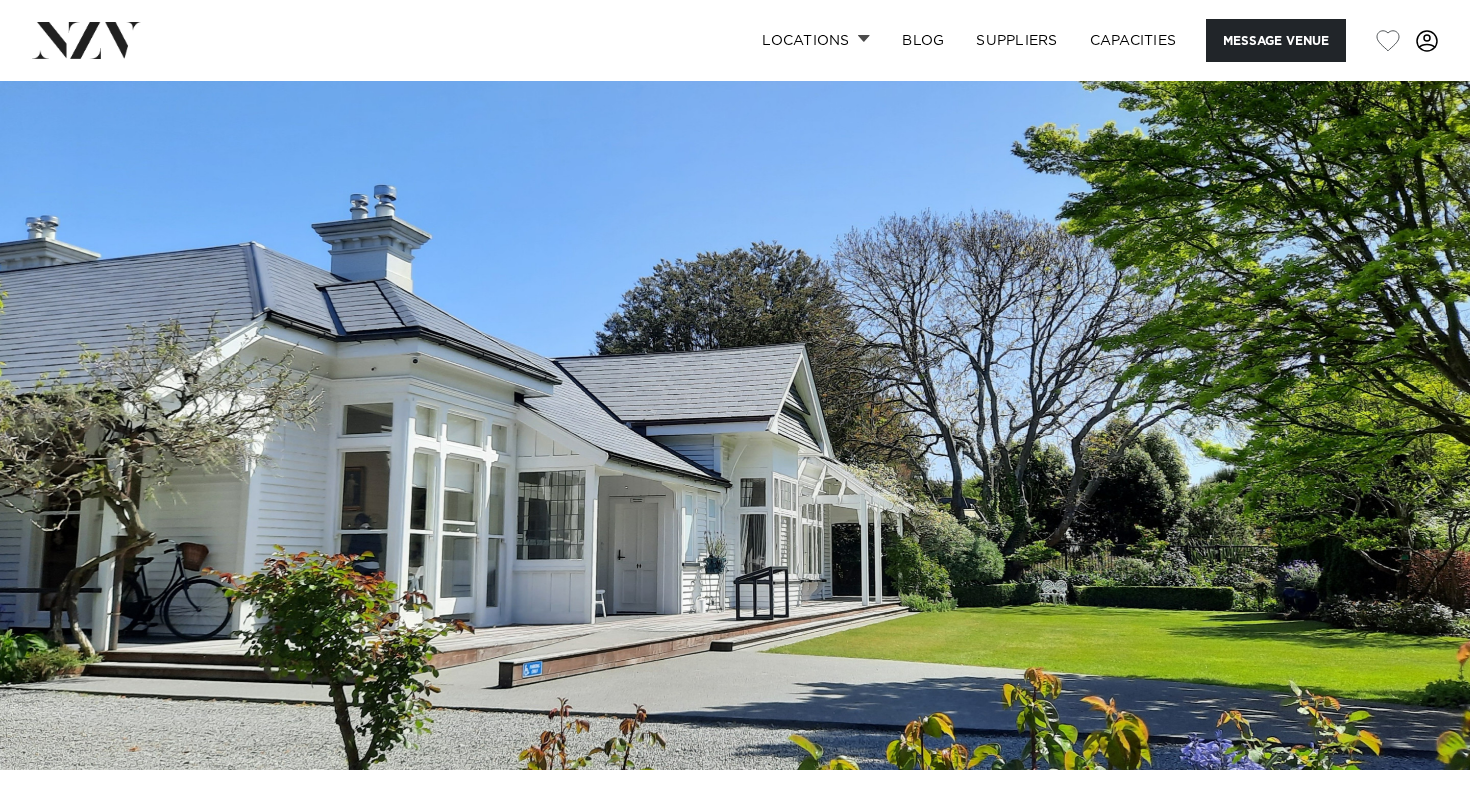 scroll, scrollTop: 0, scrollLeft: 0, axis: both 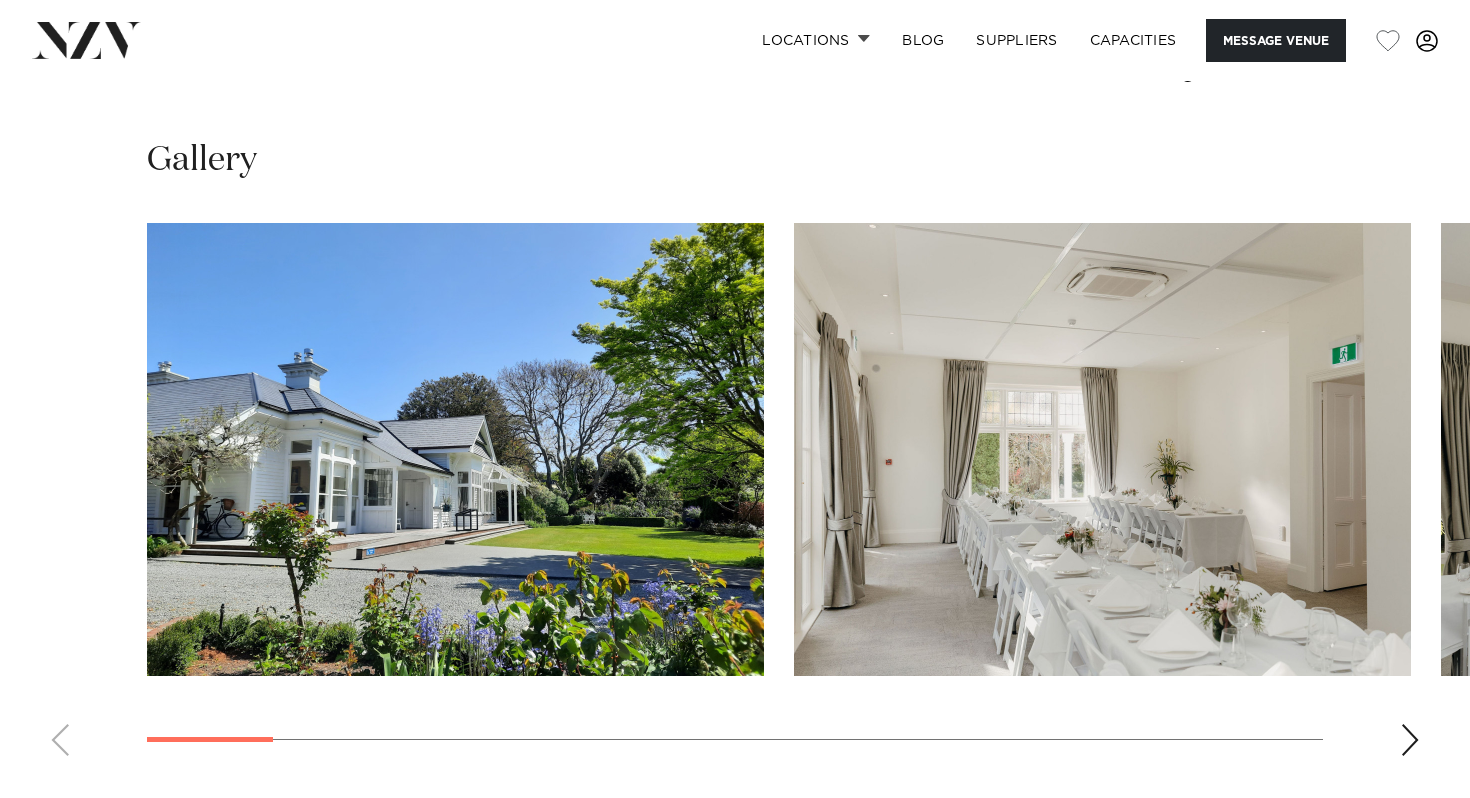 click at bounding box center (1410, 740) 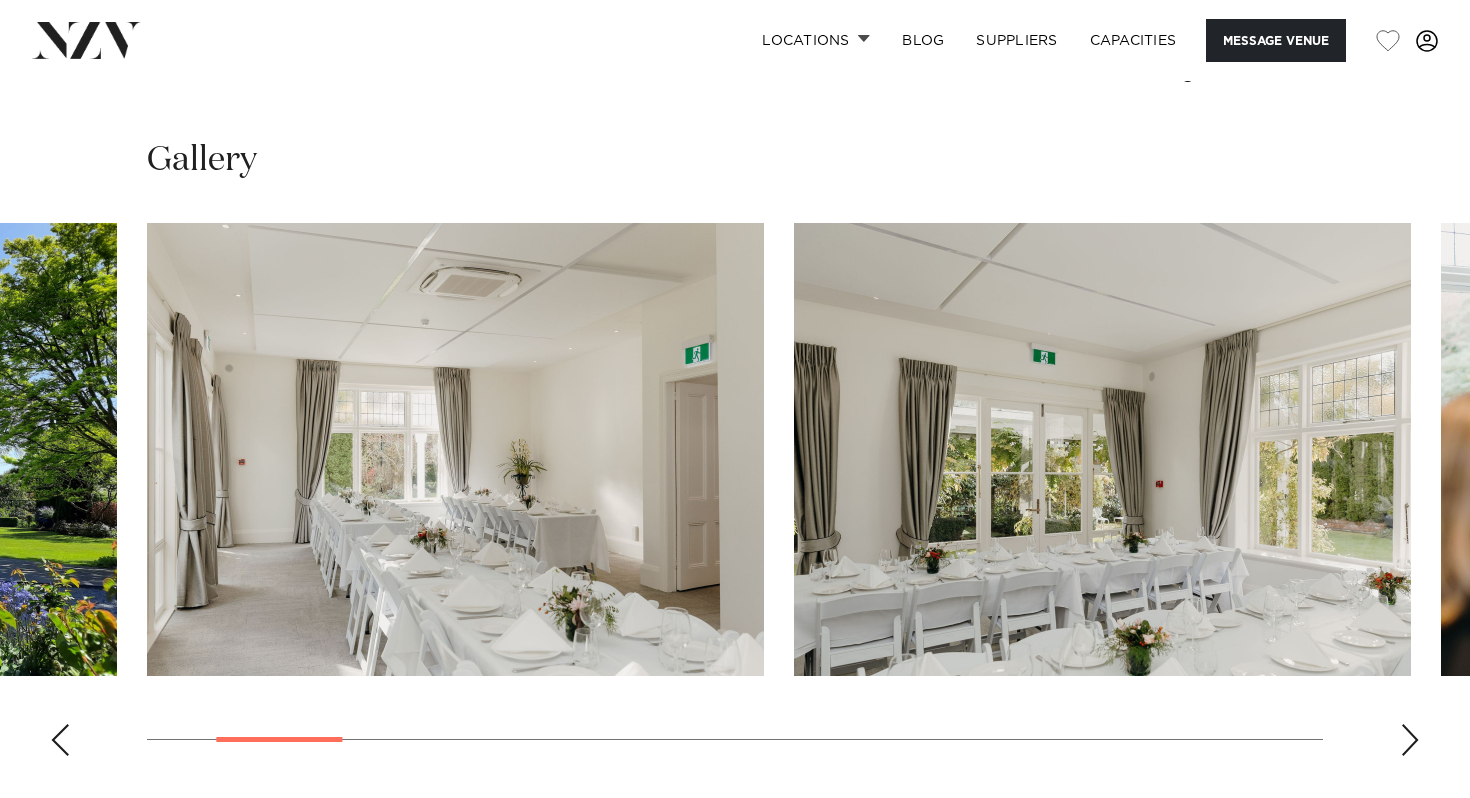 click at bounding box center [1410, 740] 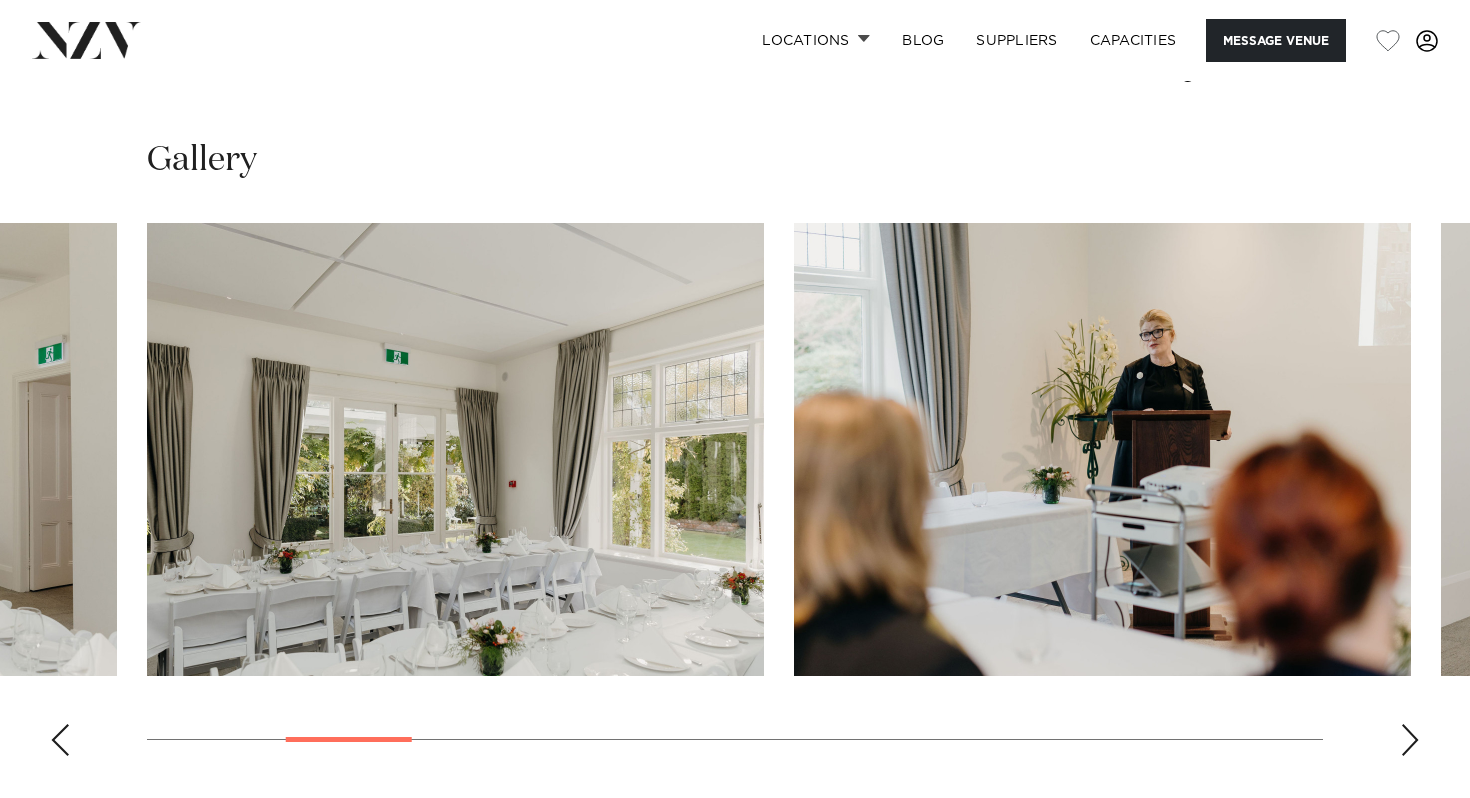 click at bounding box center (1410, 740) 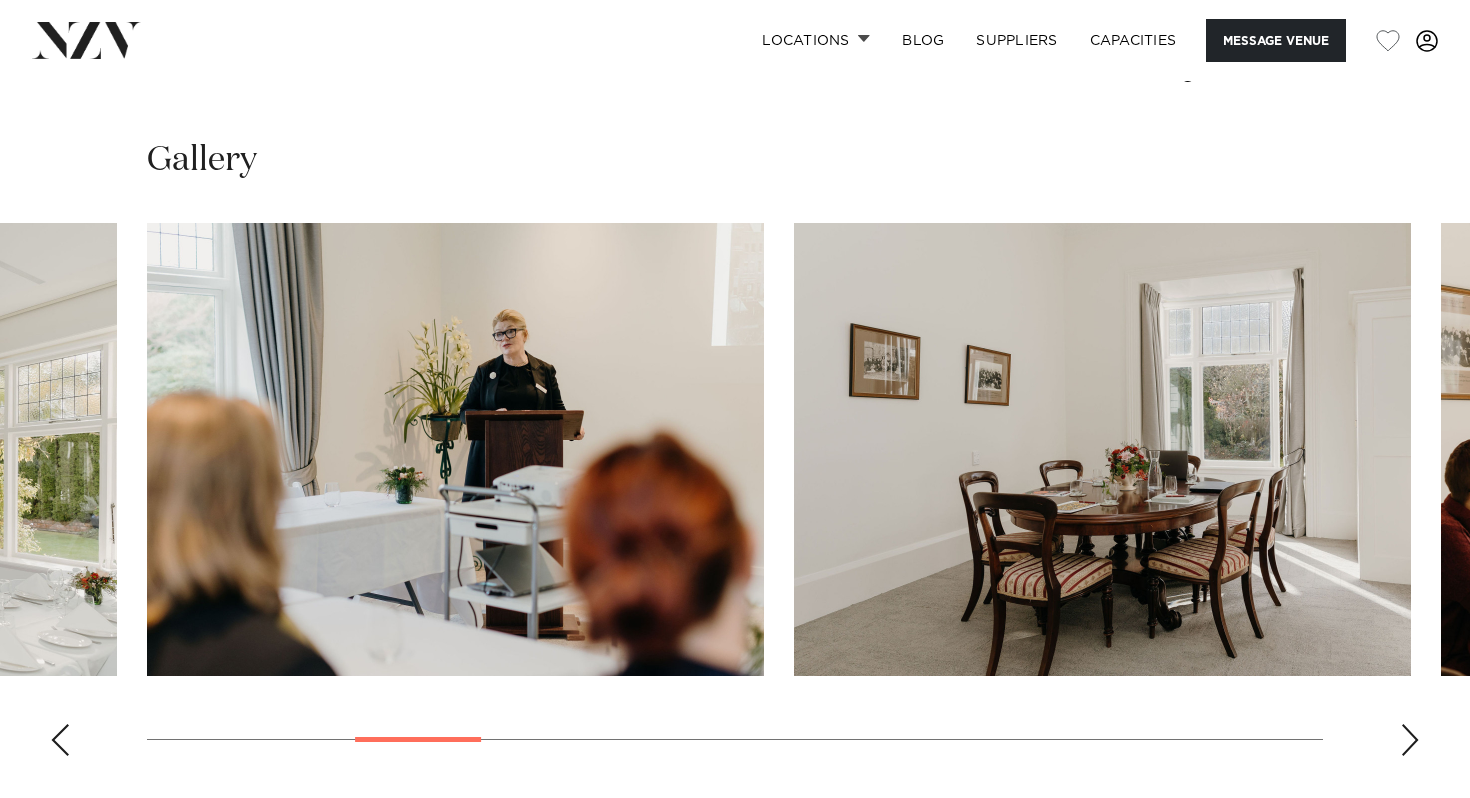 click at bounding box center [1410, 740] 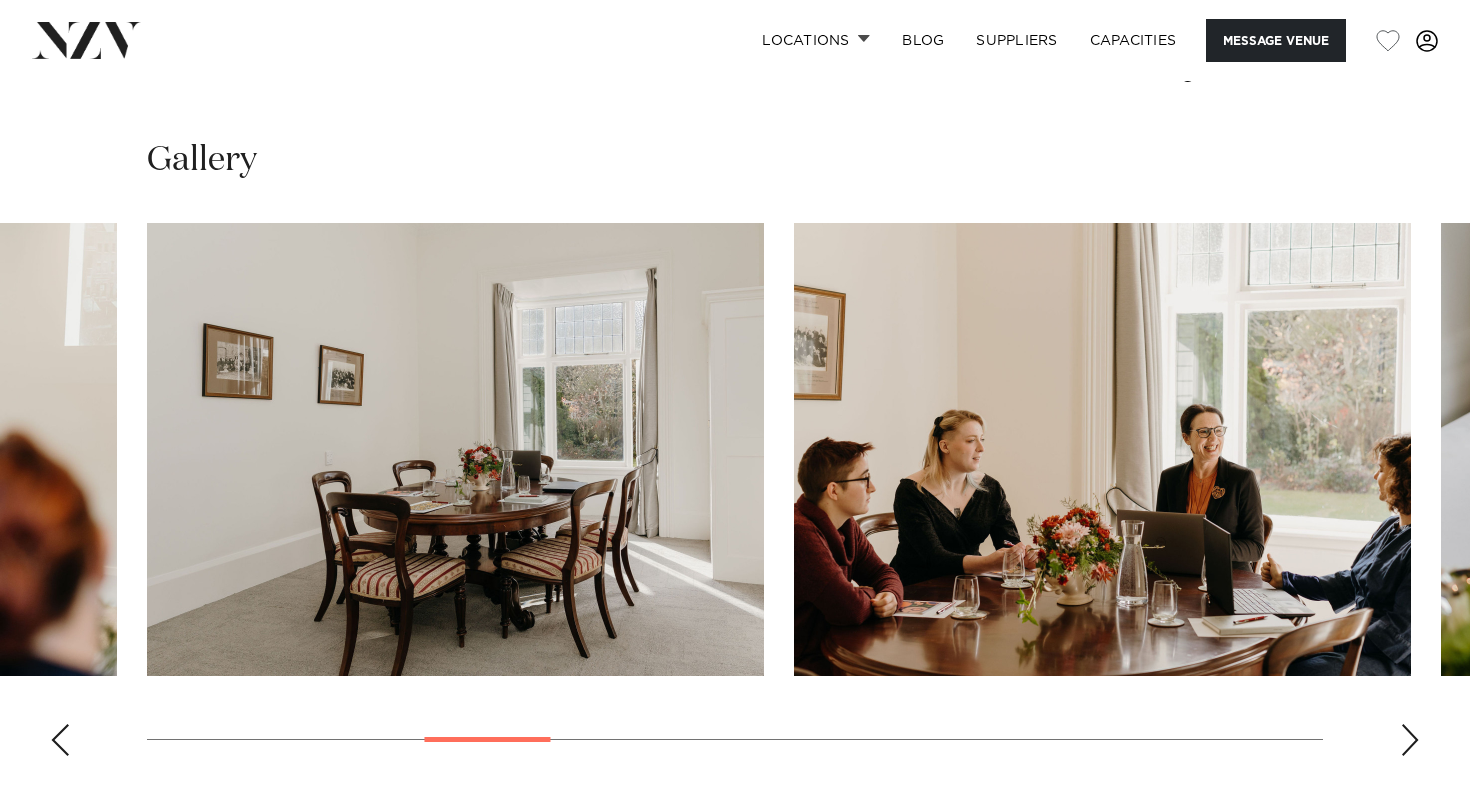click at bounding box center [1410, 740] 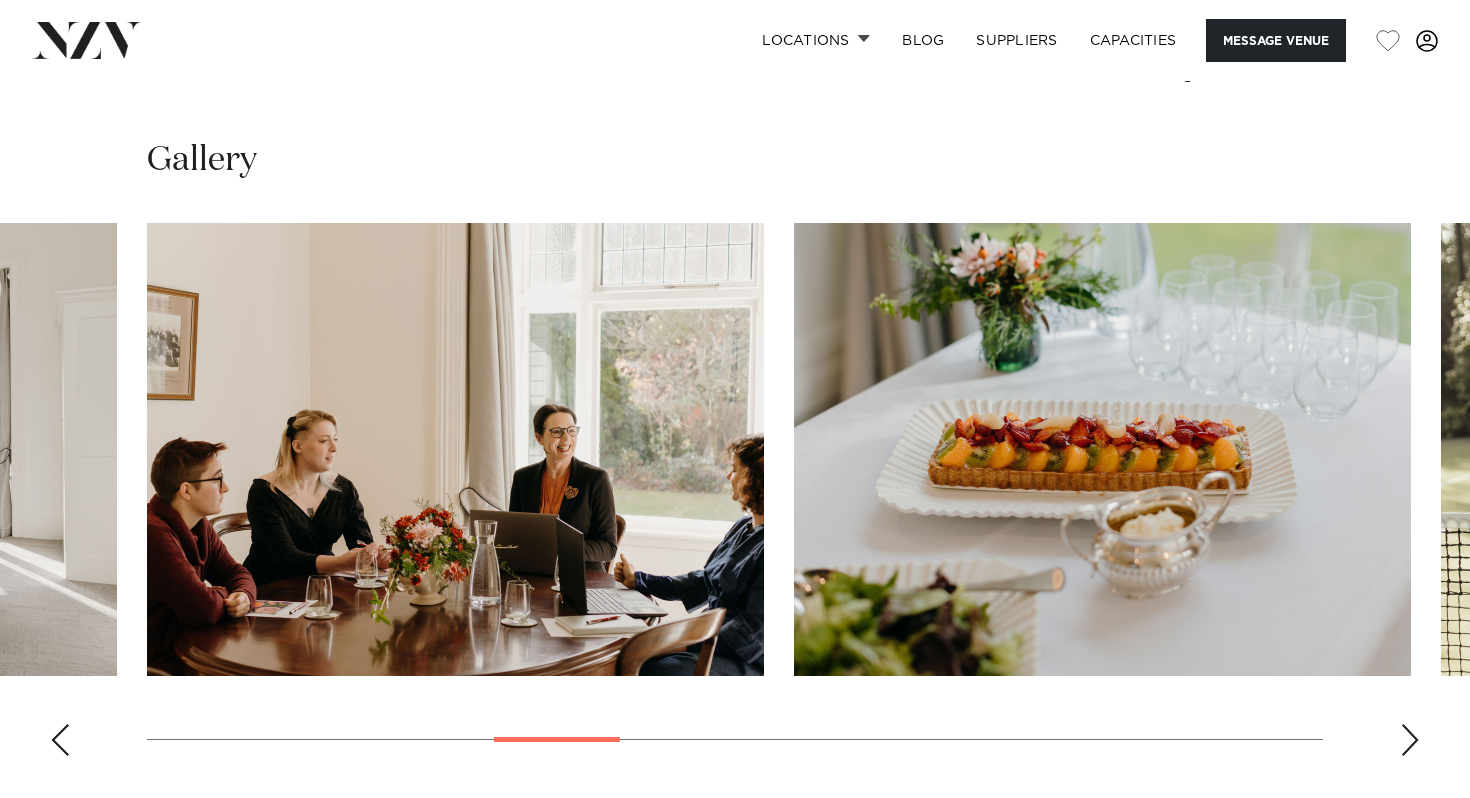 click at bounding box center (1410, 740) 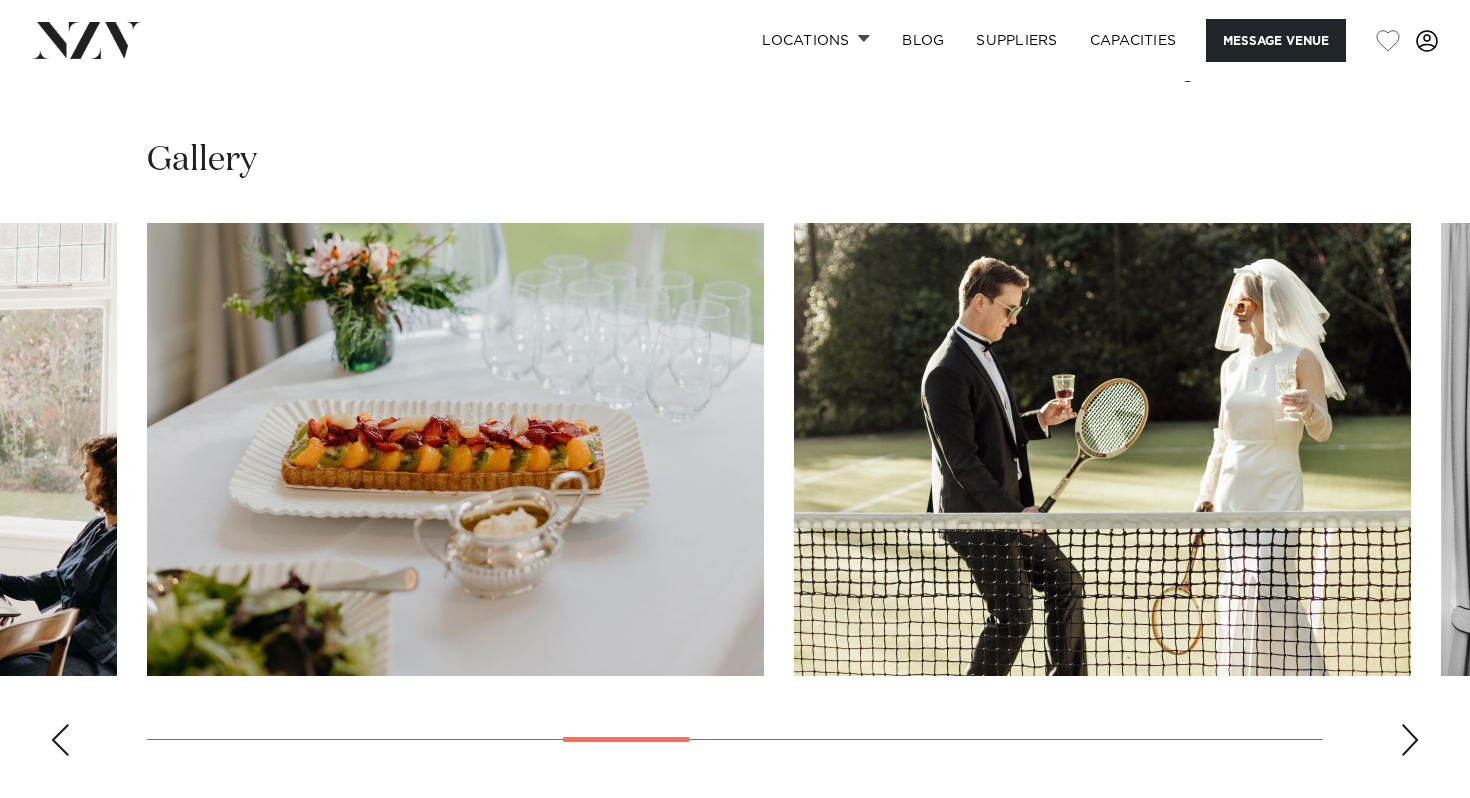 click at bounding box center [1410, 740] 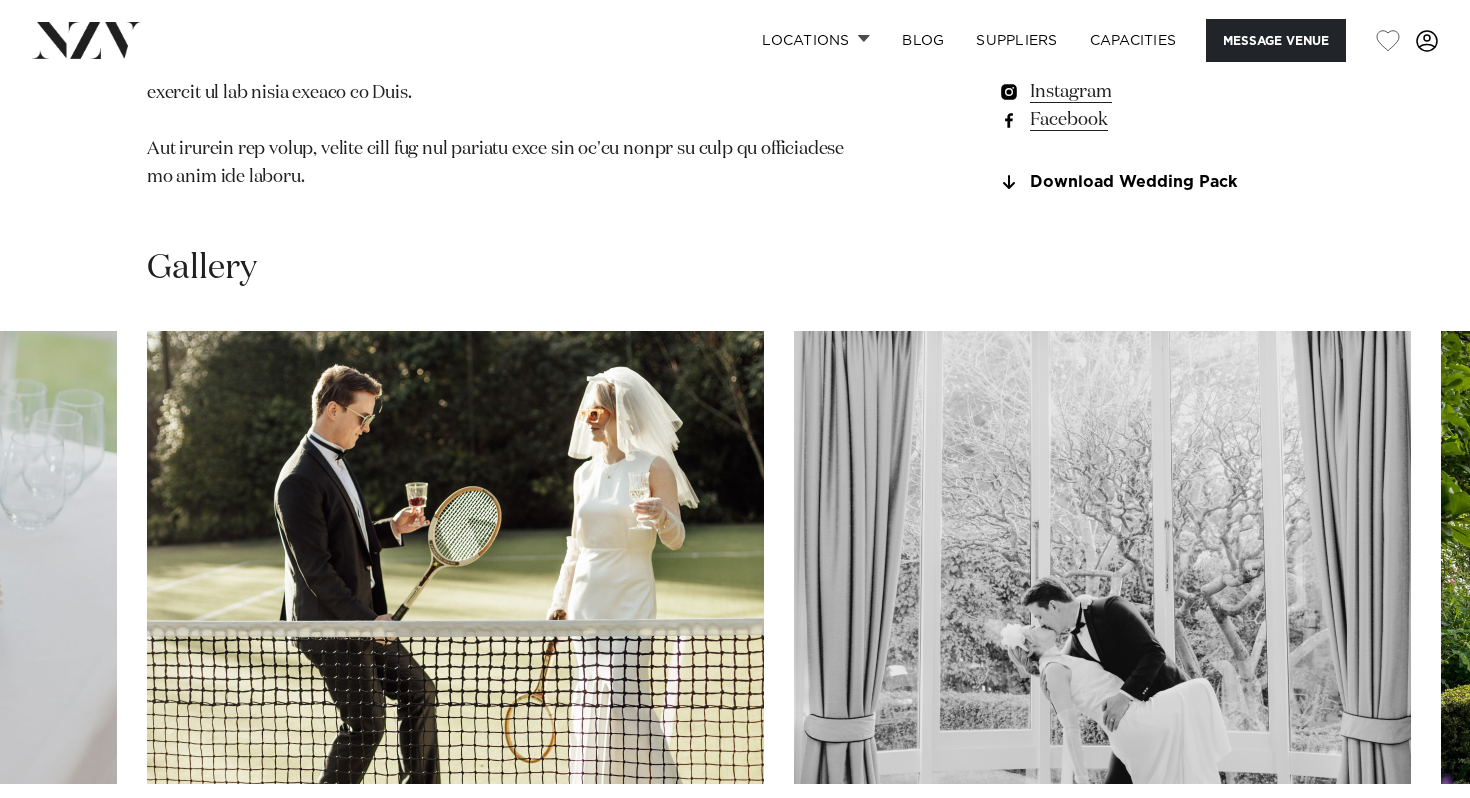 scroll, scrollTop: 1759, scrollLeft: 0, axis: vertical 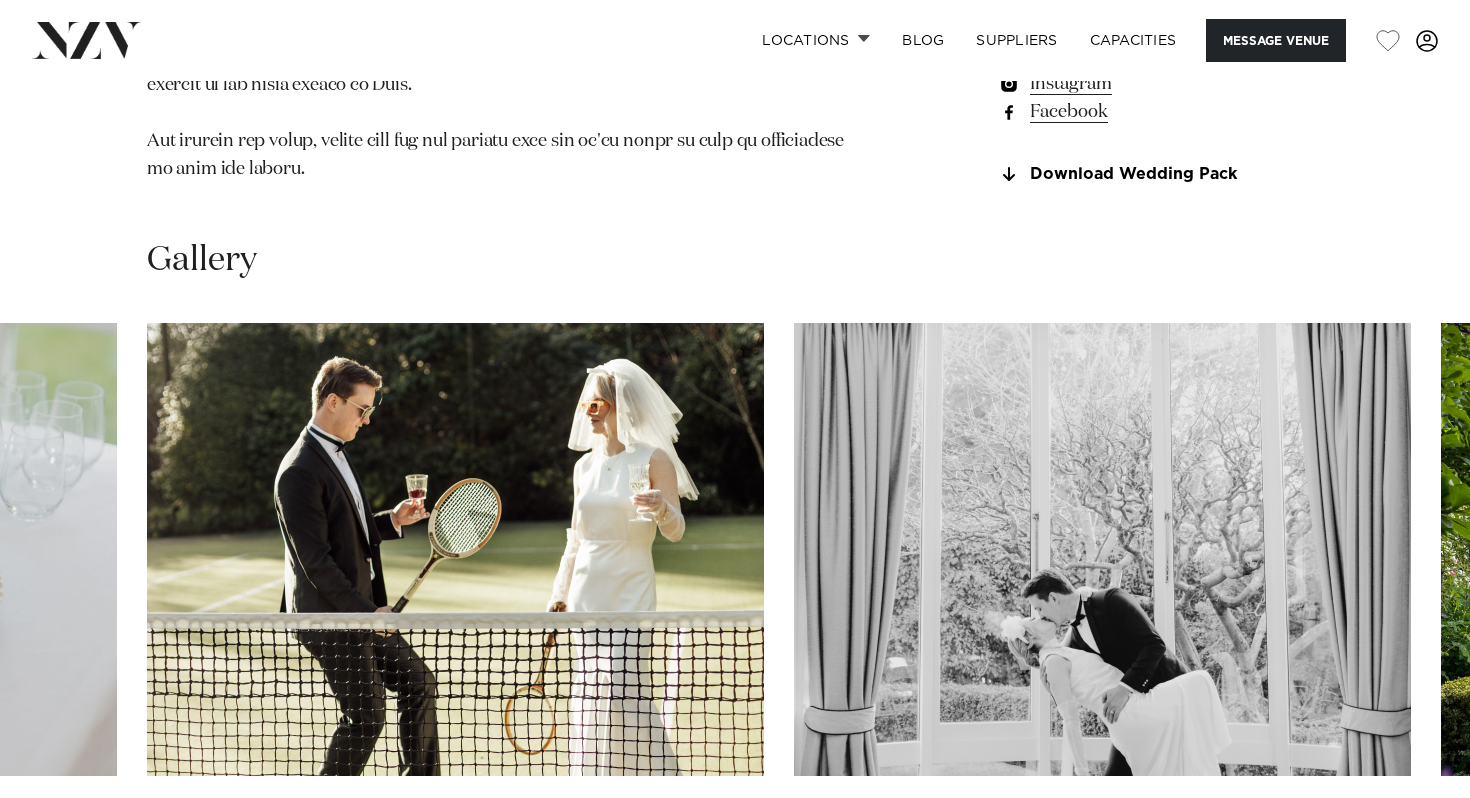 click at bounding box center [1410, 840] 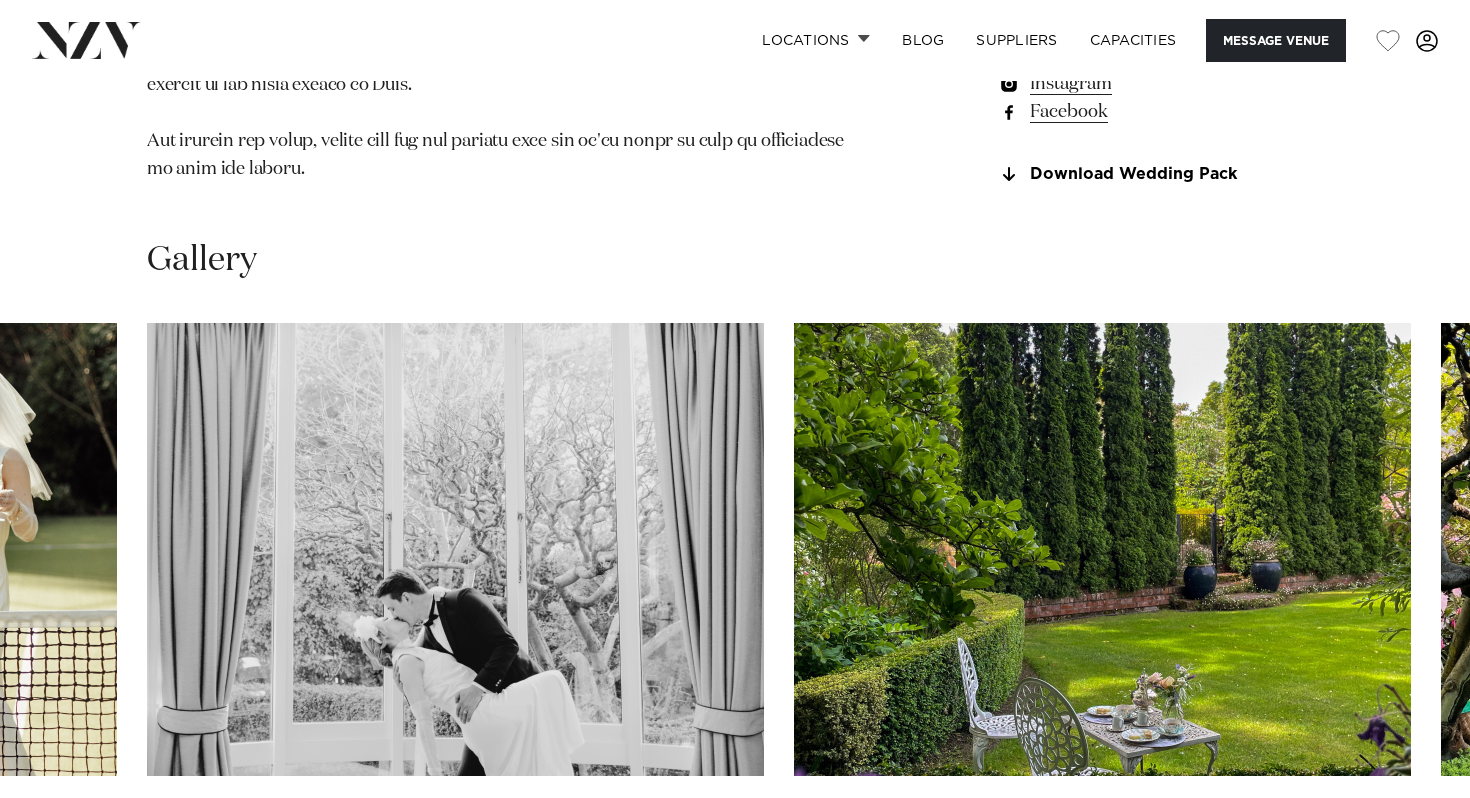 click at bounding box center (1410, 840) 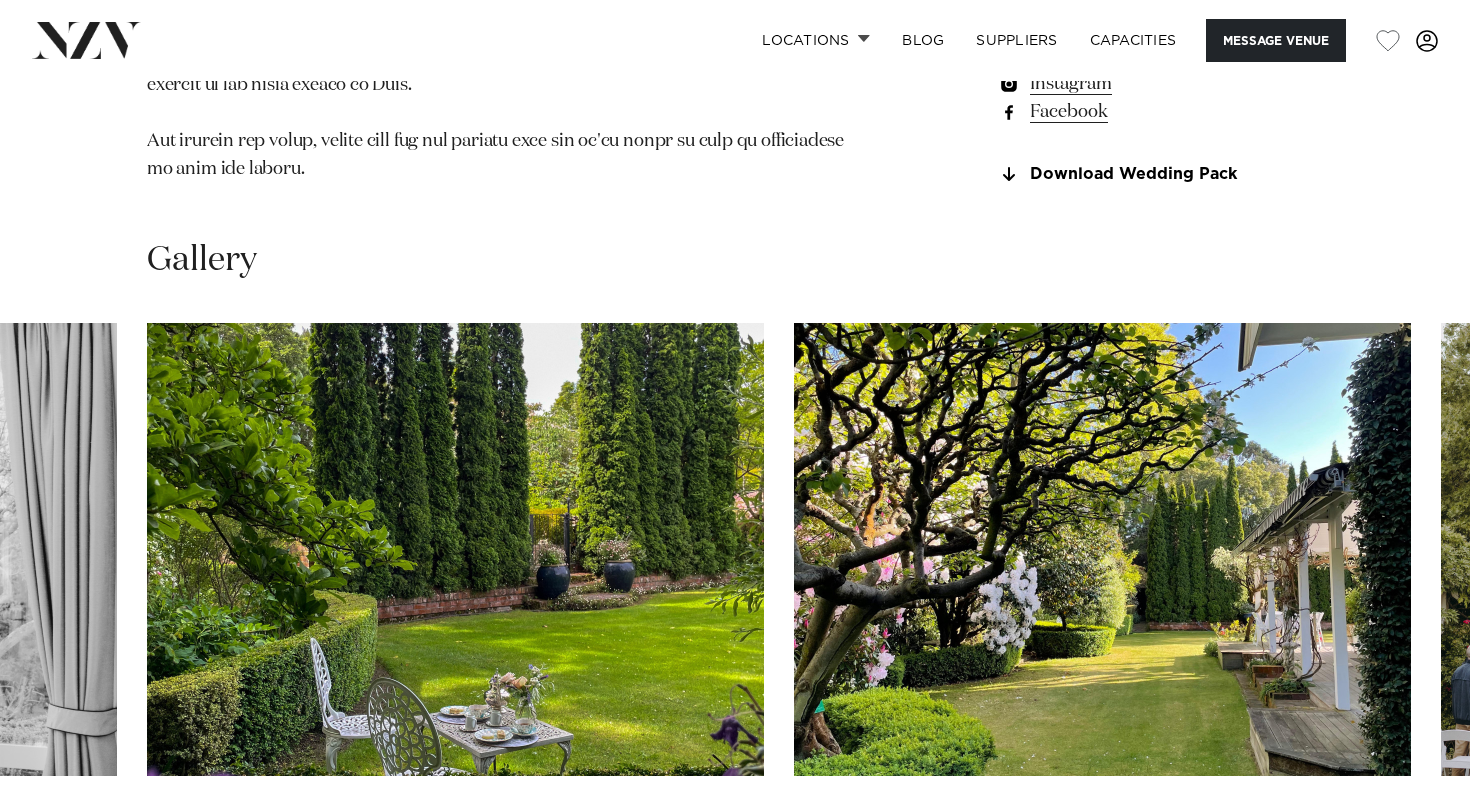 click at bounding box center (1410, 840) 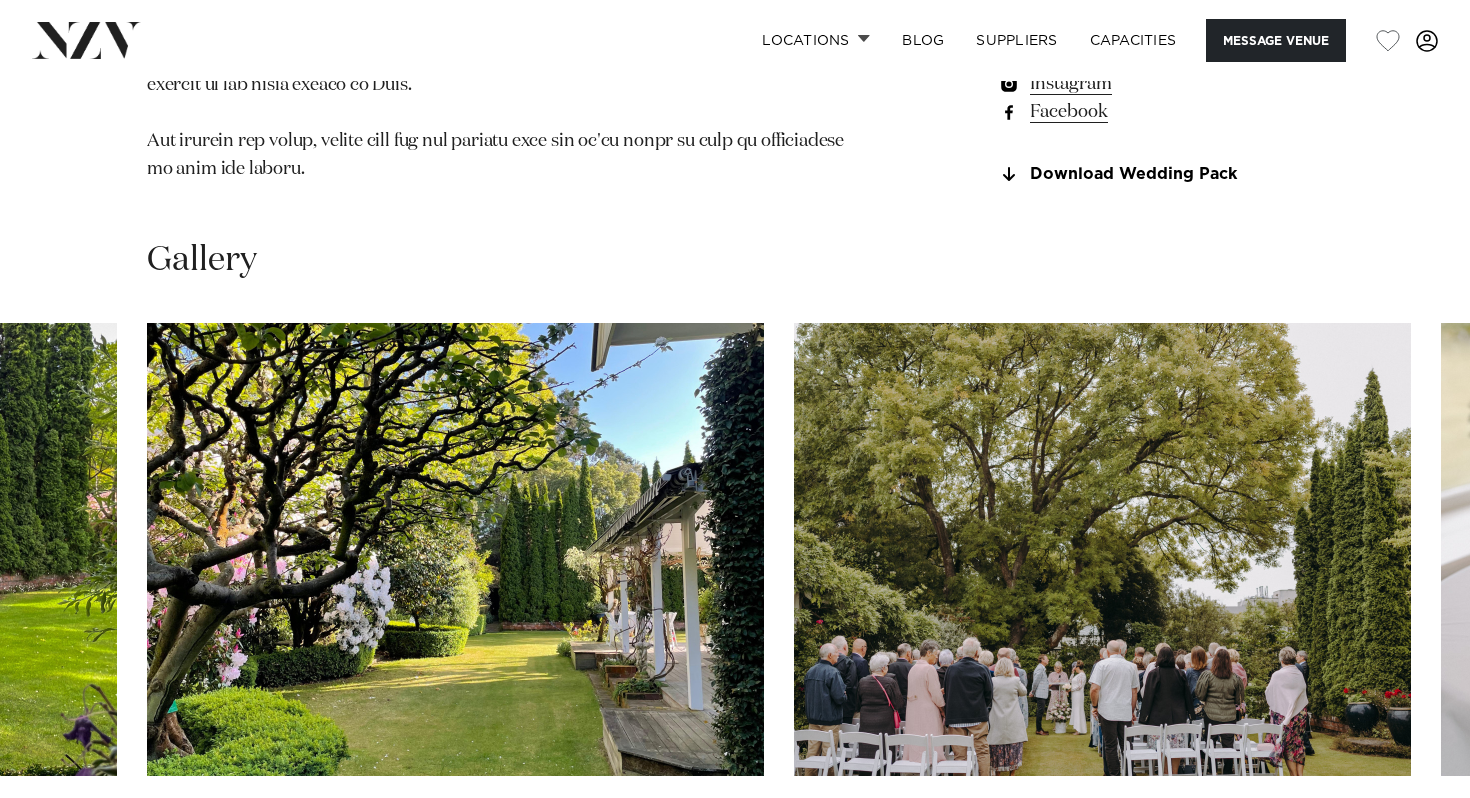 click at bounding box center [1410, 840] 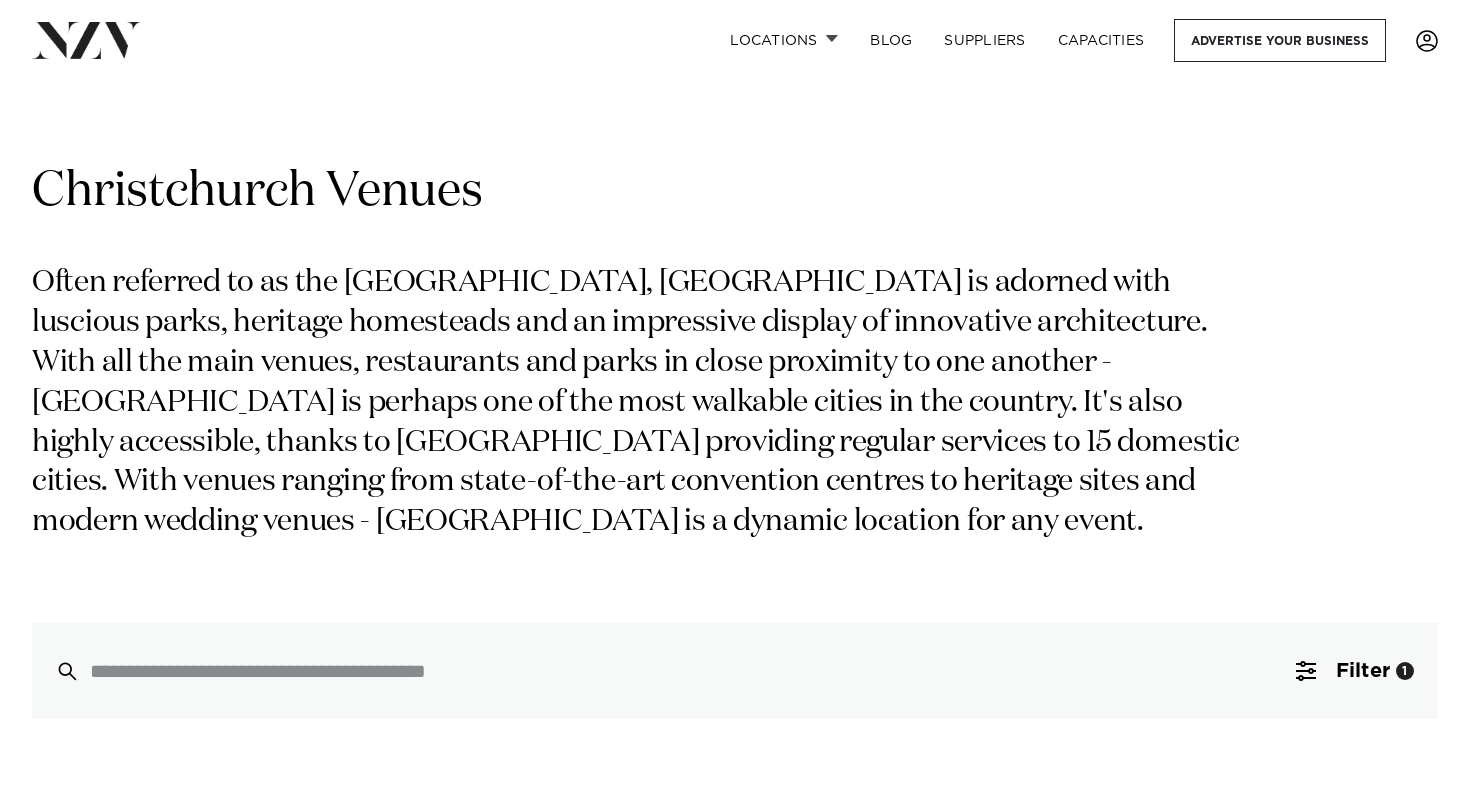 scroll, scrollTop: 2617, scrollLeft: 0, axis: vertical 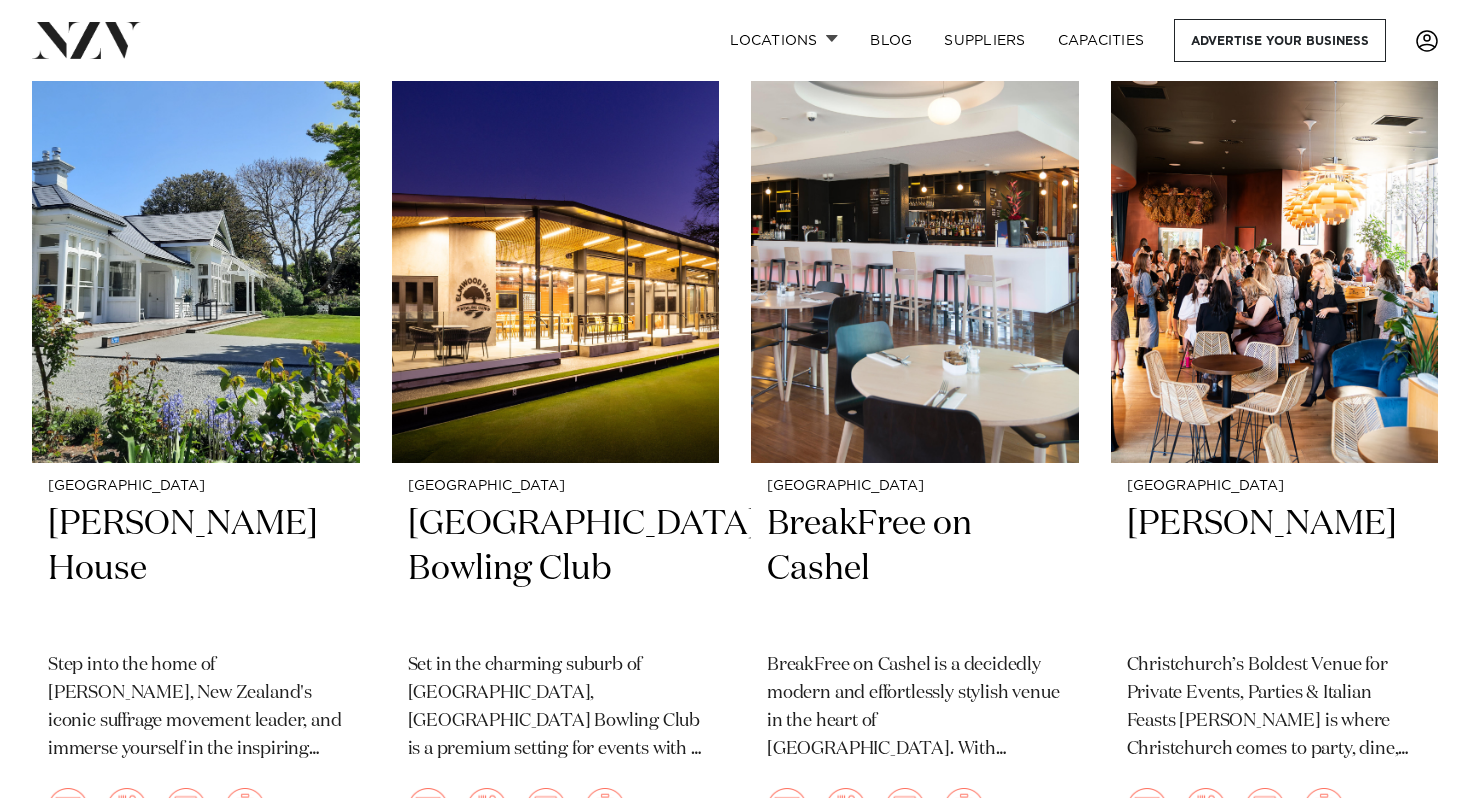 click on "Christchurch
Larcomb Vineyard
For many years, Larcomb Vineyard has been involved in some of the most beautiful celebrations in the Canterbury region.
450
250
400
50
Christchurch
Rydges Latimer" at bounding box center (735, 879) 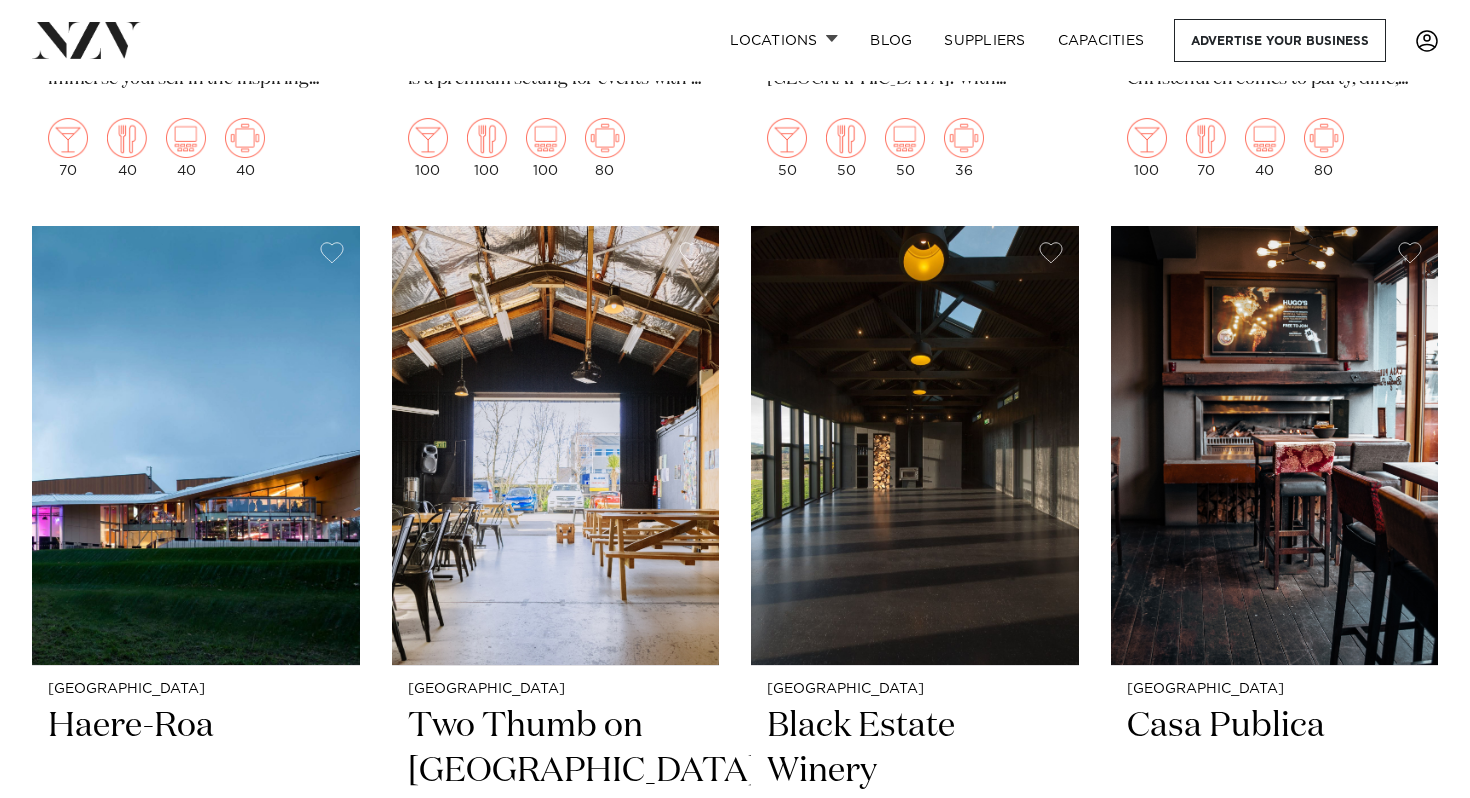 scroll, scrollTop: 3435, scrollLeft: 0, axis: vertical 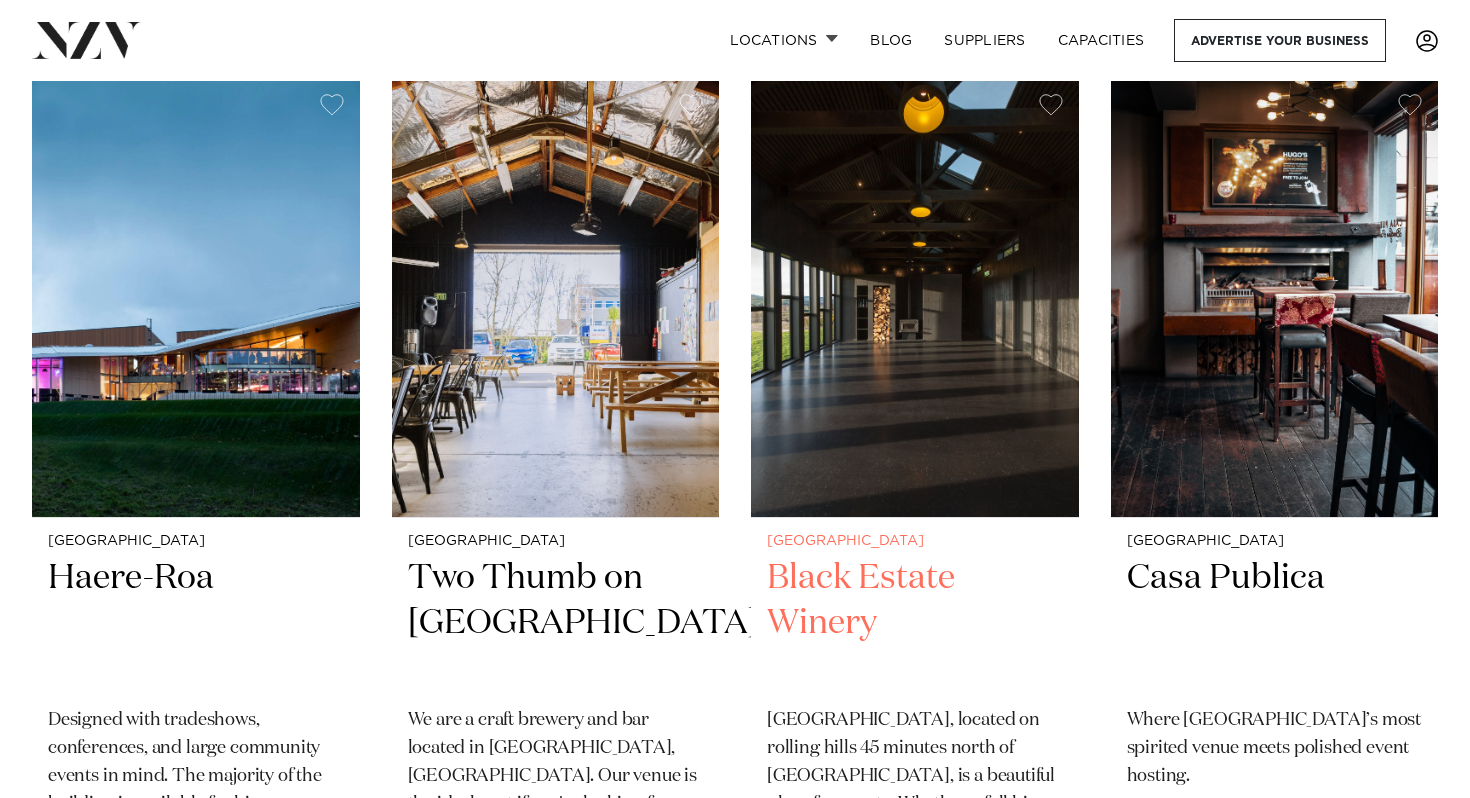click at bounding box center [915, 297] 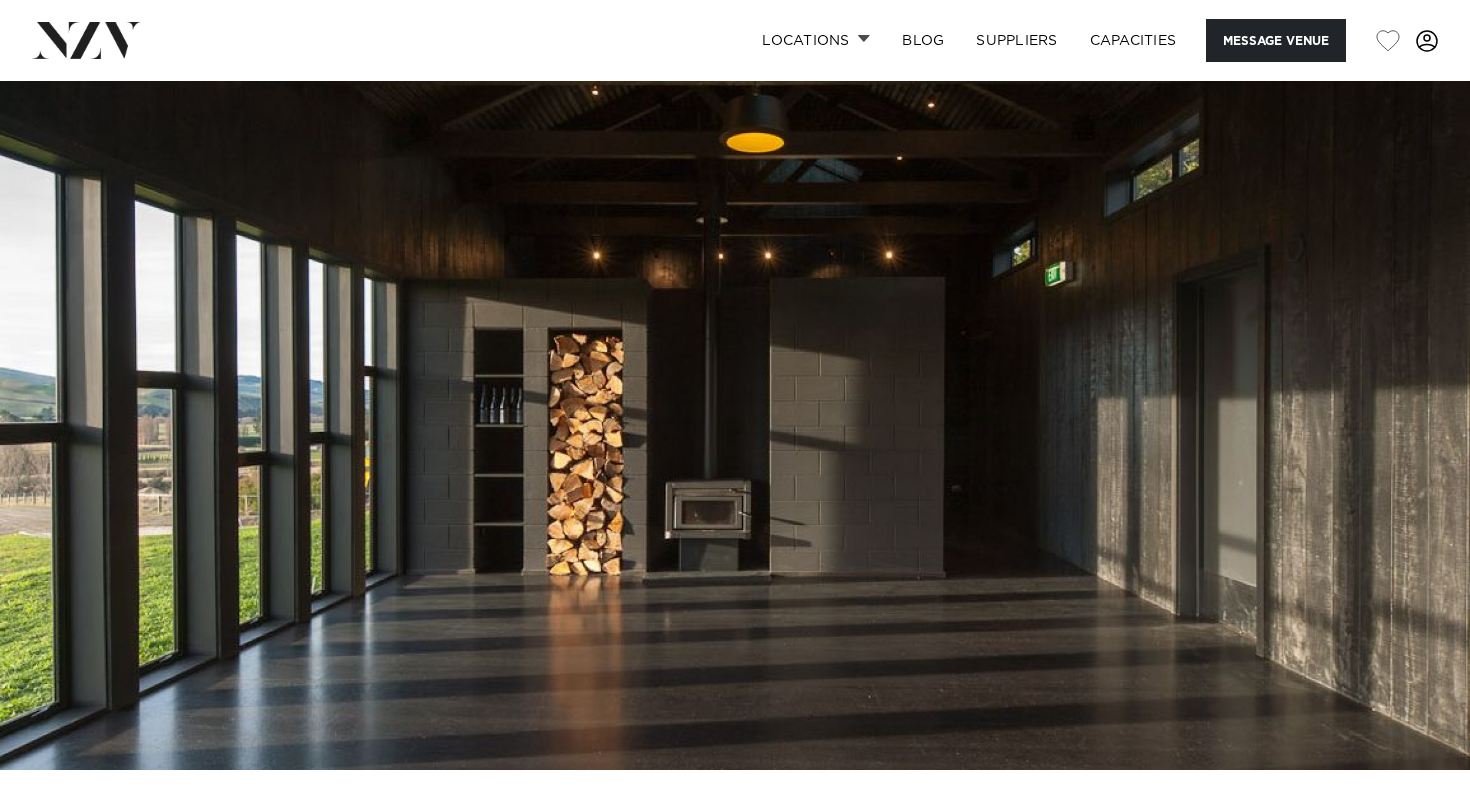 scroll, scrollTop: 0, scrollLeft: 0, axis: both 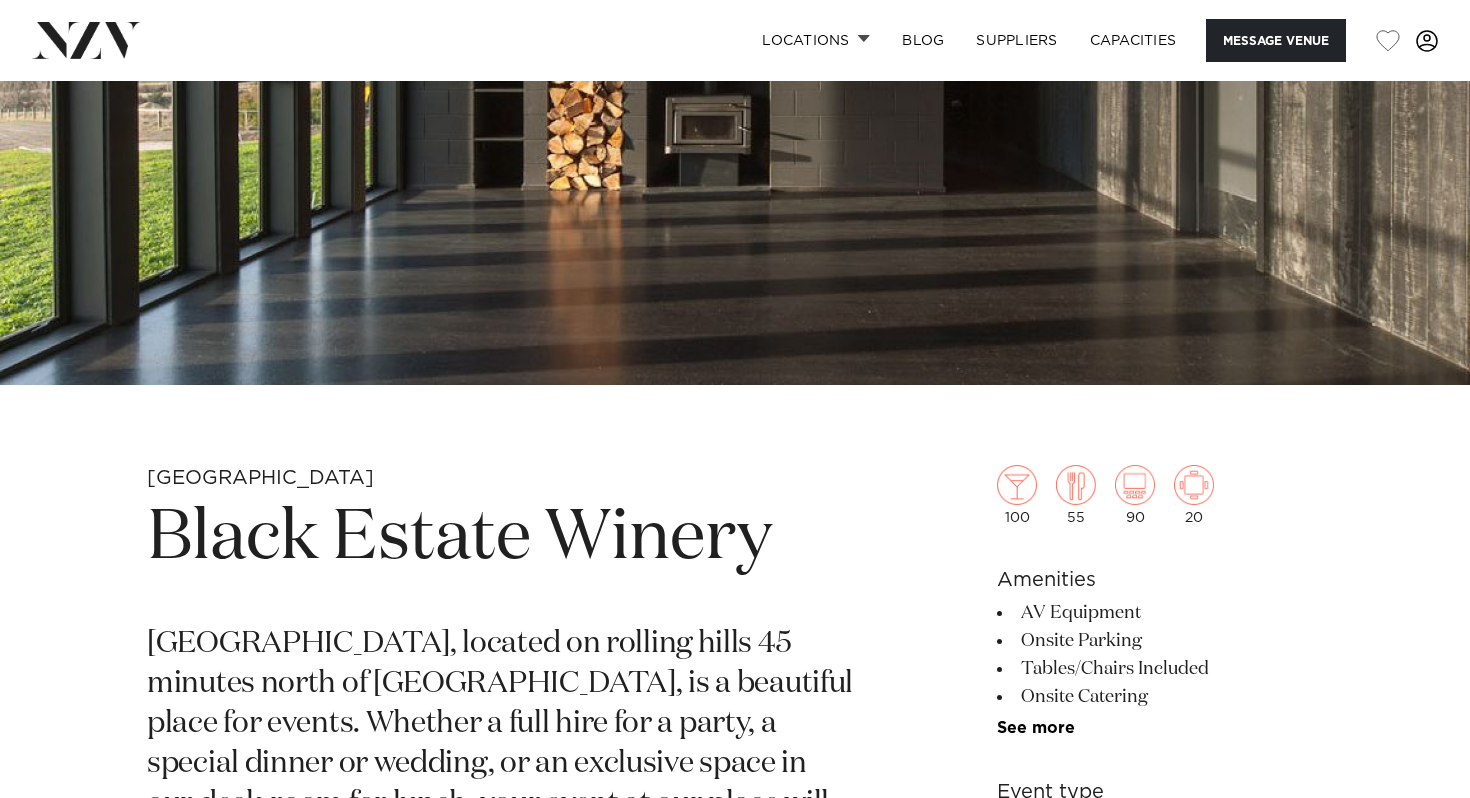 click on "Christchurch
Black Estate Winery
Message Venue
Christchurch
Black Estate Winery
Black Estate, located on rolling hills 45 minutes north of  Christchurch, is a beautiful place for events. Whether a full hire for a party, a special dinner or wedding, or an exclusive space in our deck-room for lunch, your event at our place will be unique and beautiful.  We're a Two Hat restaurant using local organic produce, paired with our renowned wines in a relaxed setting.
100
55
90" at bounding box center [735, 1962] 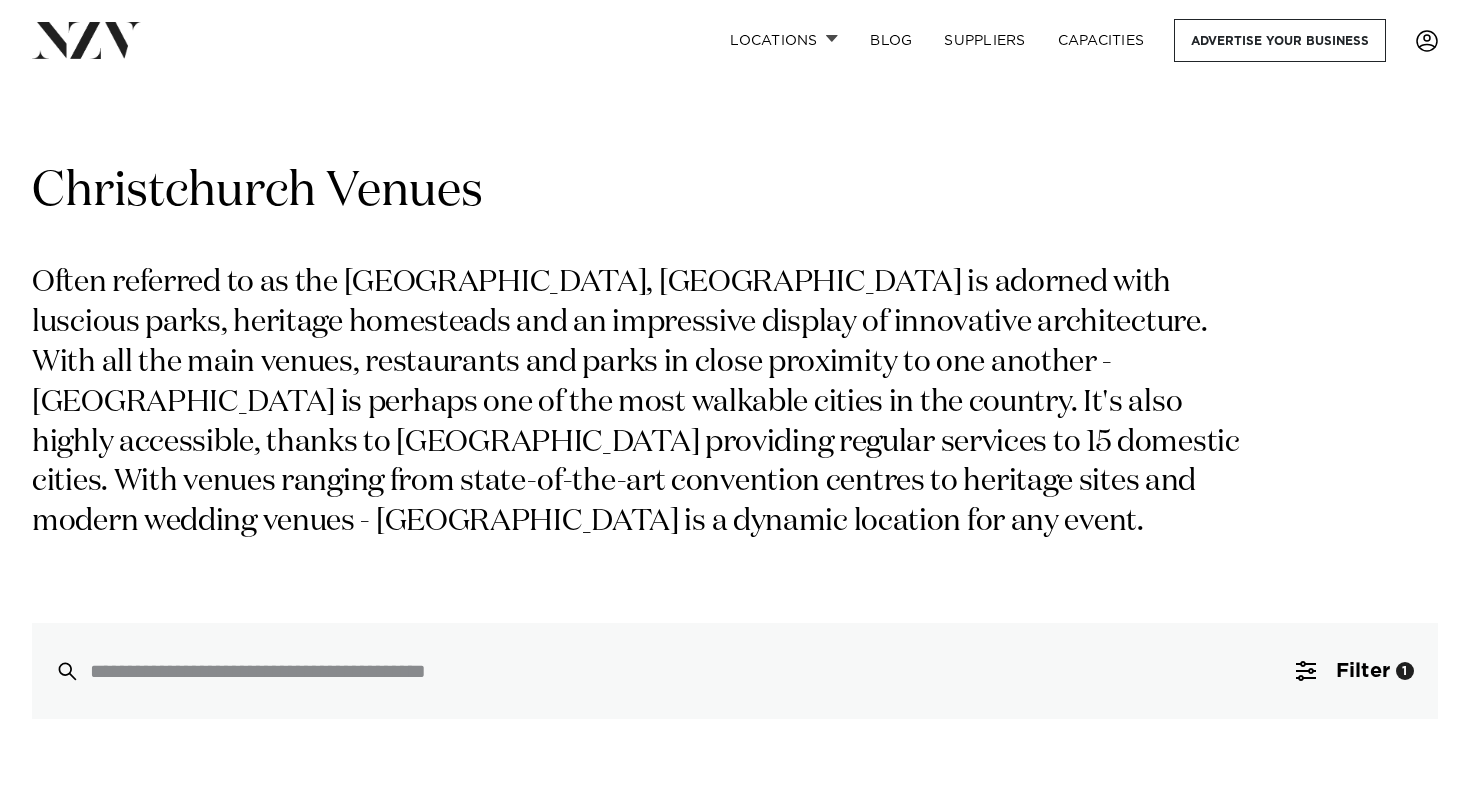 scroll, scrollTop: 3435, scrollLeft: 0, axis: vertical 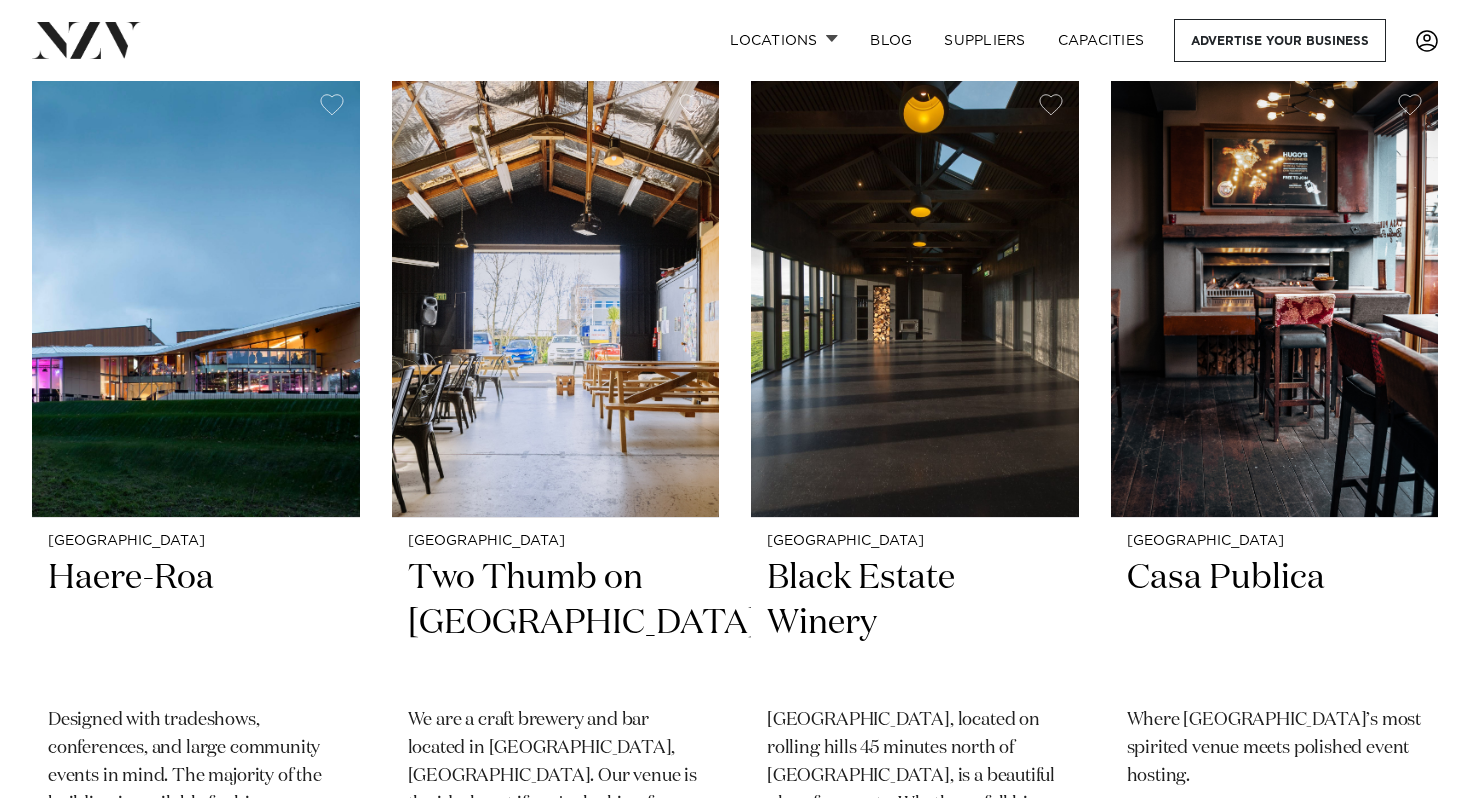 click on "Christchurch
[PERSON_NAME] Vineyard
For many years, [PERSON_NAME] Vineyard has been involved in some of the most beautiful celebrations in the [GEOGRAPHIC_DATA] region.
450
250
400
50
Christchurch
Rydges [PERSON_NAME]" at bounding box center (735, 61) 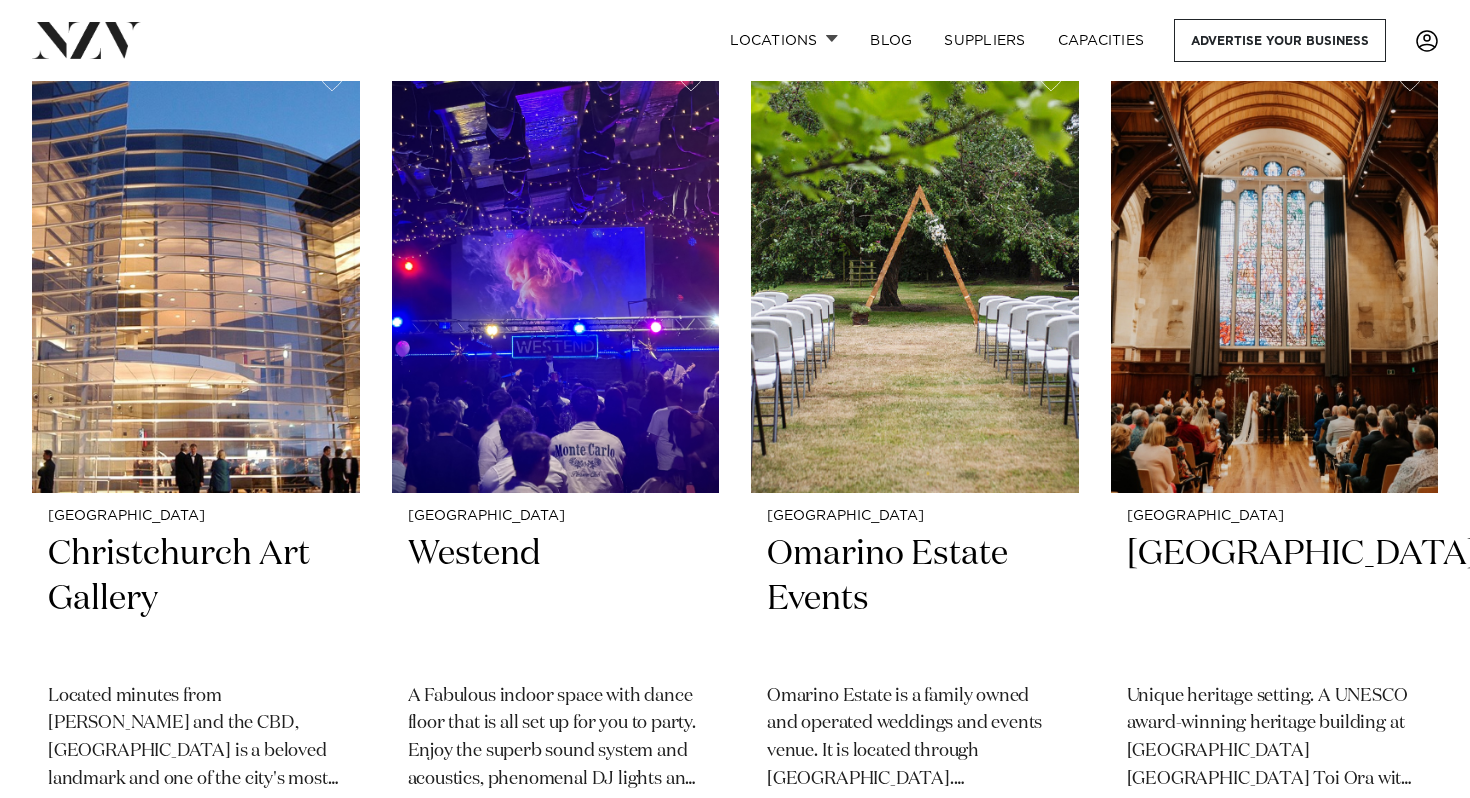 scroll, scrollTop: 4333, scrollLeft: 0, axis: vertical 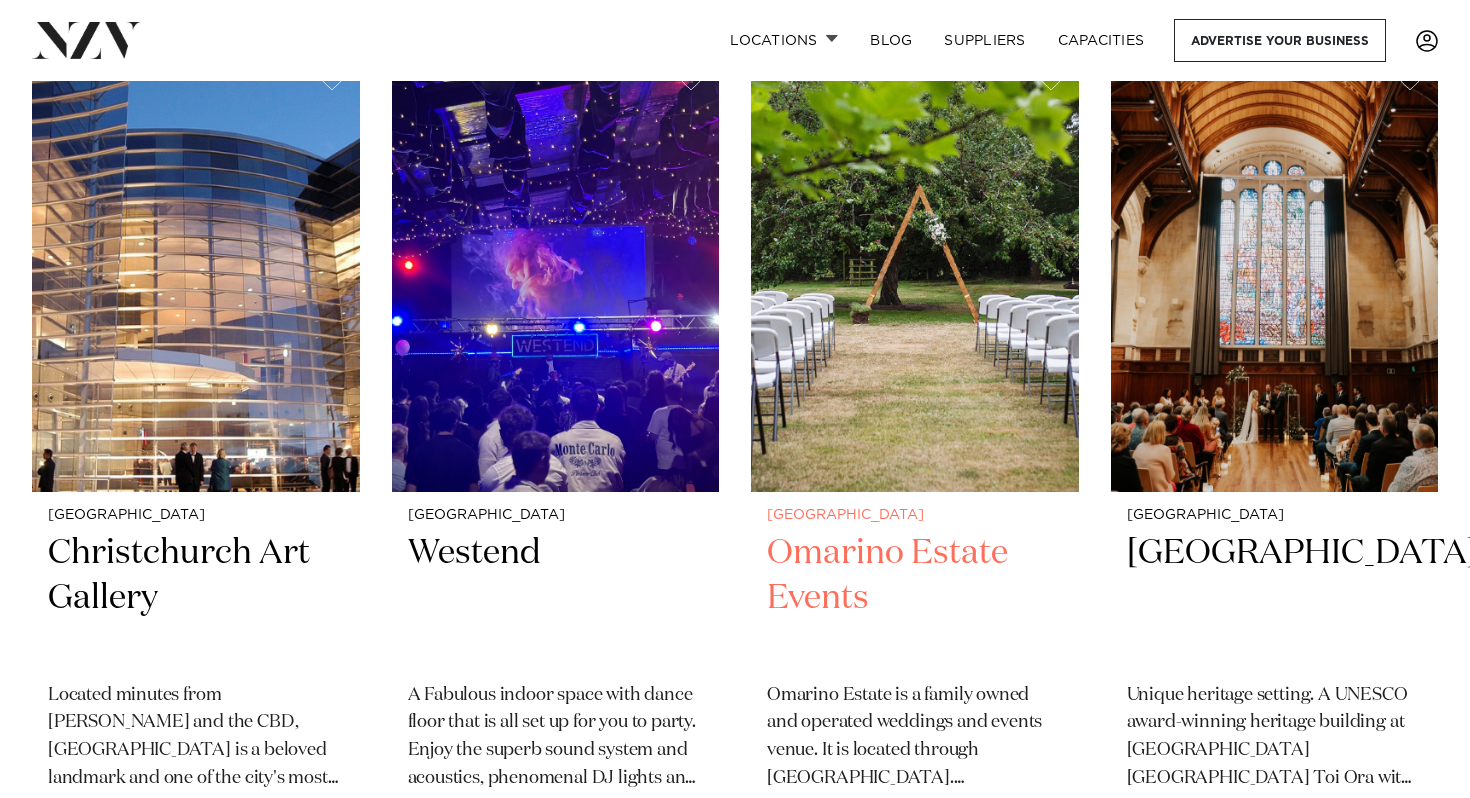 click at bounding box center (915, 272) 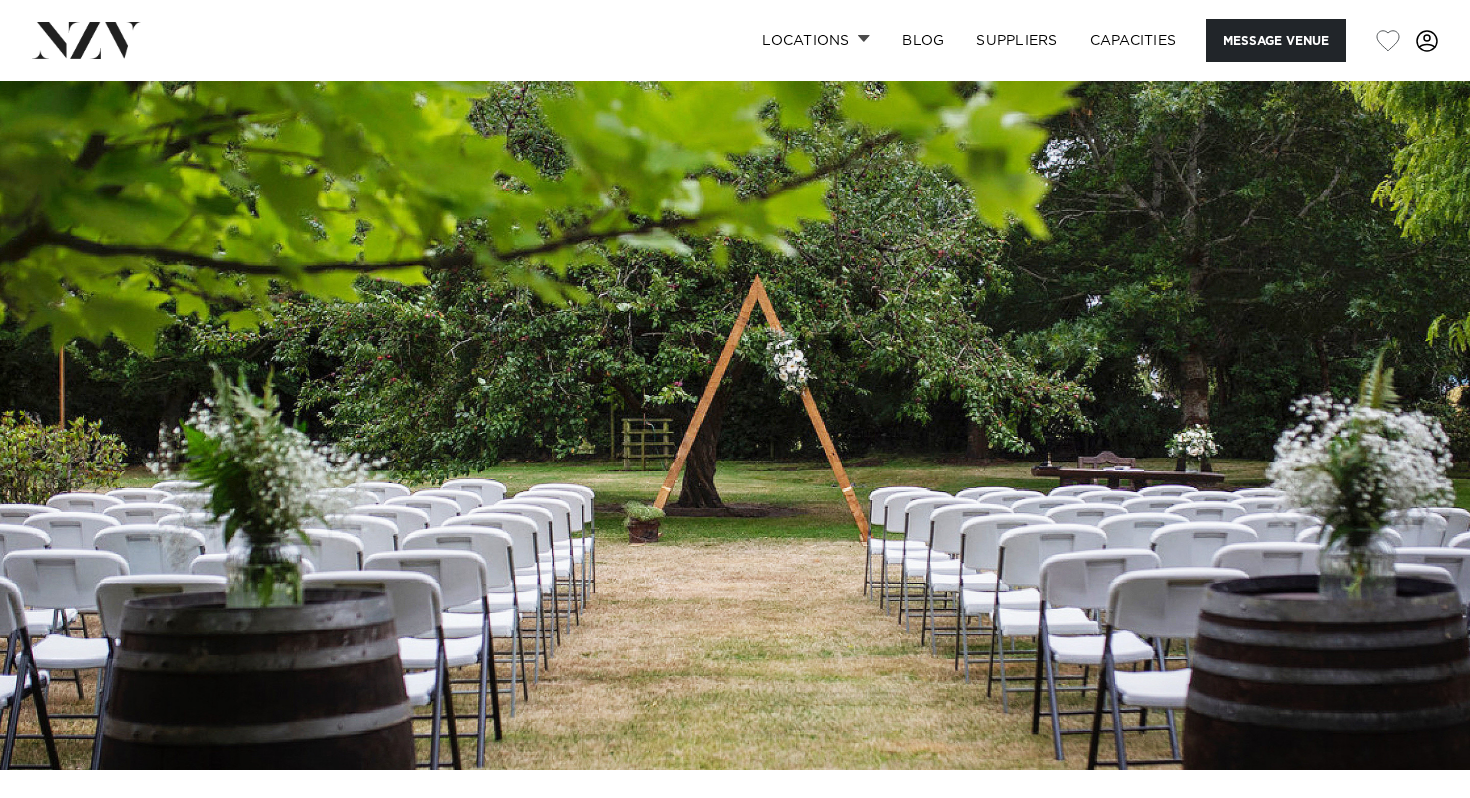 scroll, scrollTop: 0, scrollLeft: 0, axis: both 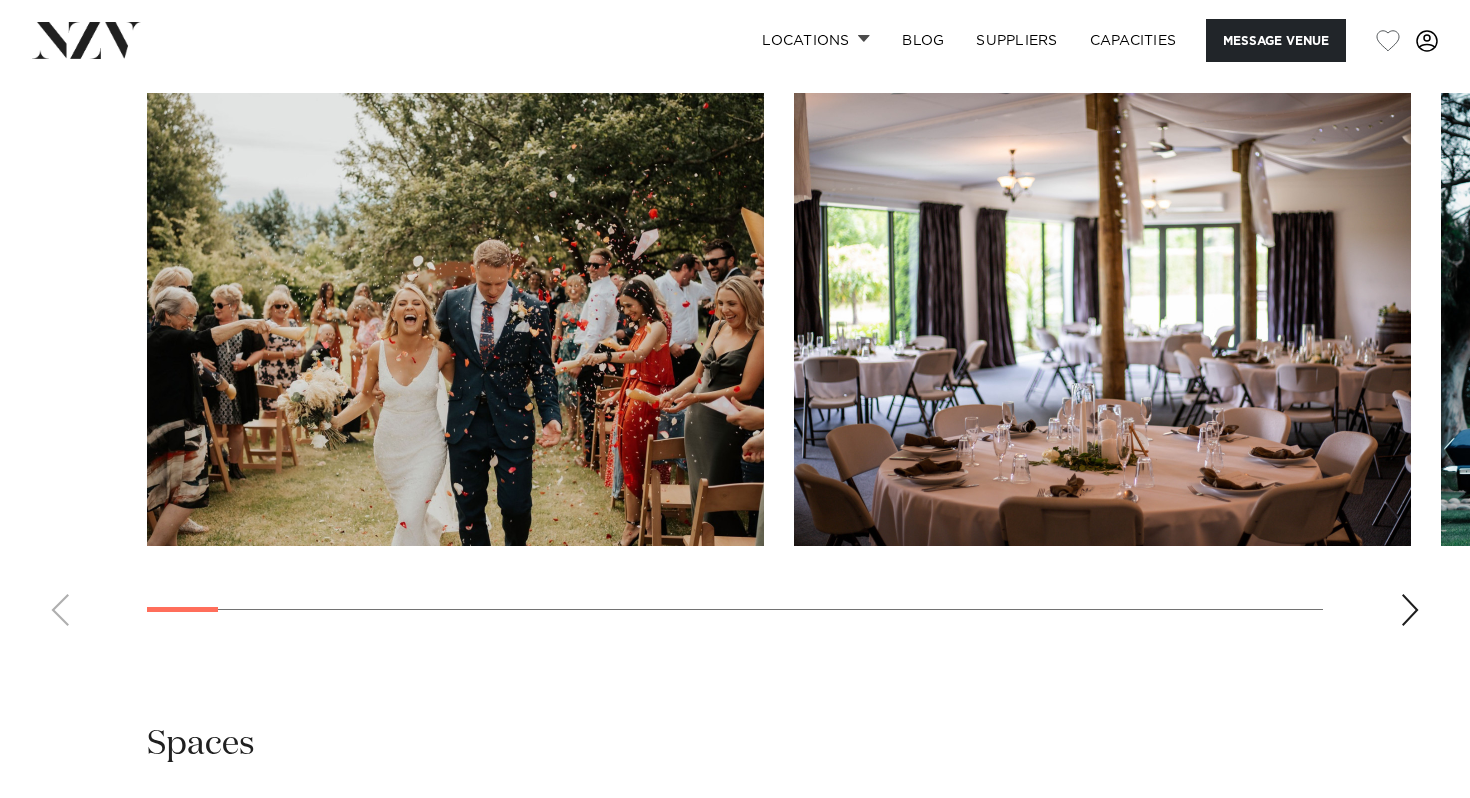 click at bounding box center [1410, 610] 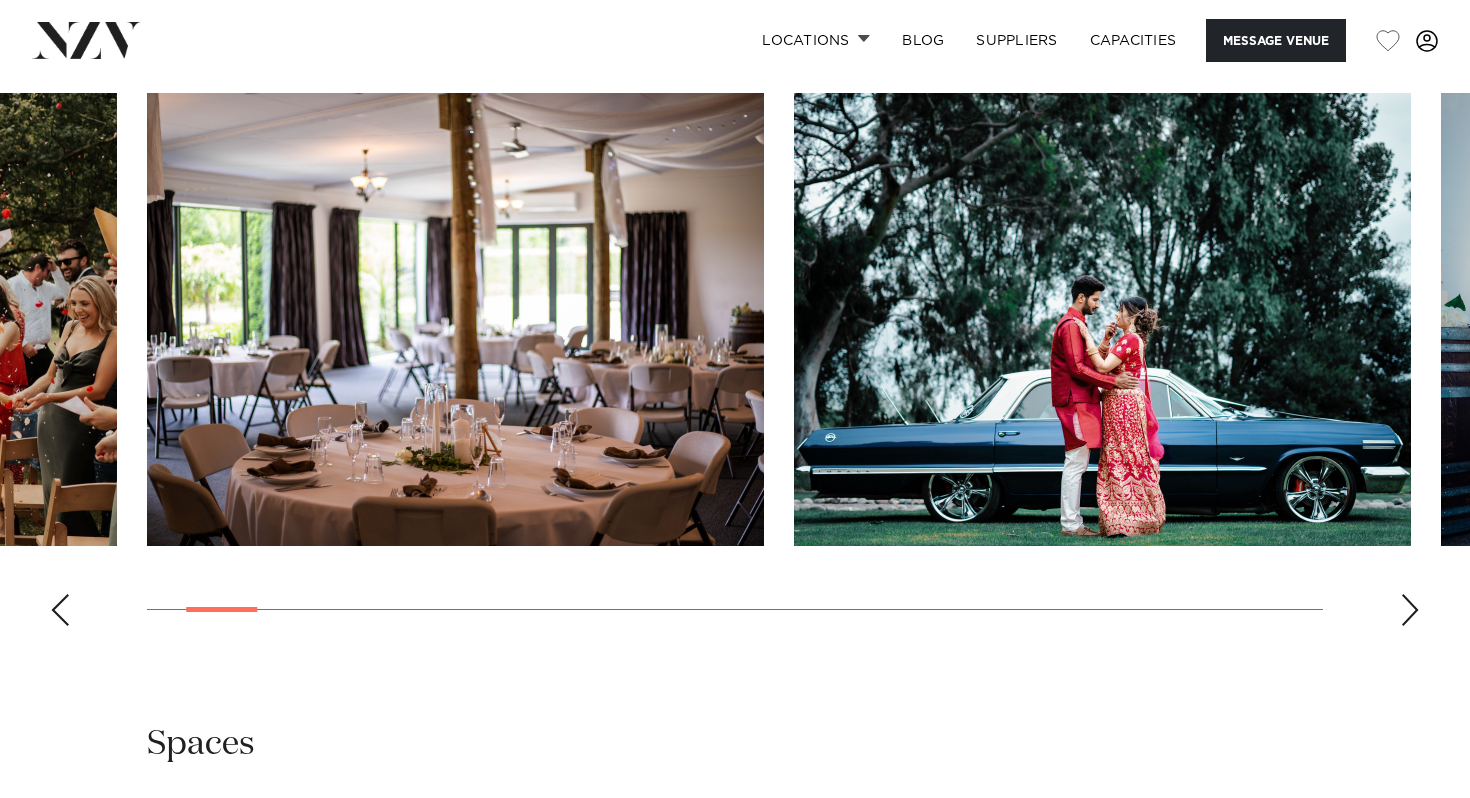 click at bounding box center (1410, 610) 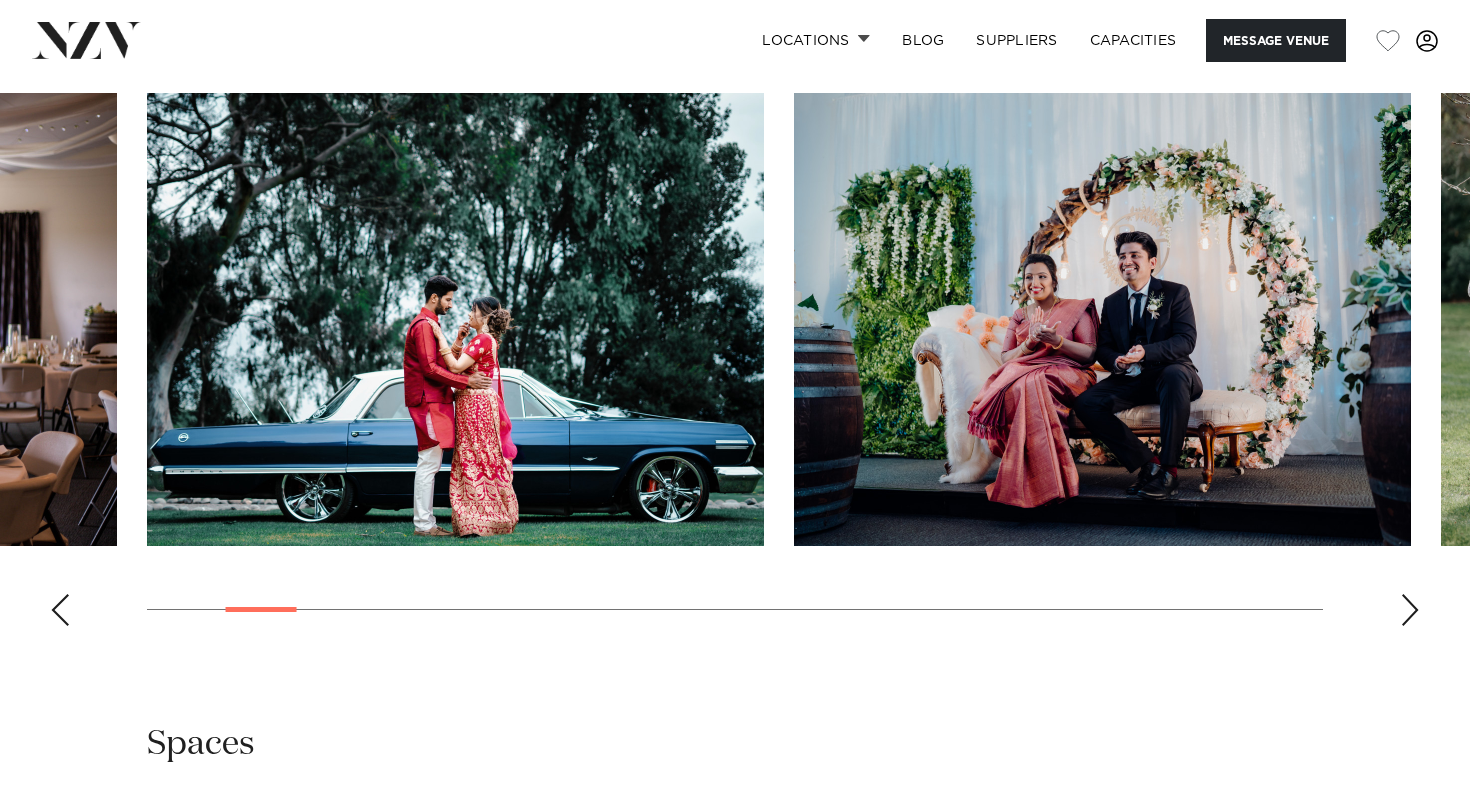 click at bounding box center [1410, 610] 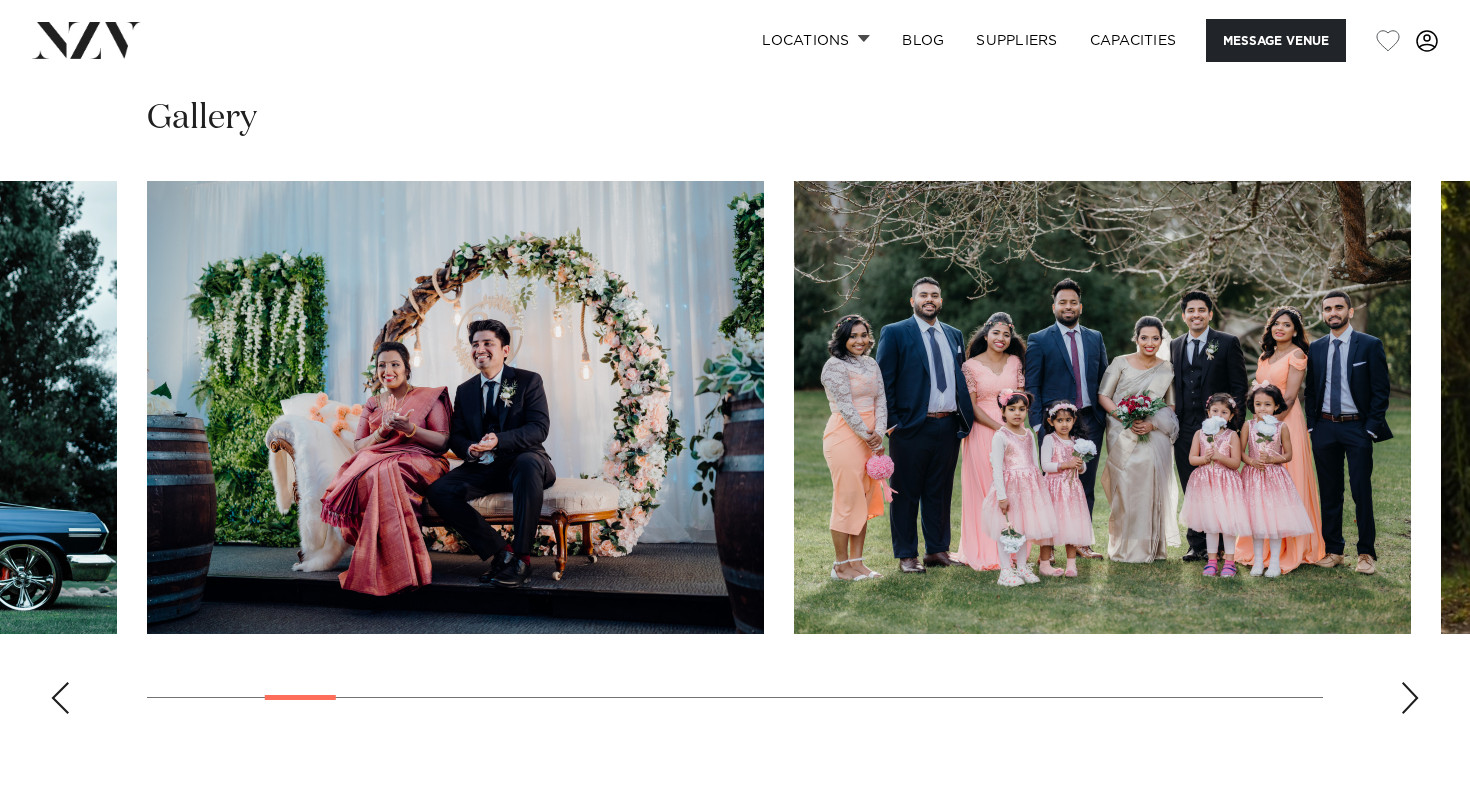 scroll, scrollTop: 2019, scrollLeft: 0, axis: vertical 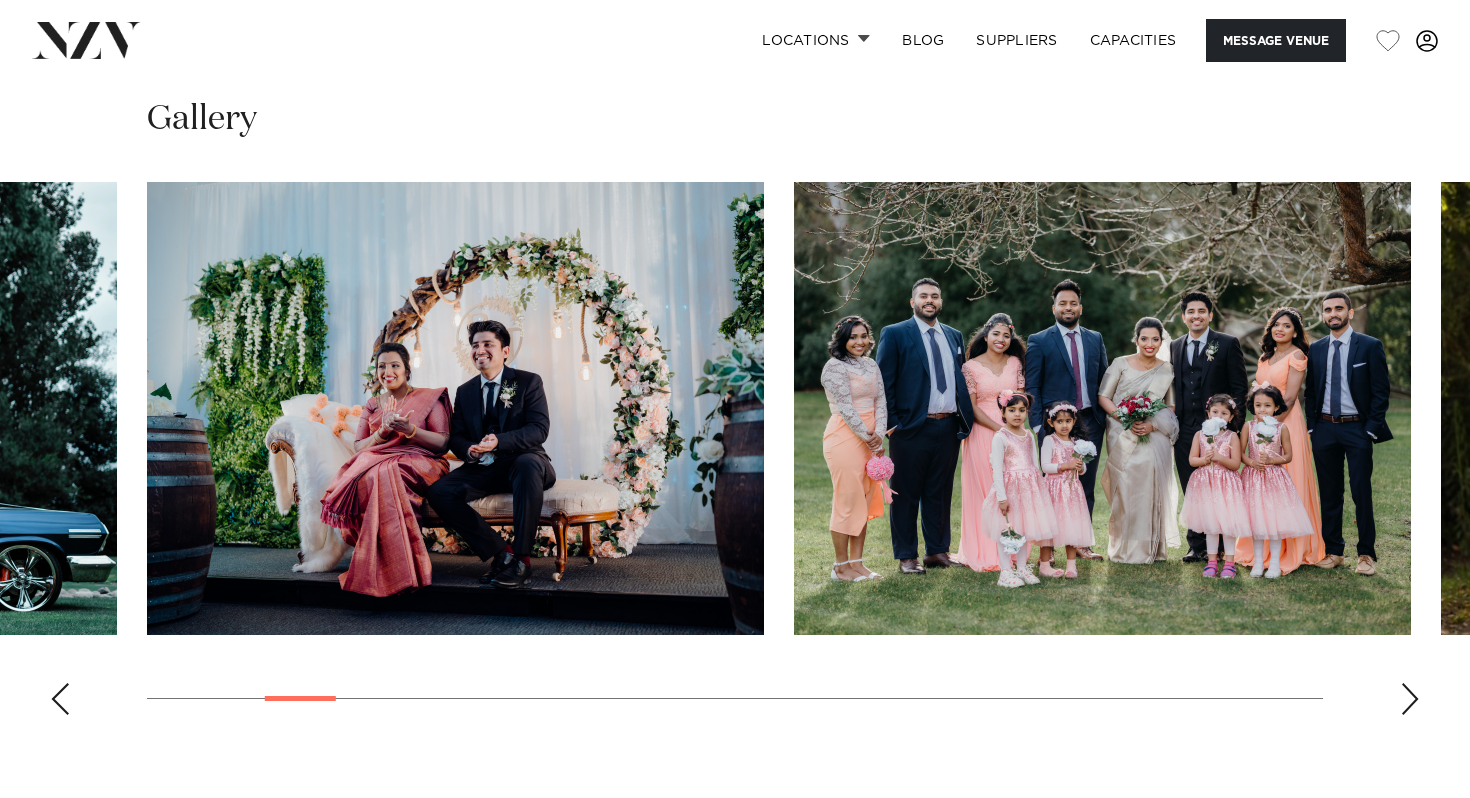 click at bounding box center [1410, 699] 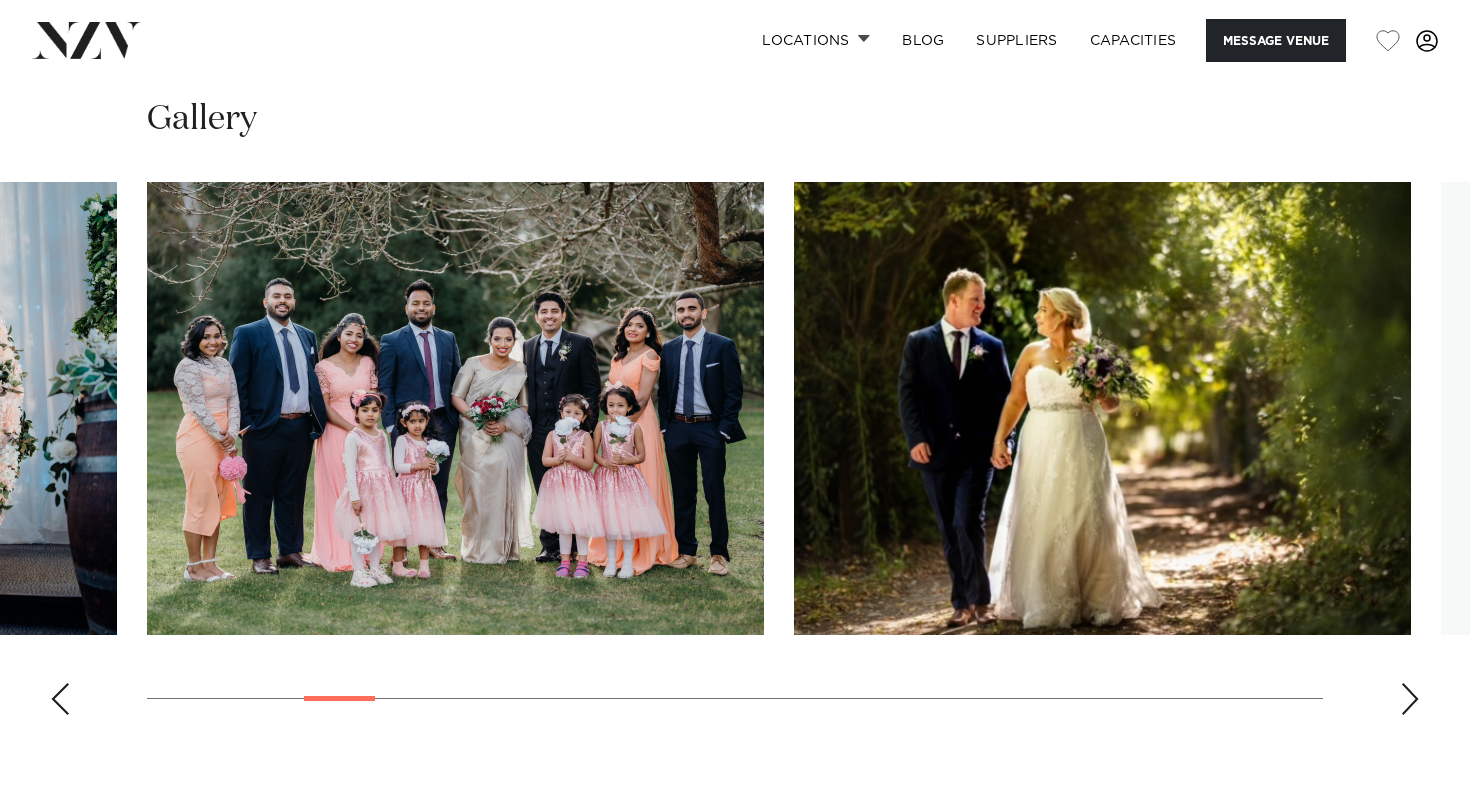 click at bounding box center (1410, 699) 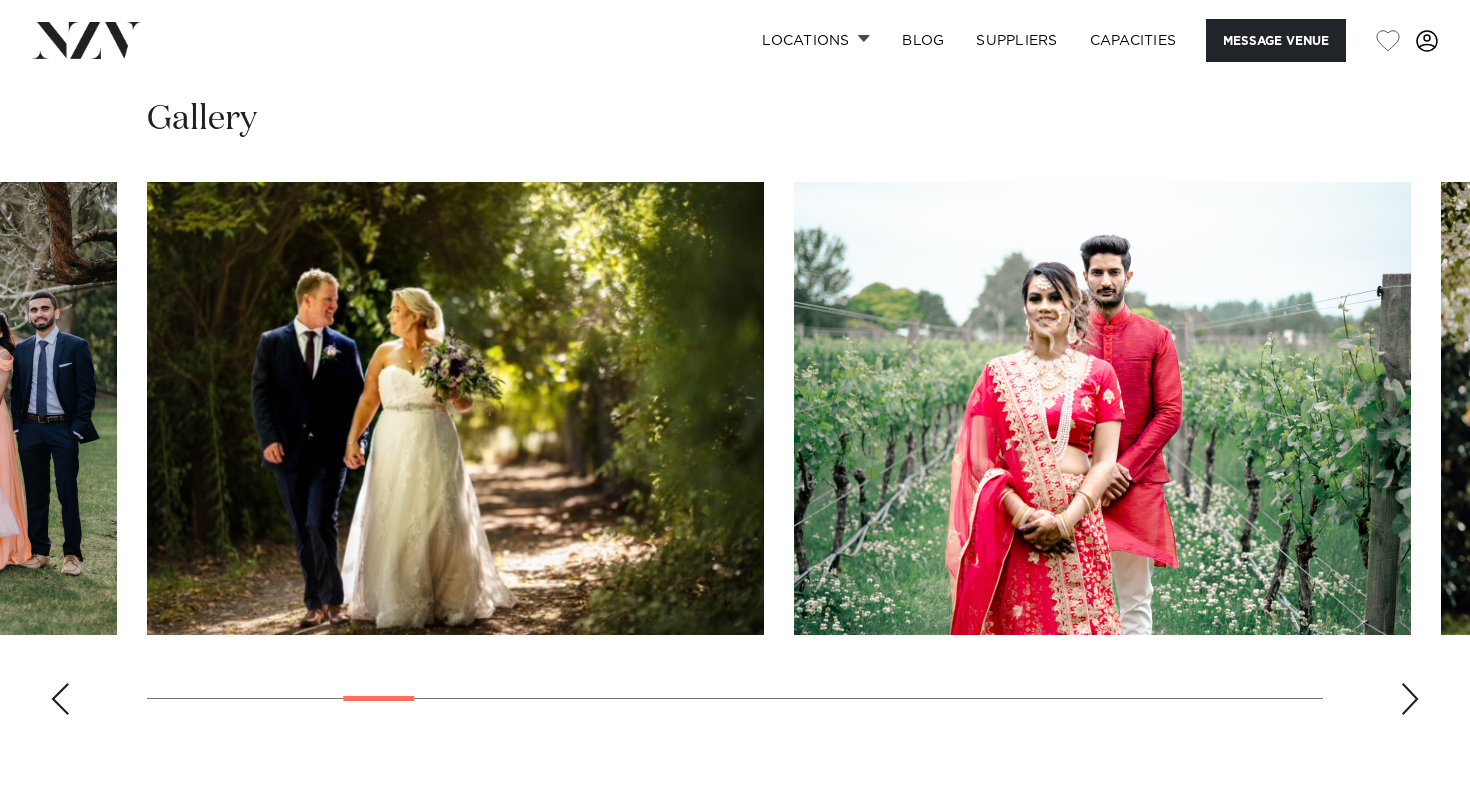 click at bounding box center (1410, 699) 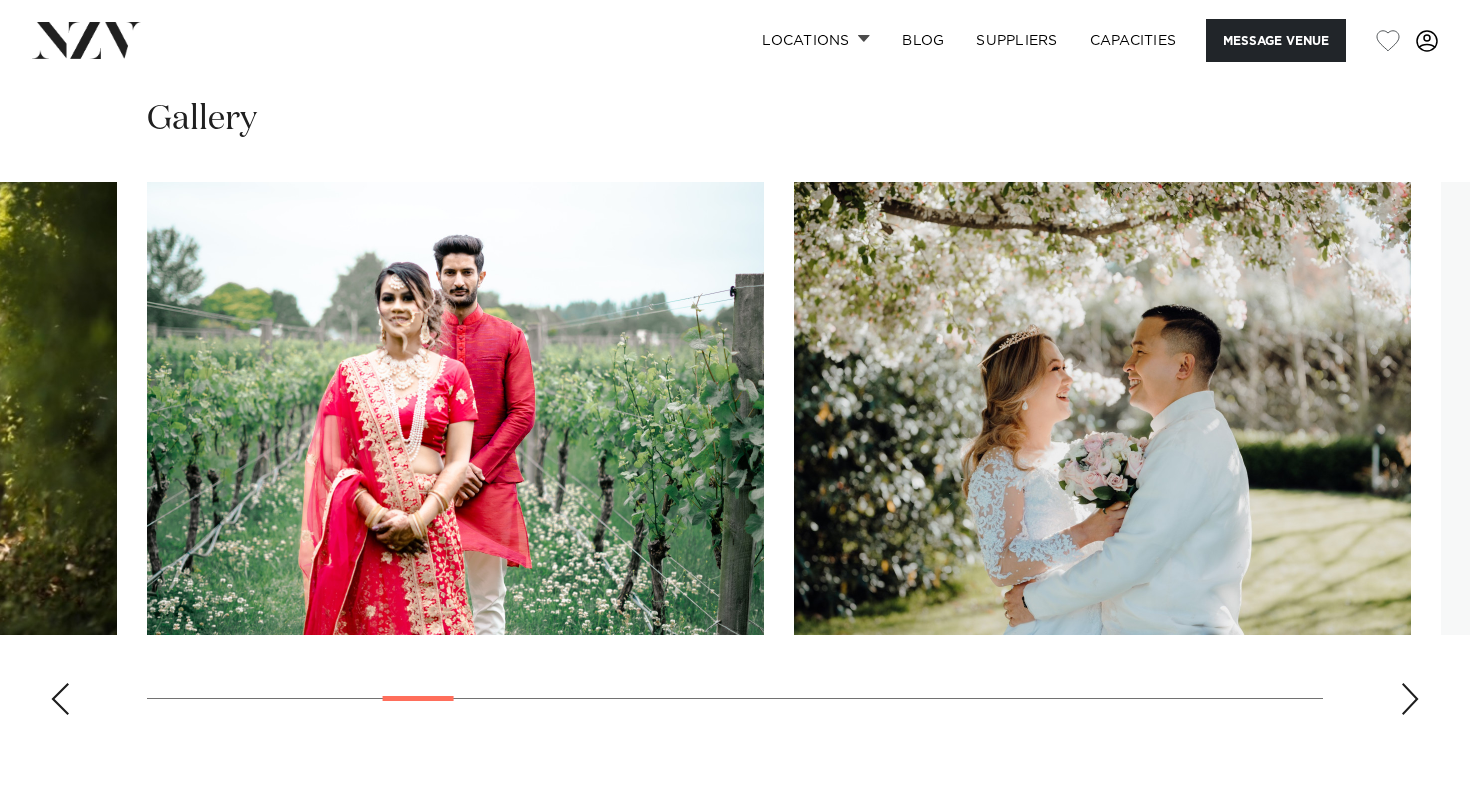 click at bounding box center [1410, 699] 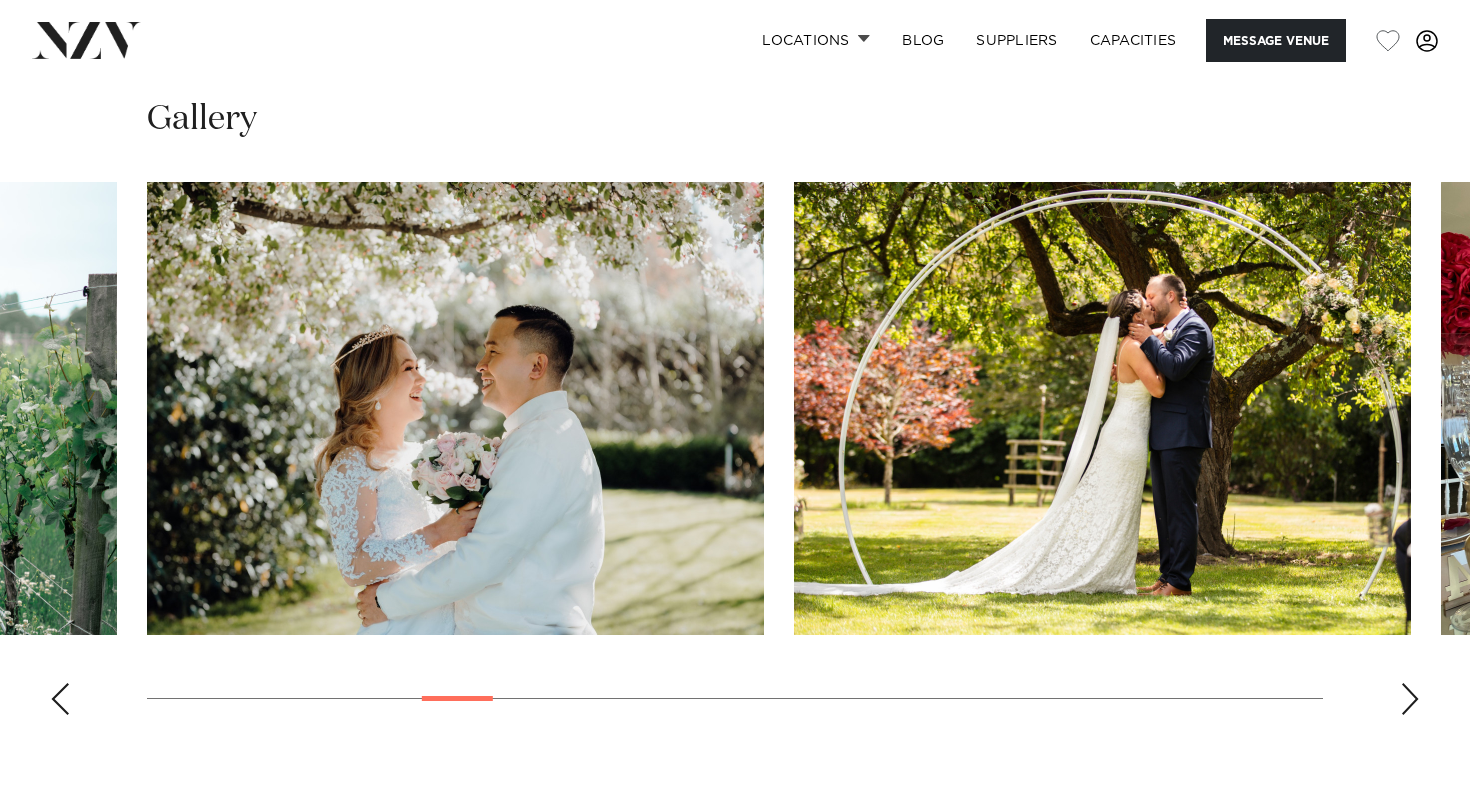 click at bounding box center [1410, 699] 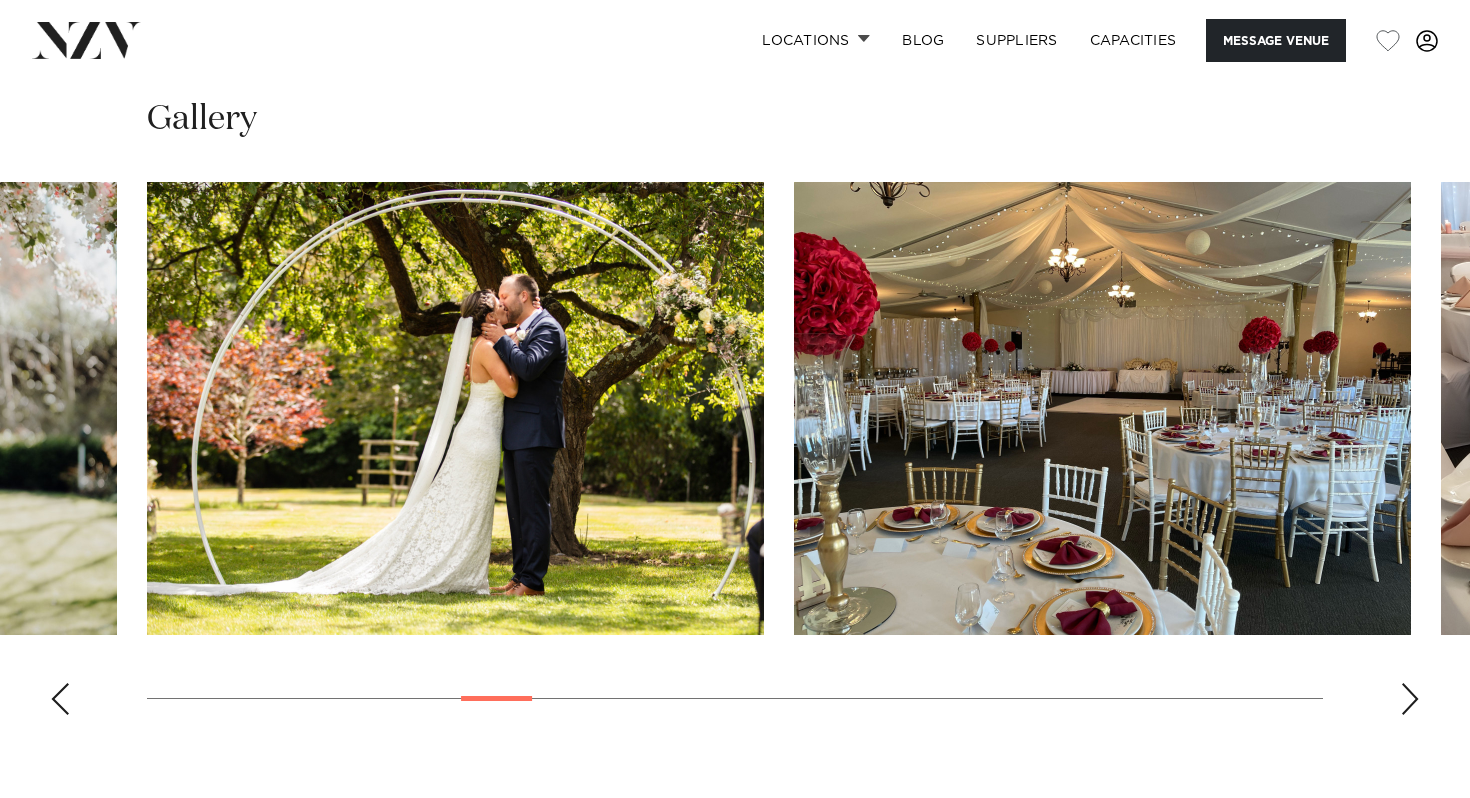 click at bounding box center (1410, 699) 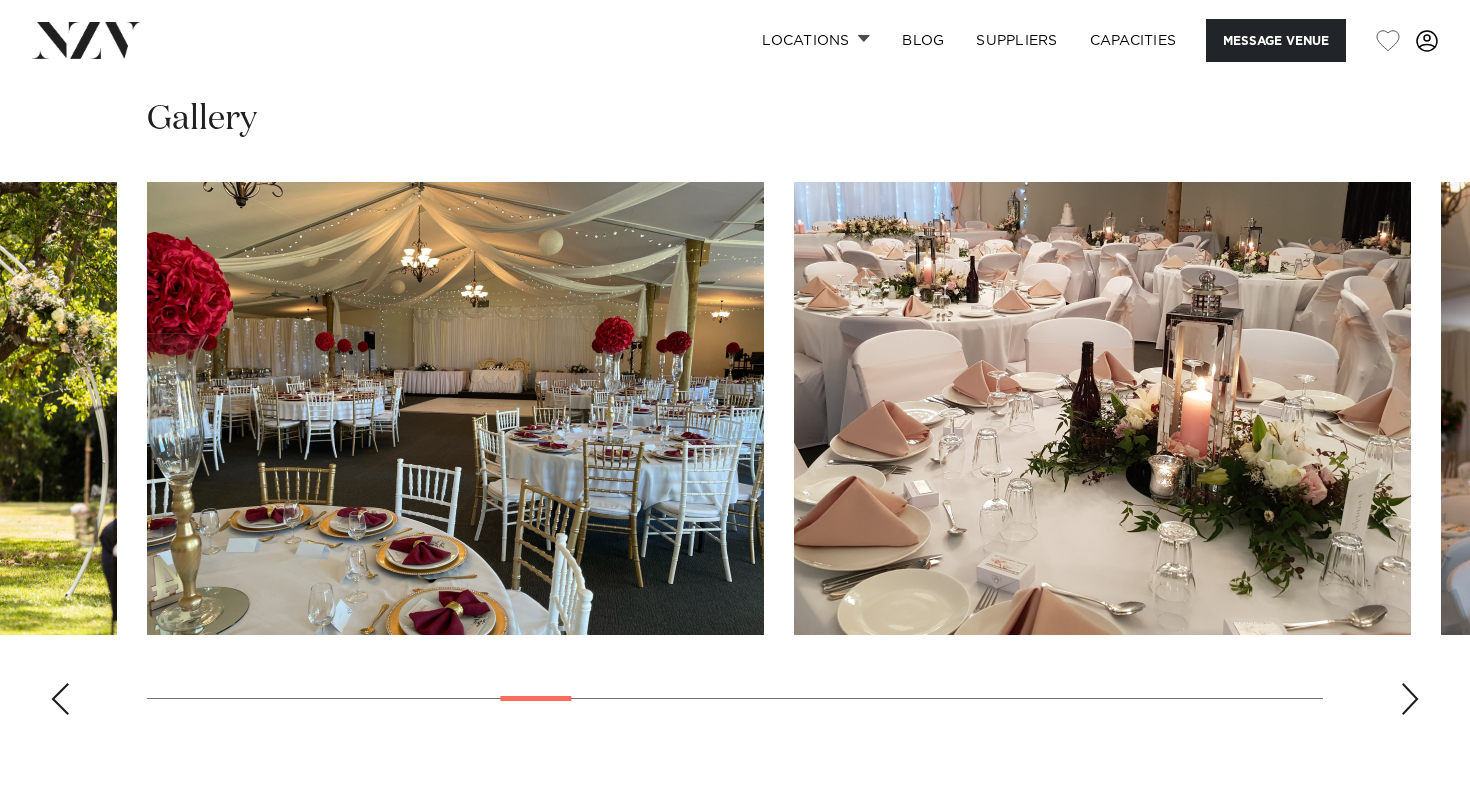 click at bounding box center (1410, 699) 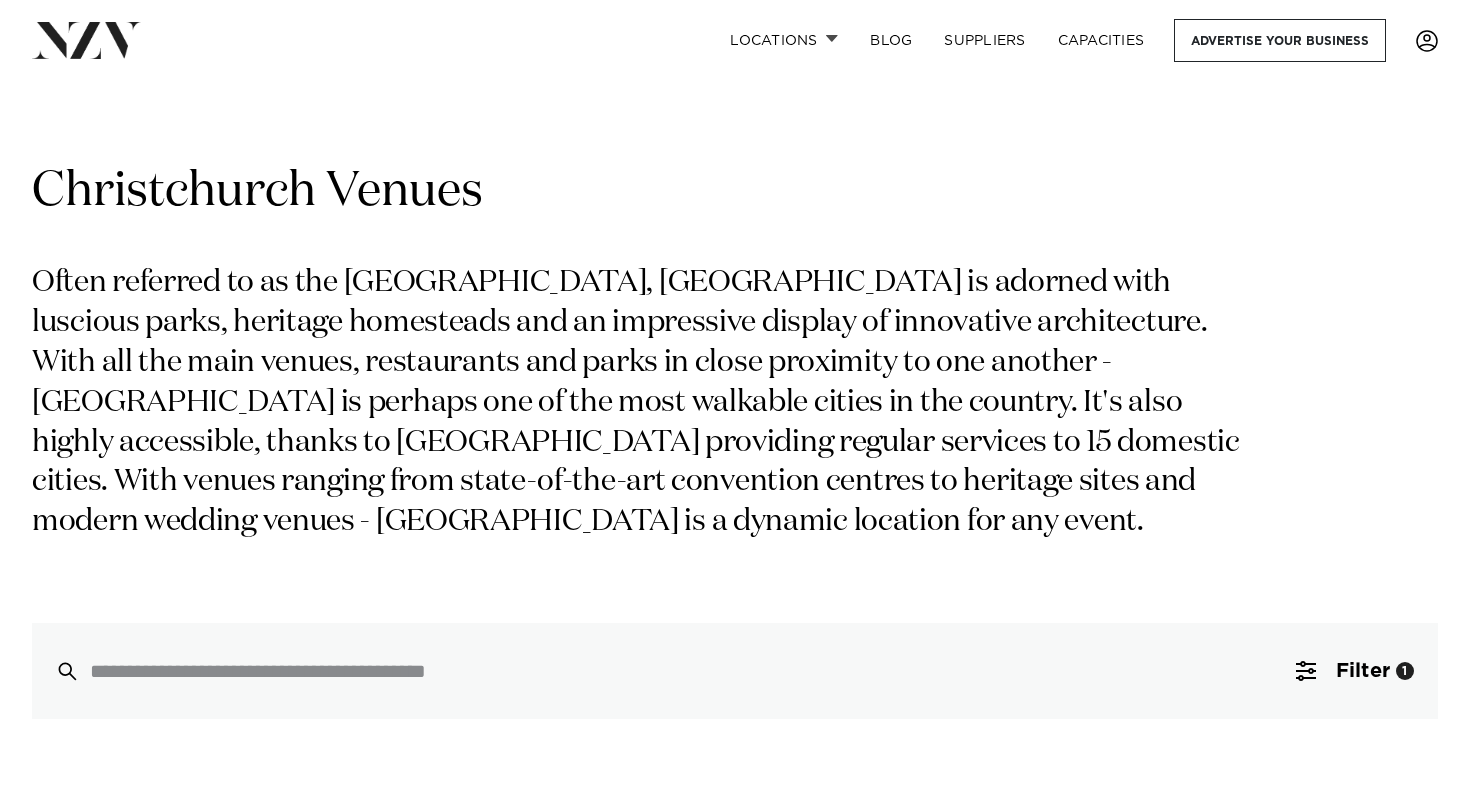 scroll, scrollTop: 4287, scrollLeft: 0, axis: vertical 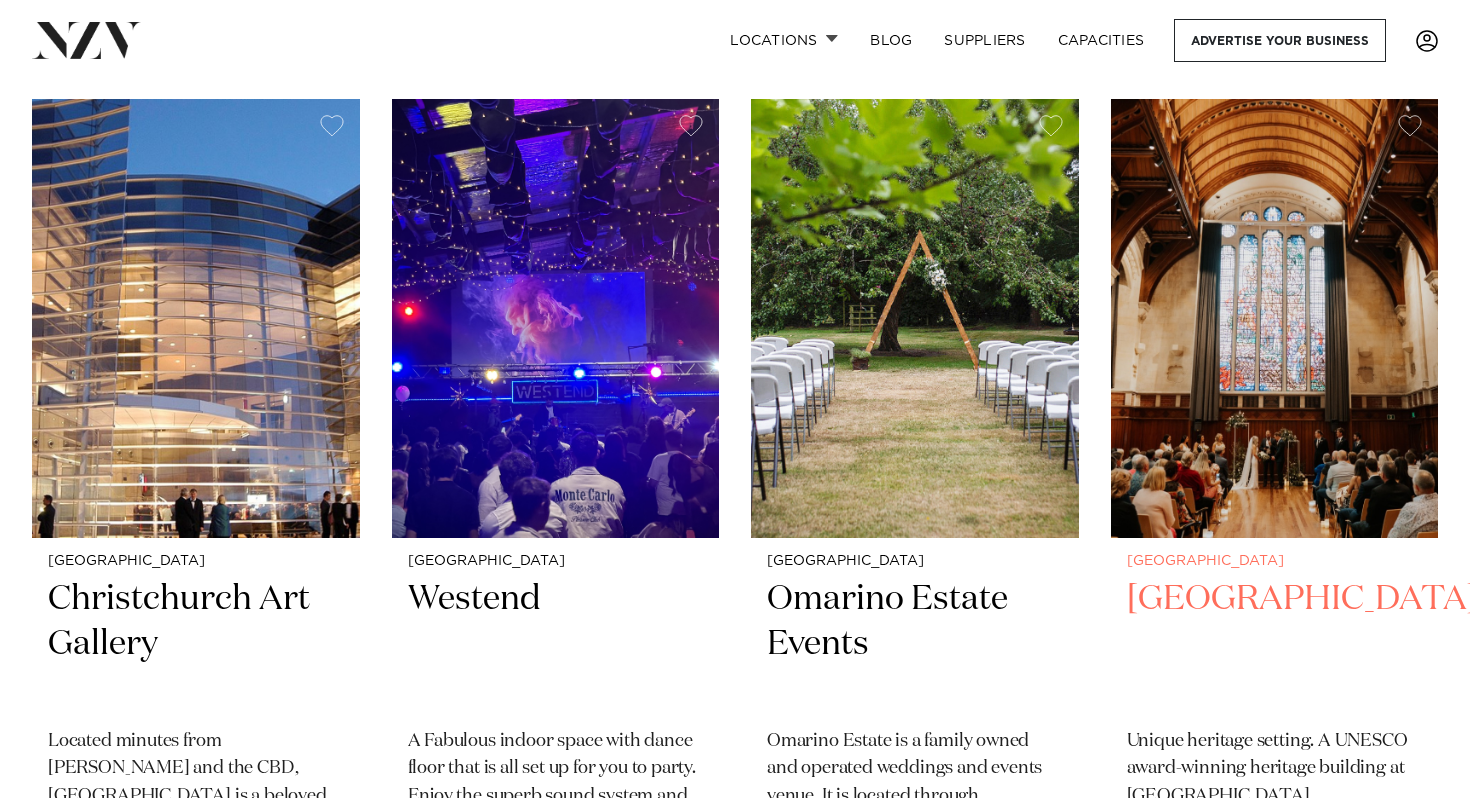 click at bounding box center (1275, 318) 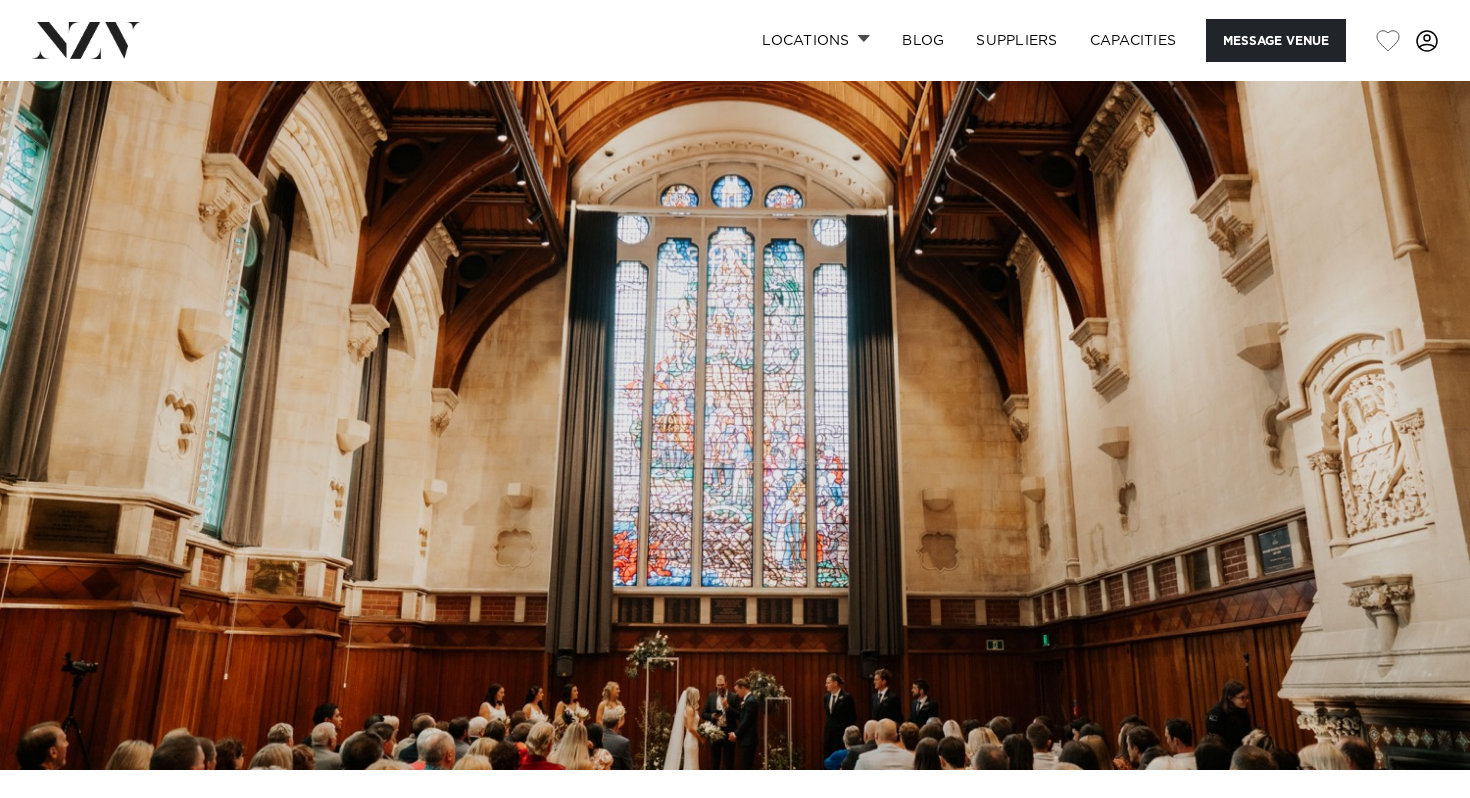 scroll, scrollTop: 0, scrollLeft: 0, axis: both 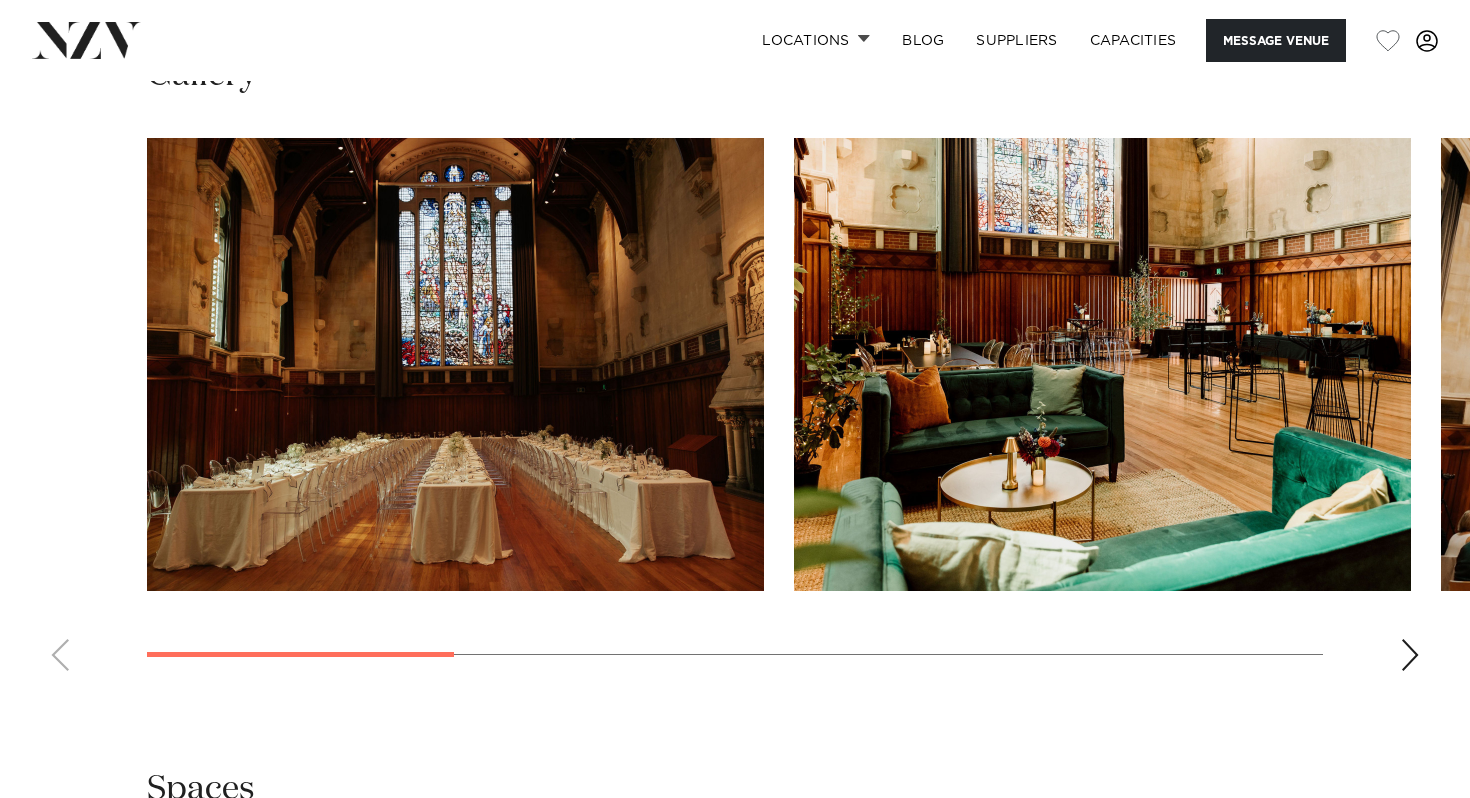 click at bounding box center (455, 364) 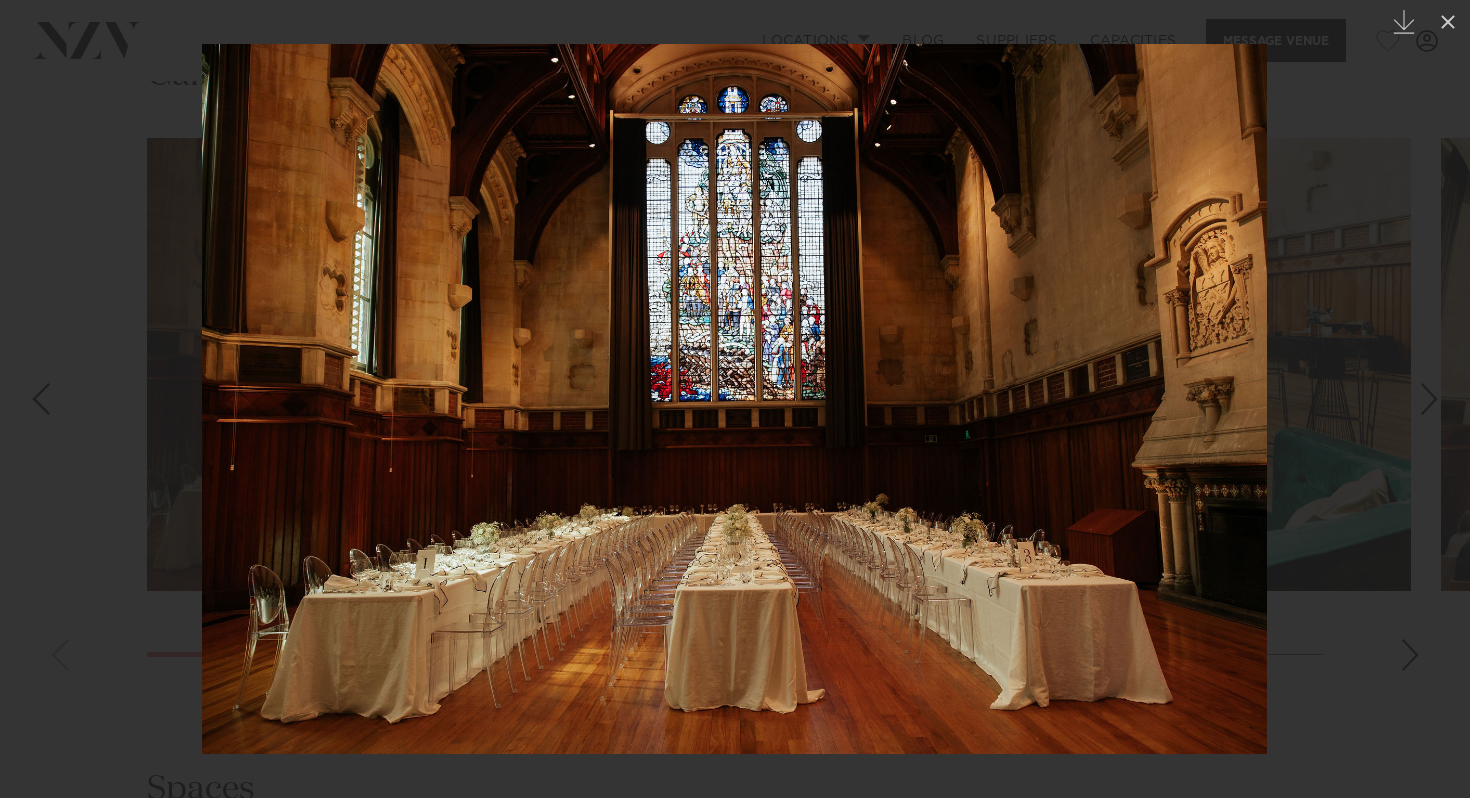 click at bounding box center (1429, 399) 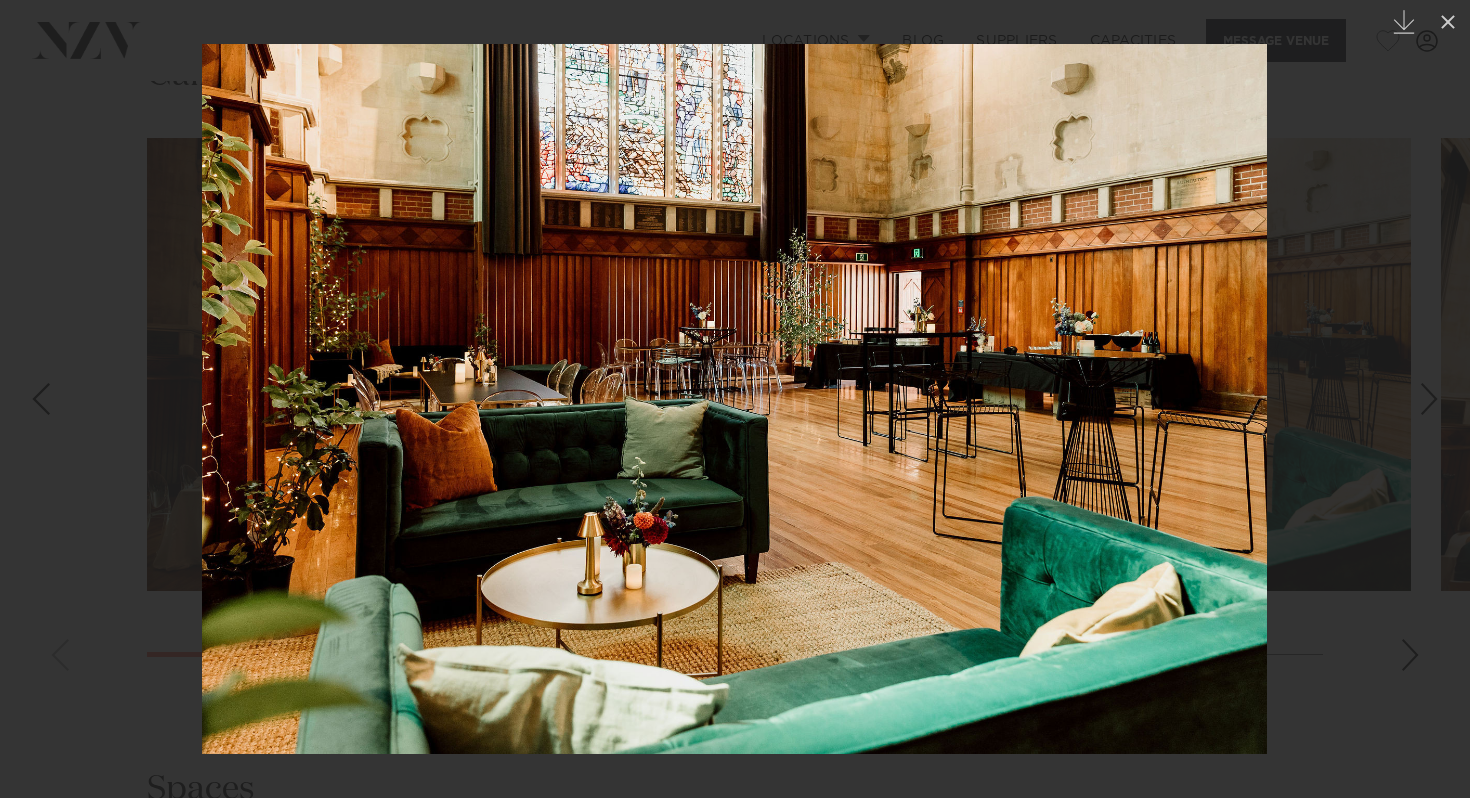 click at bounding box center (1429, 399) 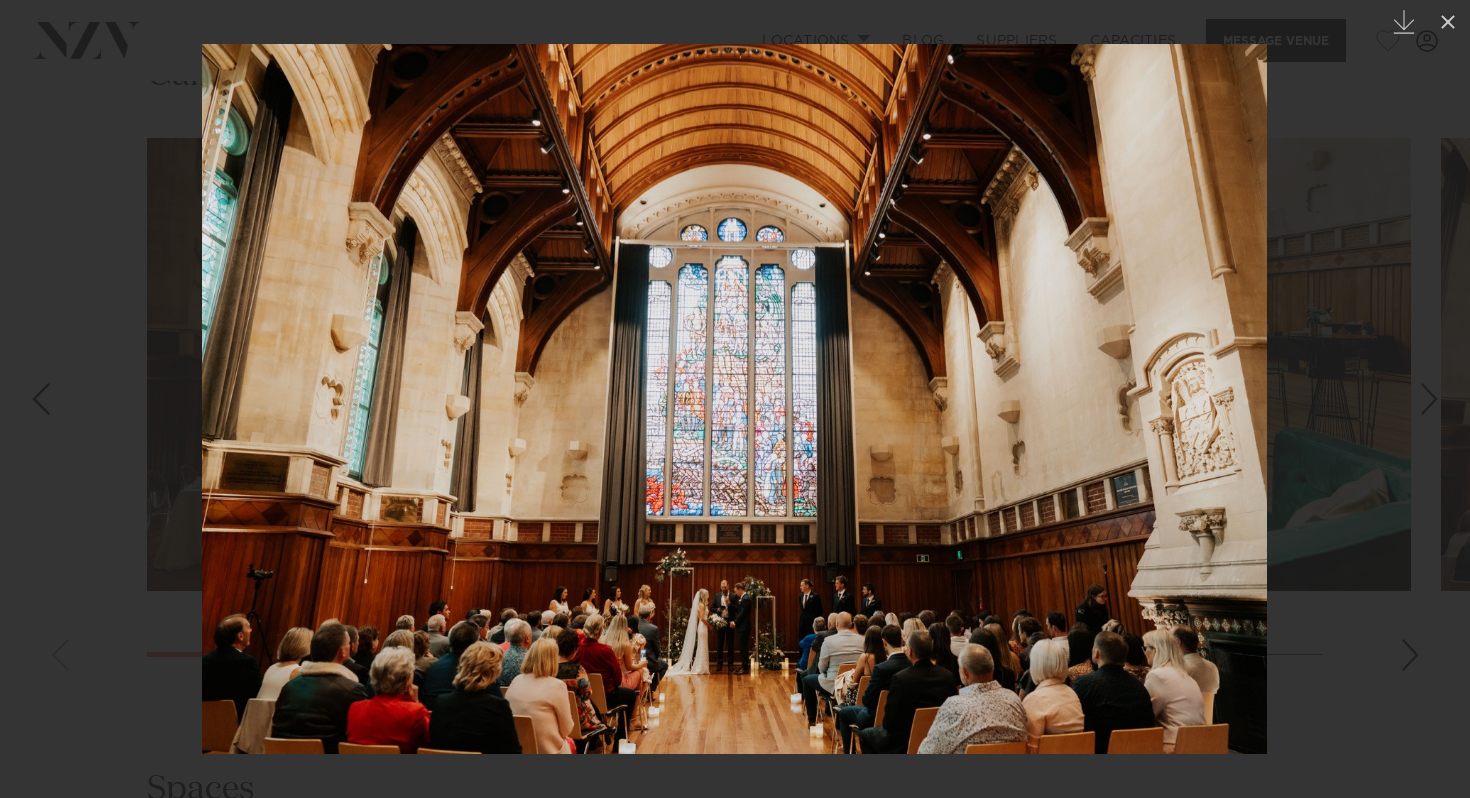 click at bounding box center (1429, 399) 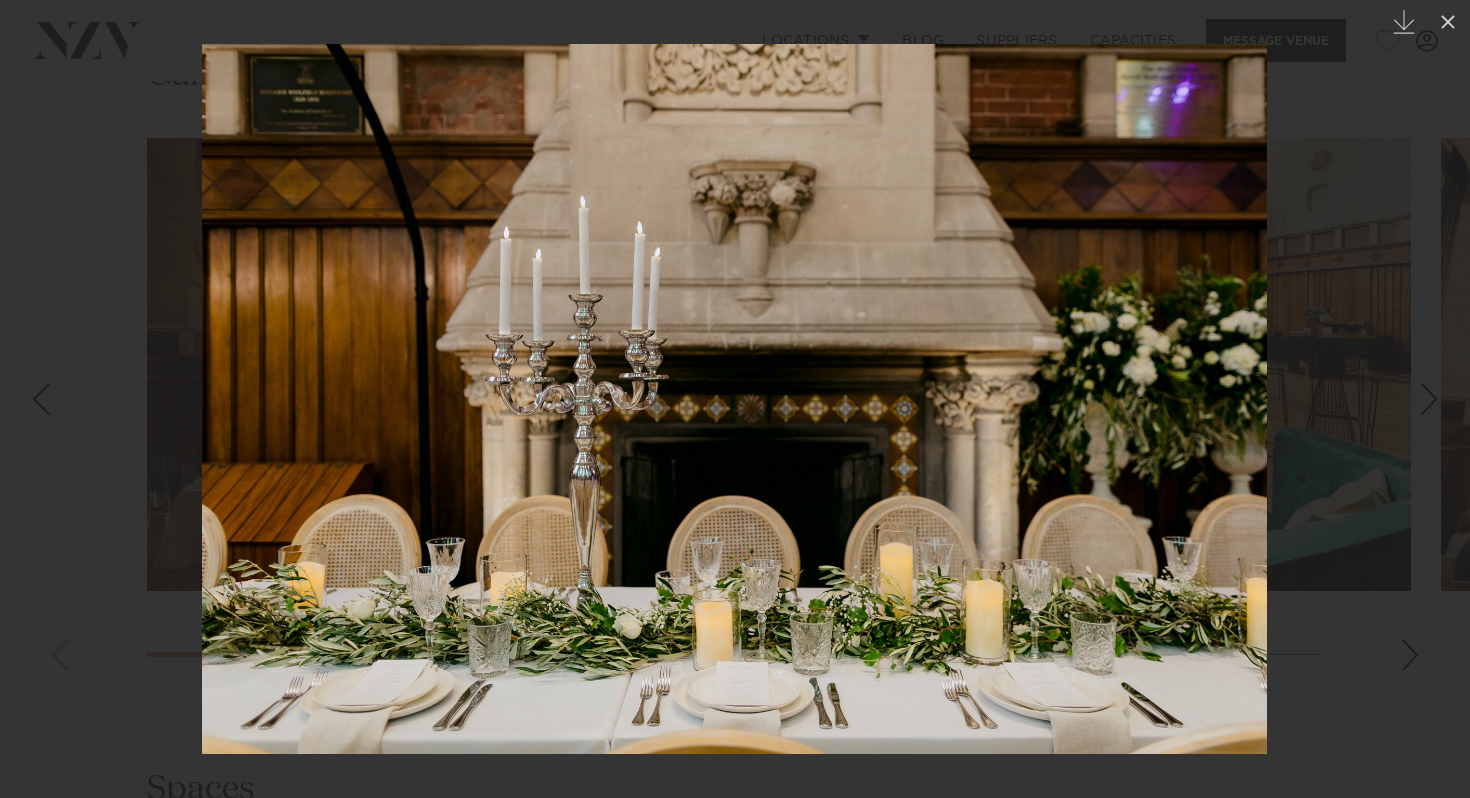click at bounding box center [1429, 399] 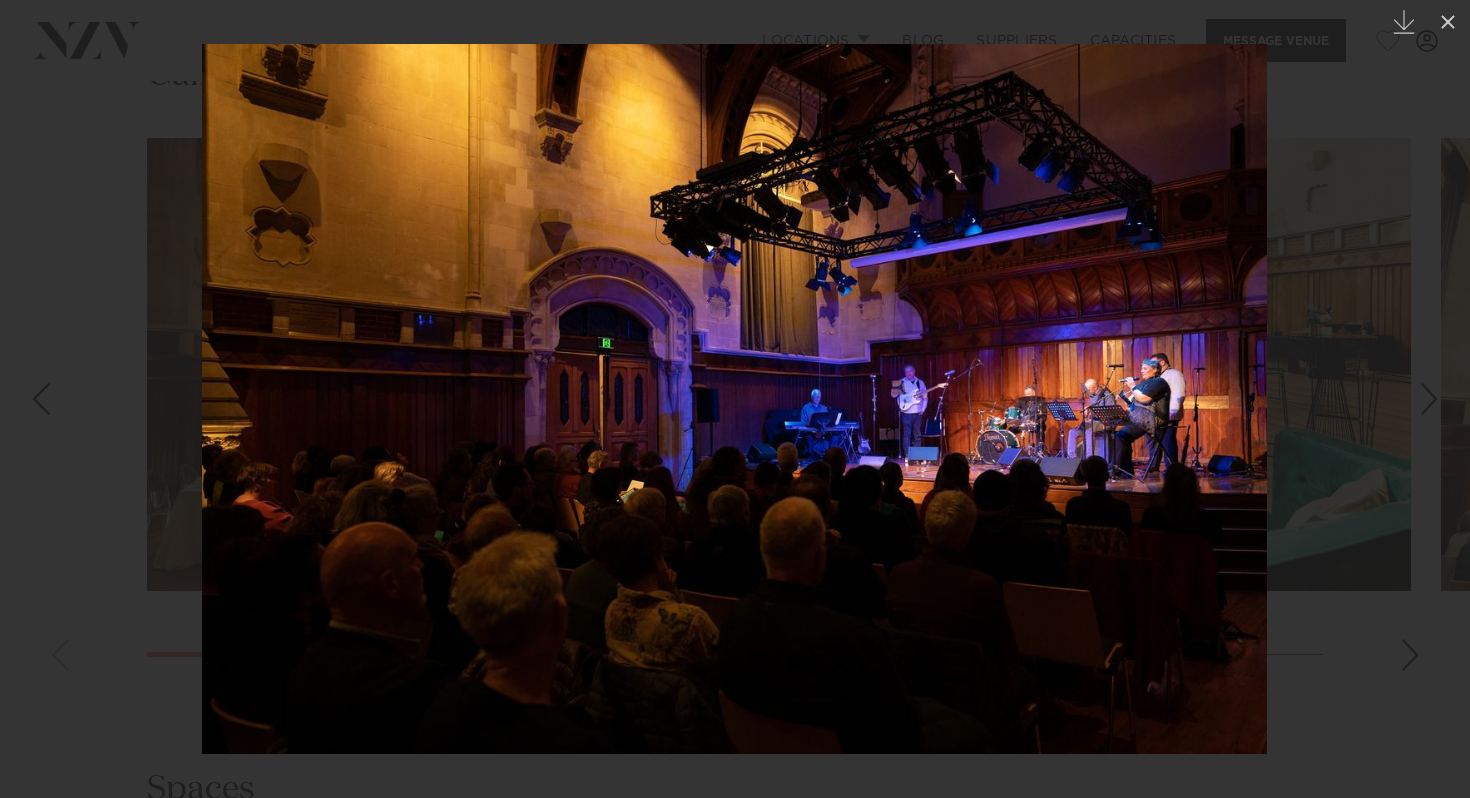 click at bounding box center (1429, 399) 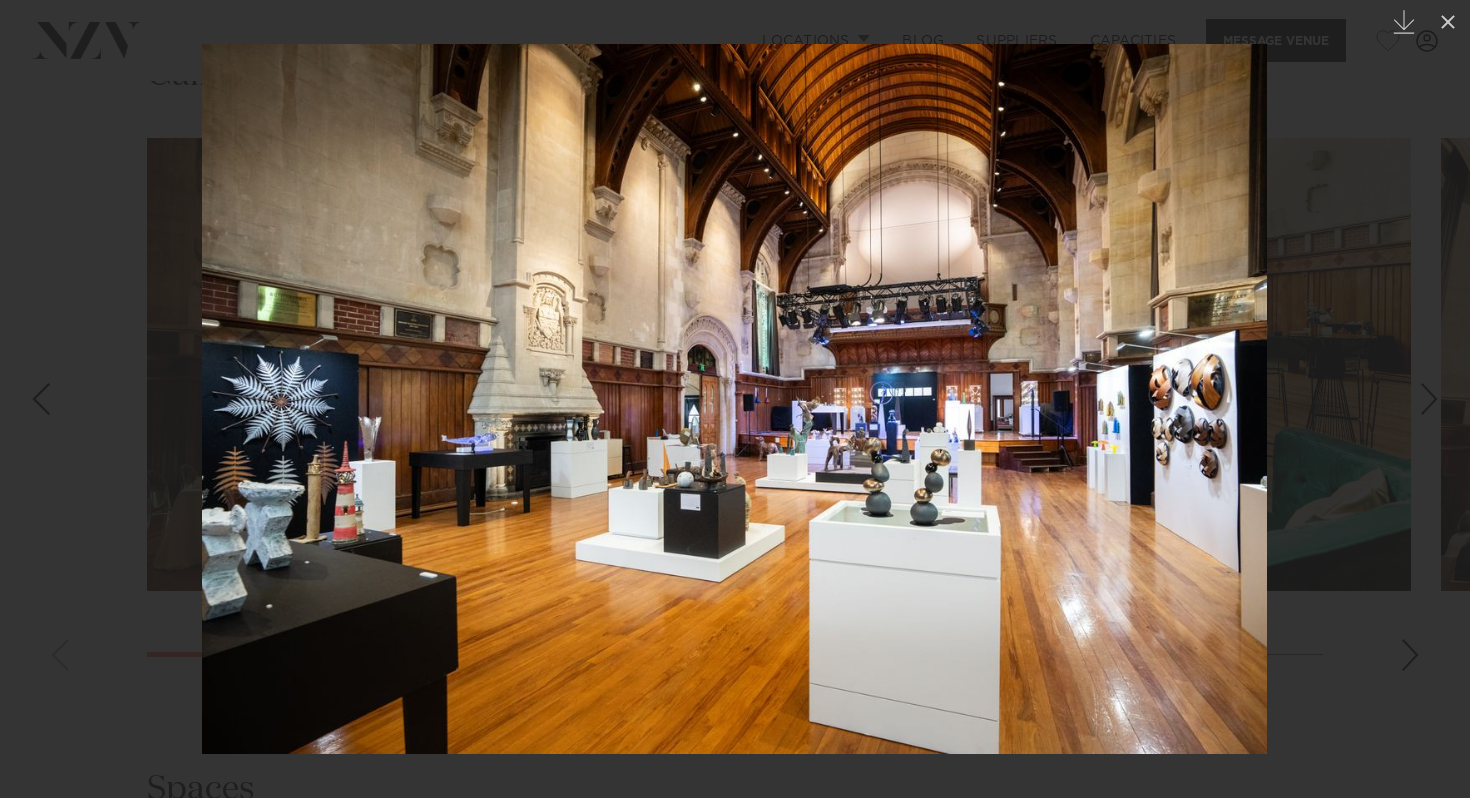 click at bounding box center [1429, 399] 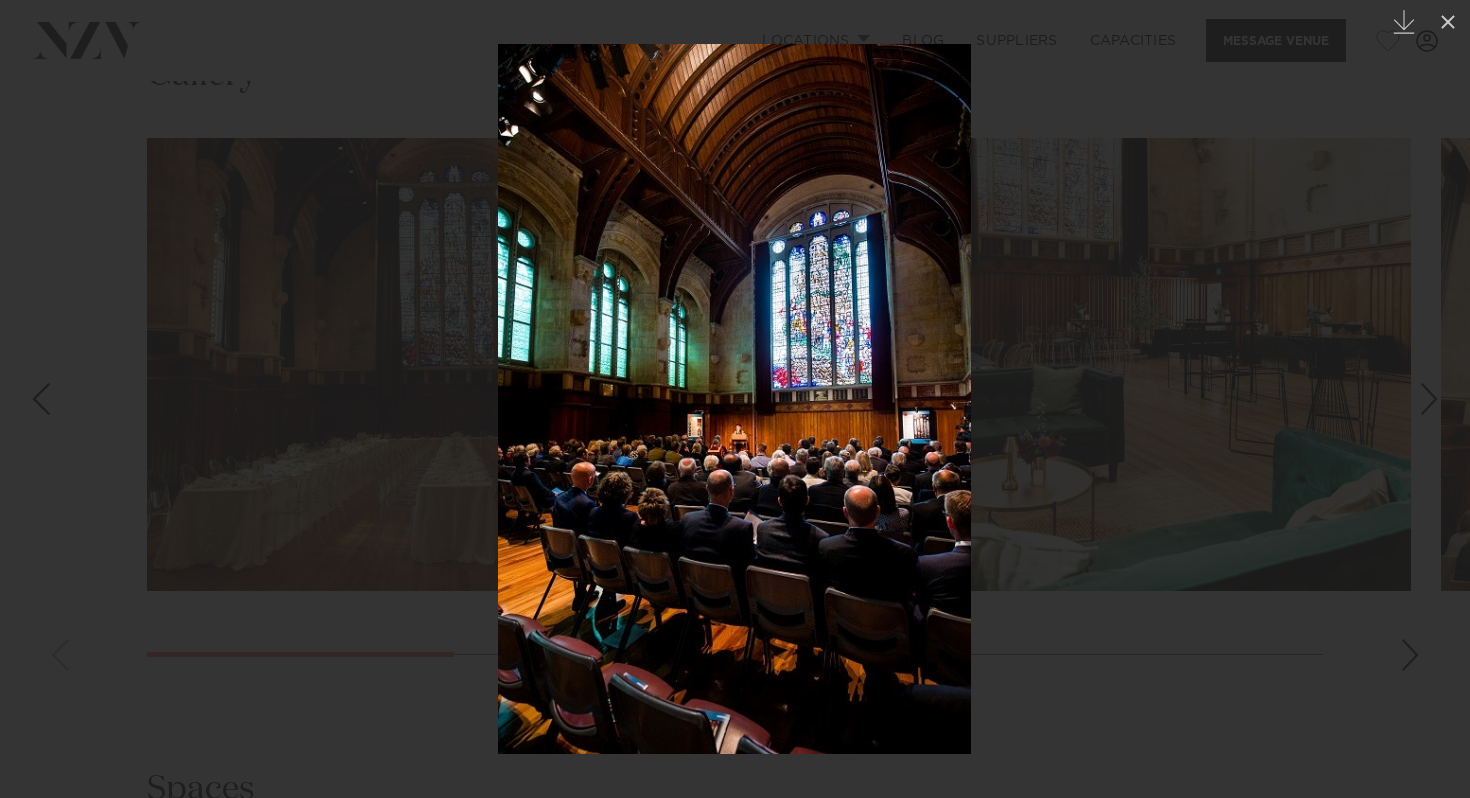 click at bounding box center (1429, 399) 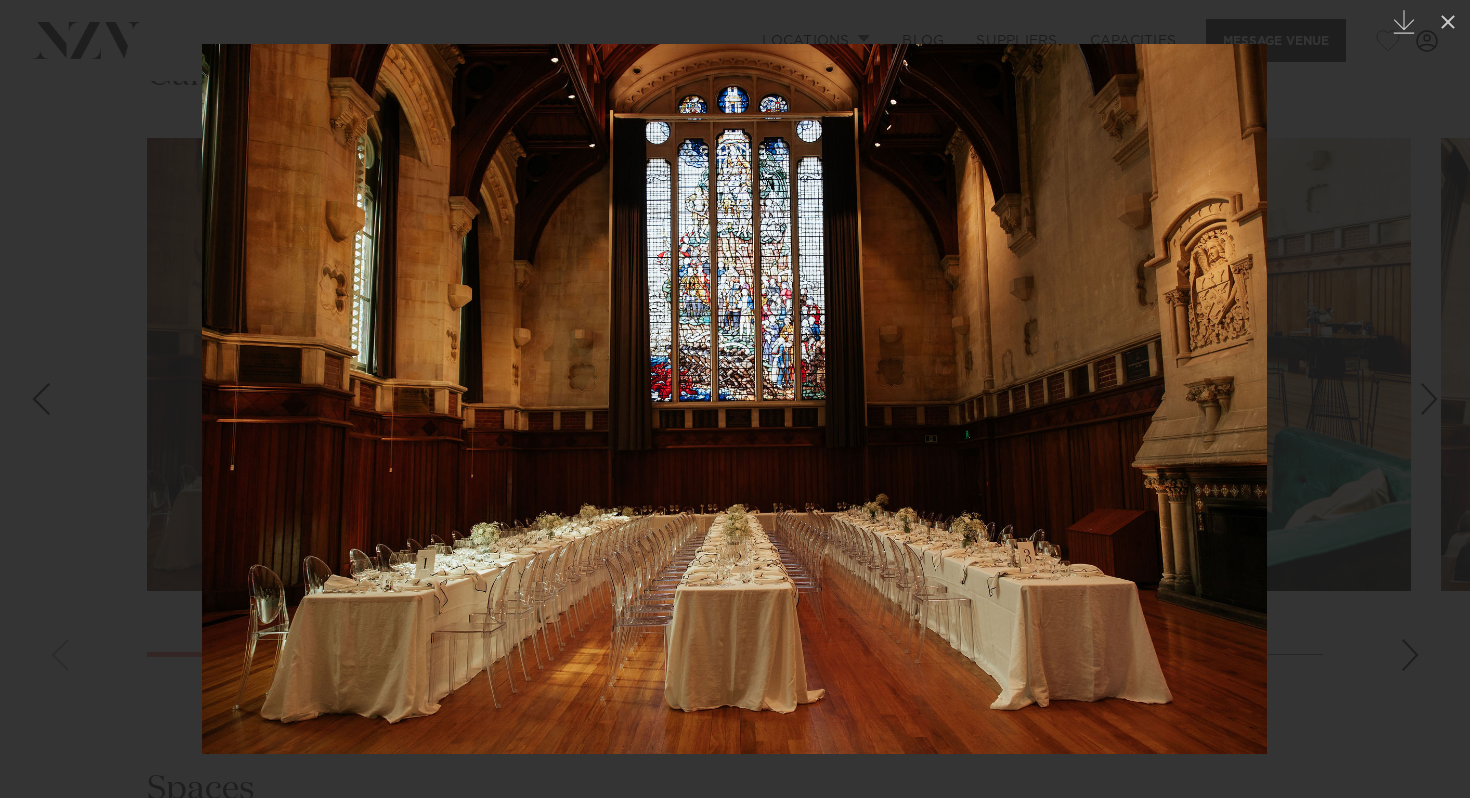 click at bounding box center [1429, 399] 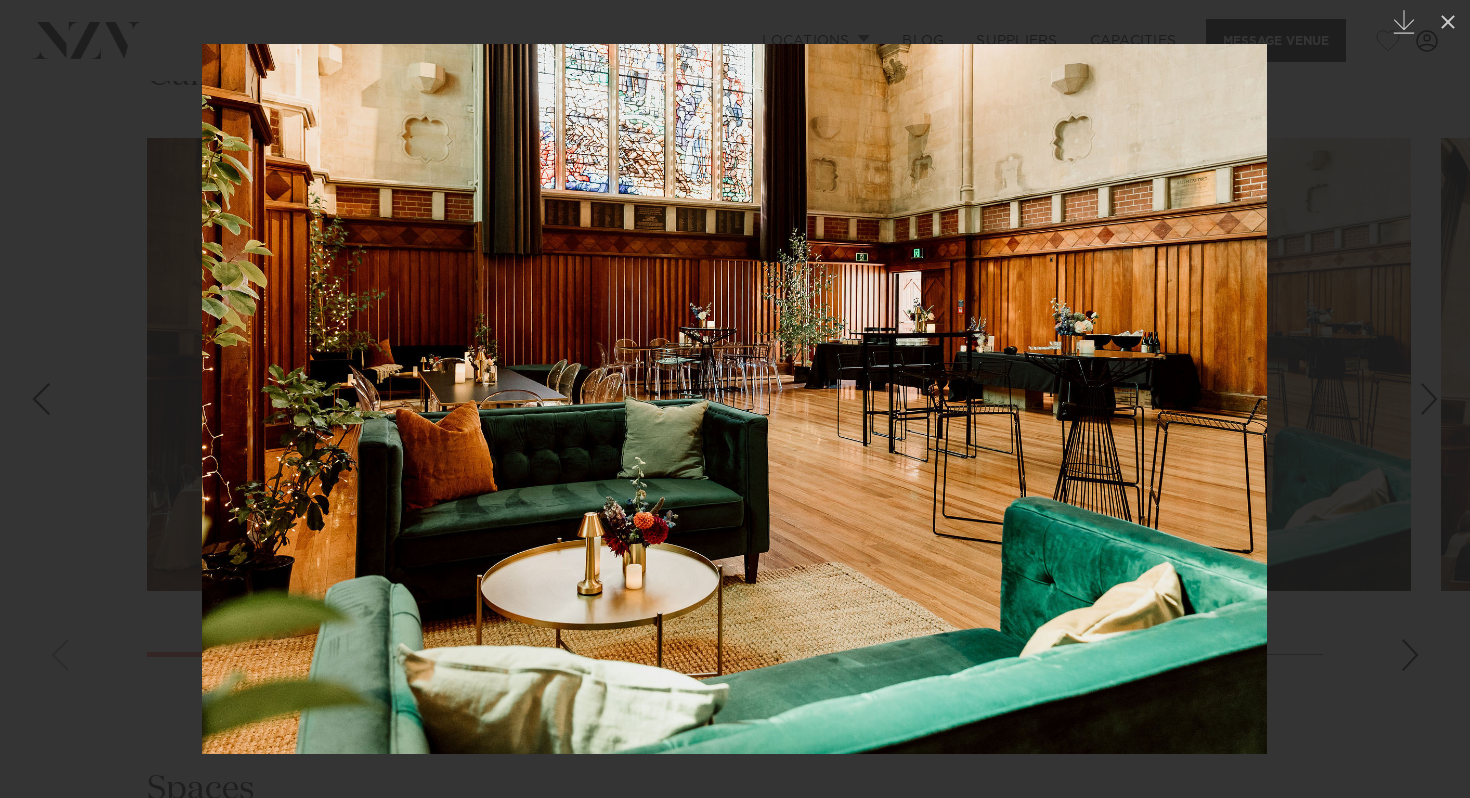 click at bounding box center (1429, 399) 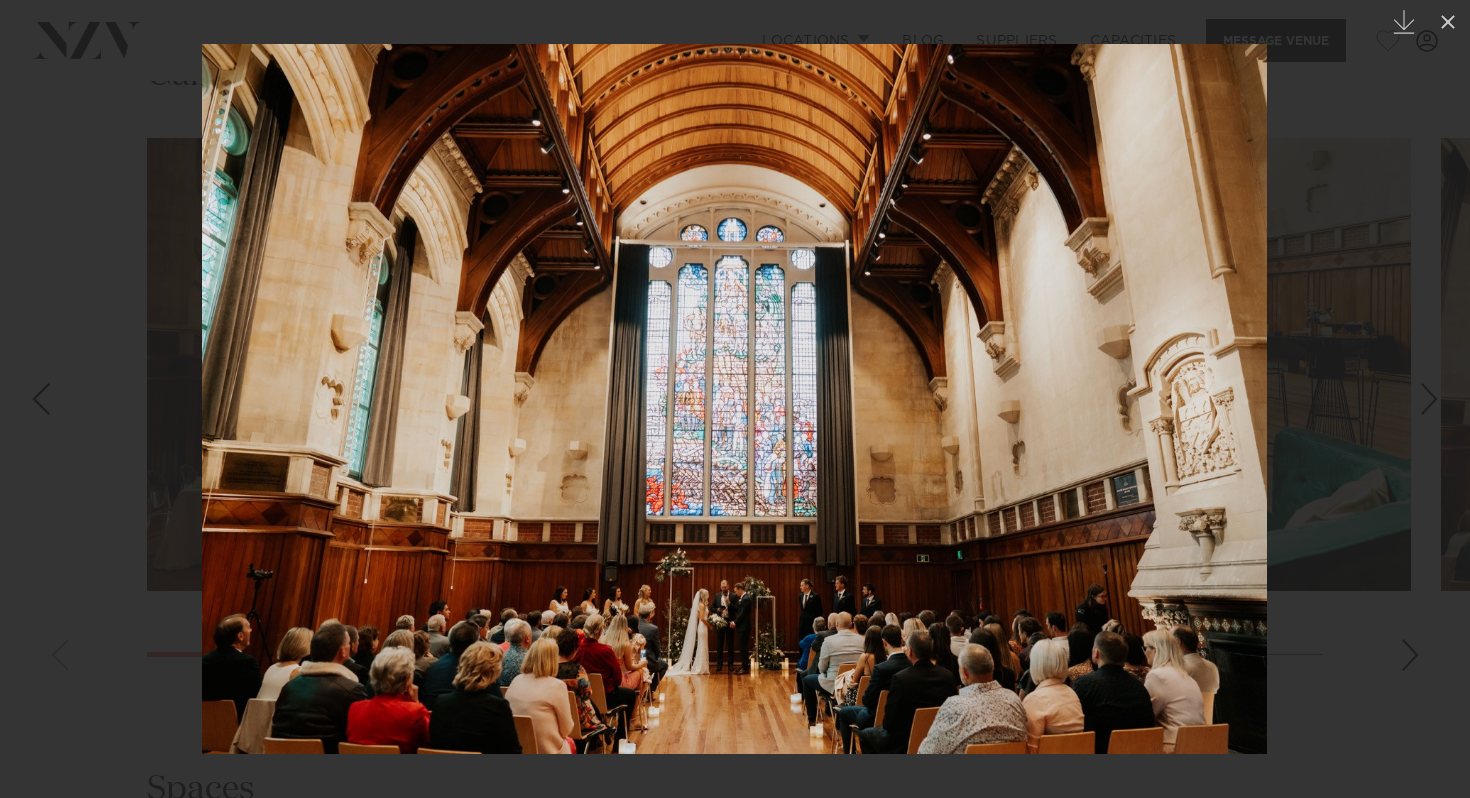 click at bounding box center (1429, 399) 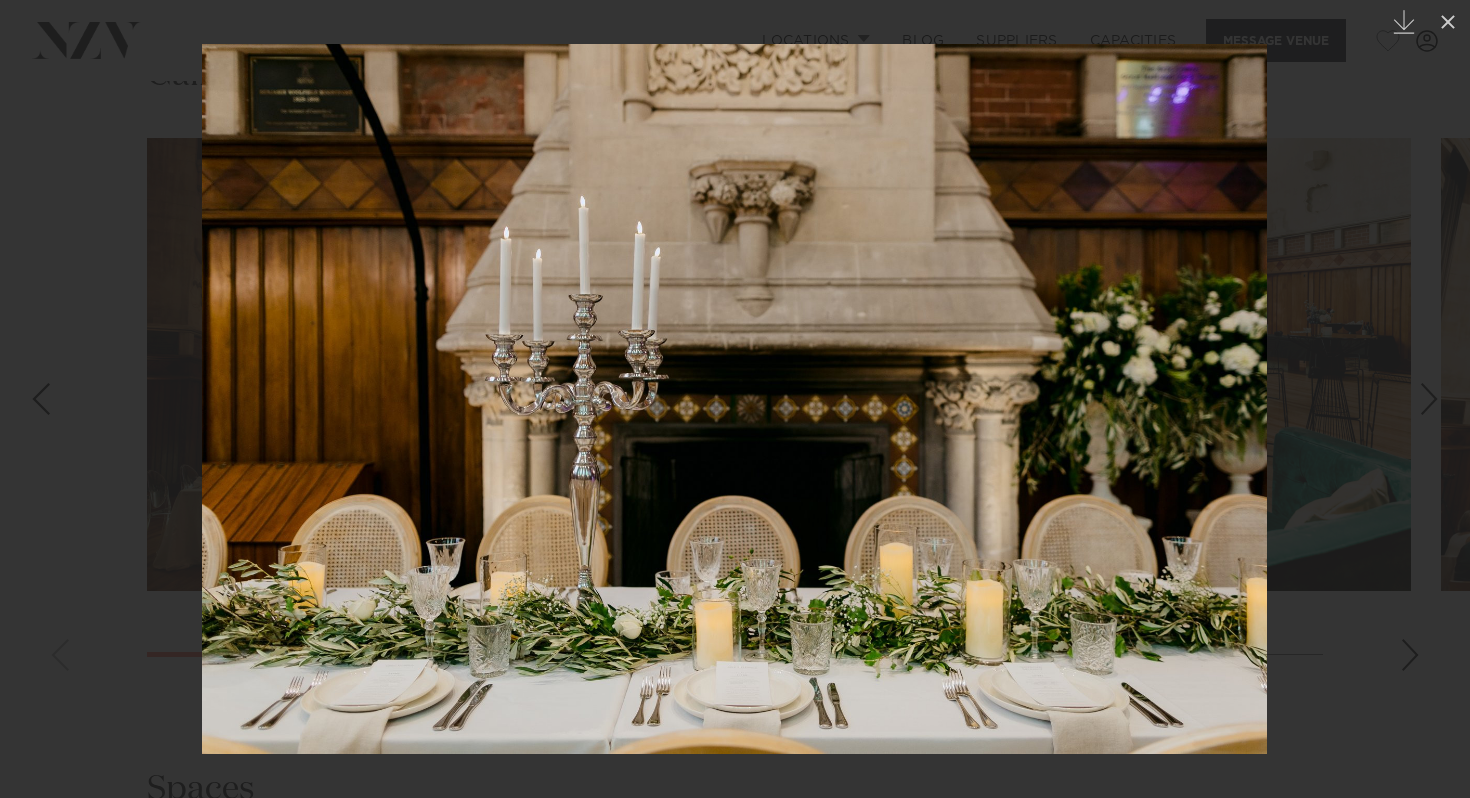 click at bounding box center [1429, 399] 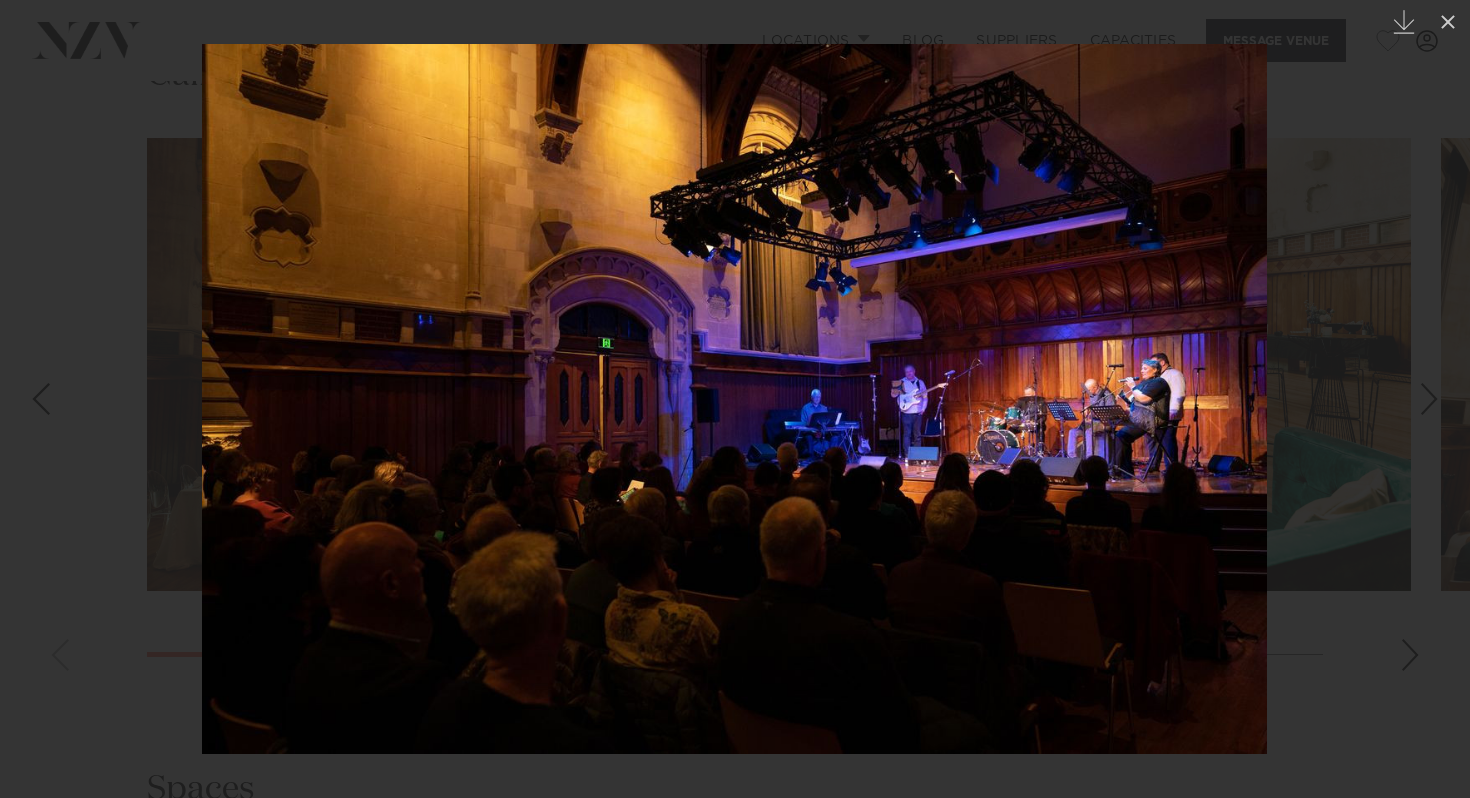 click at bounding box center (1429, 399) 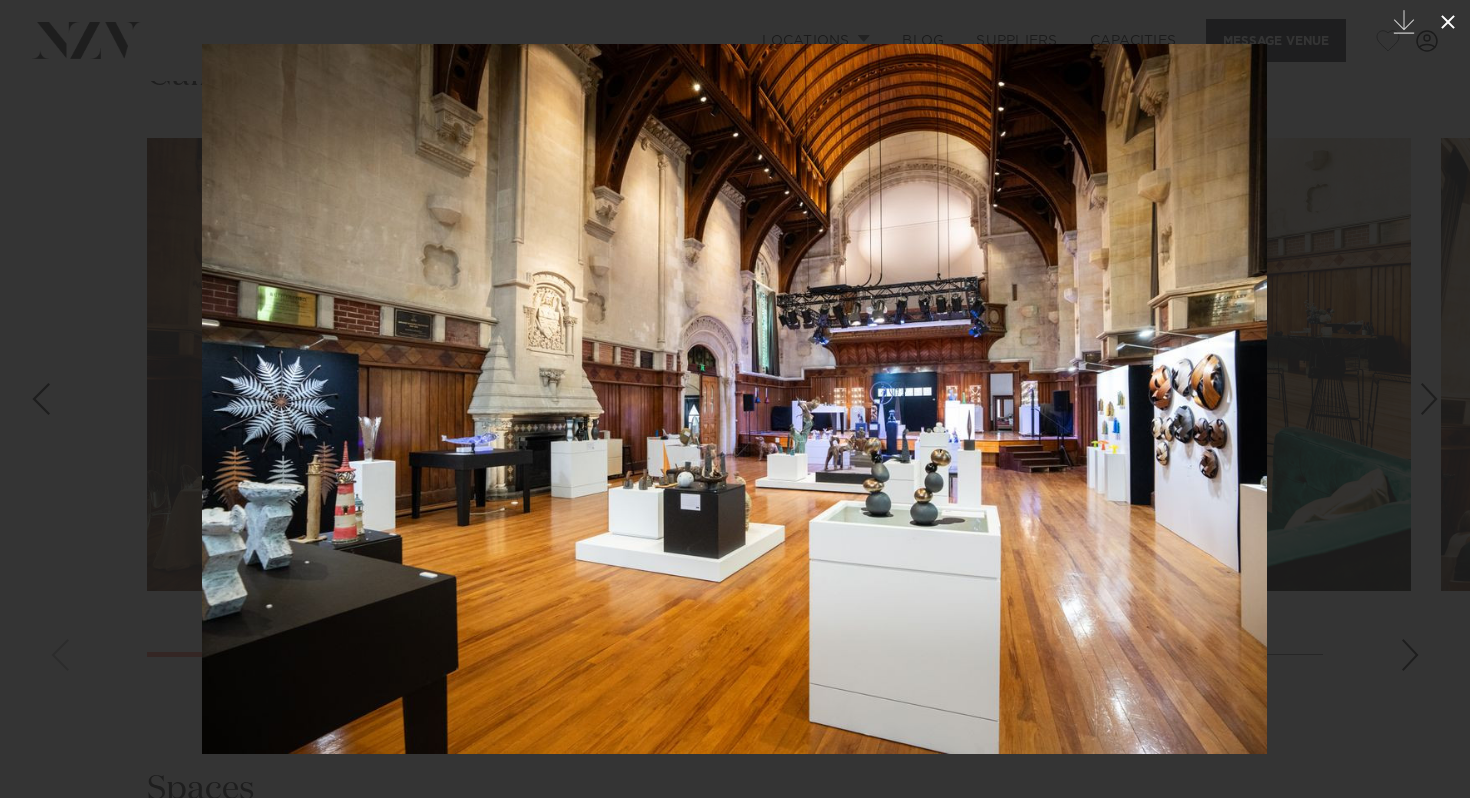 click 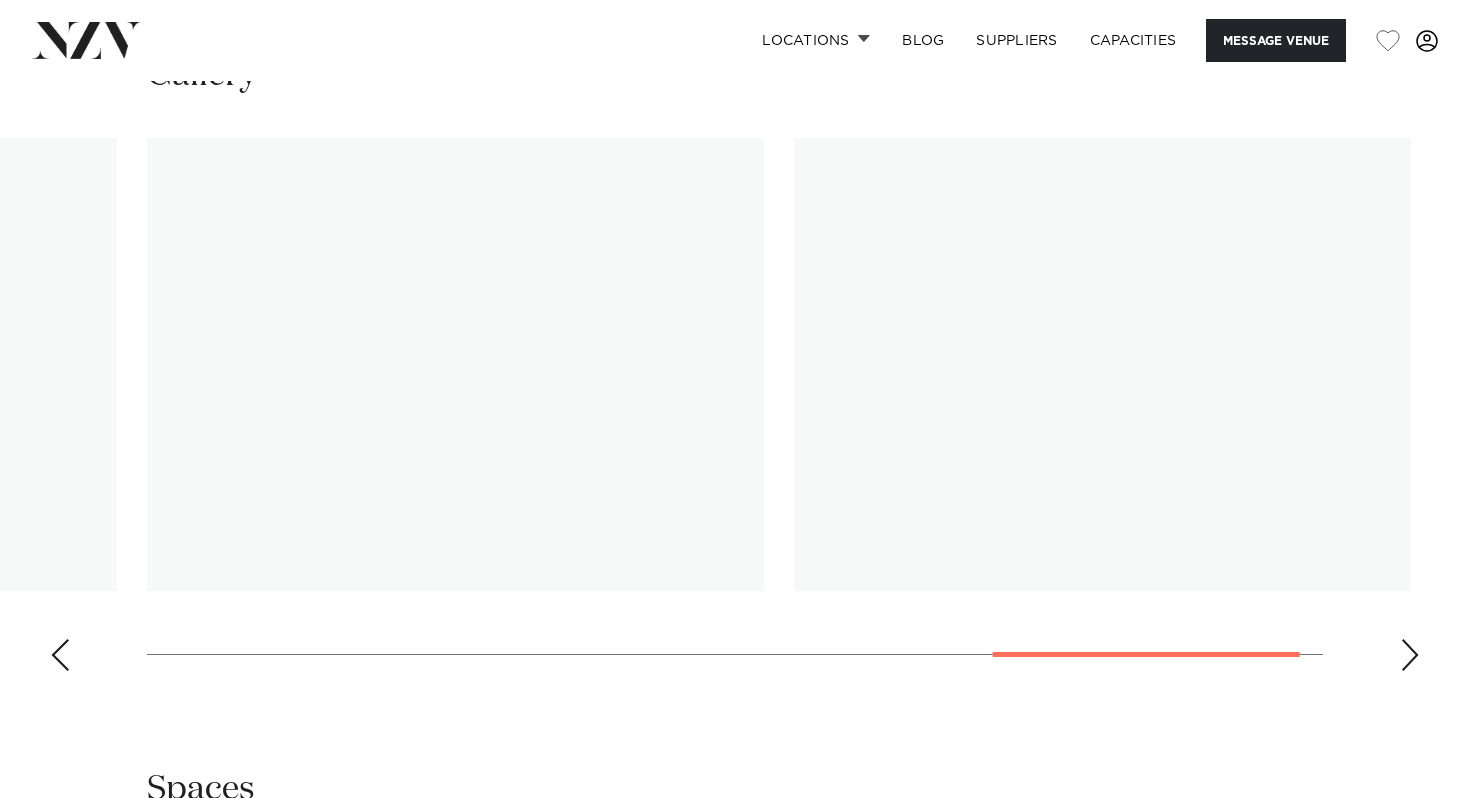 scroll, scrollTop: 0, scrollLeft: 0, axis: both 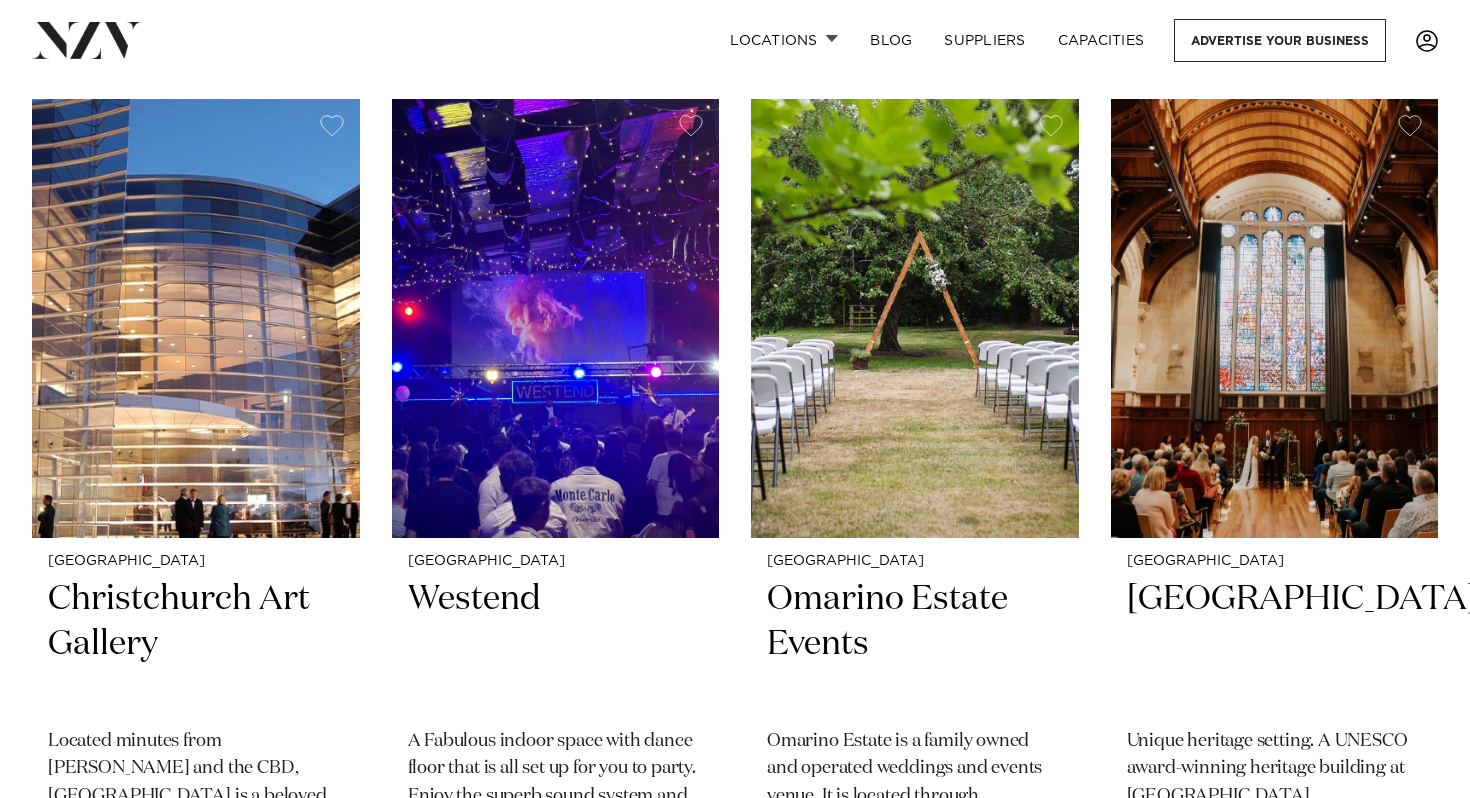 click on "Christchurch
Larcomb Vineyard
For many years, Larcomb Vineyard has been involved in some of the most beautiful celebrations in the Canterbury region.
450
250
400
50
Christchurch
Rydges Latimer" at bounding box center [735, -791] 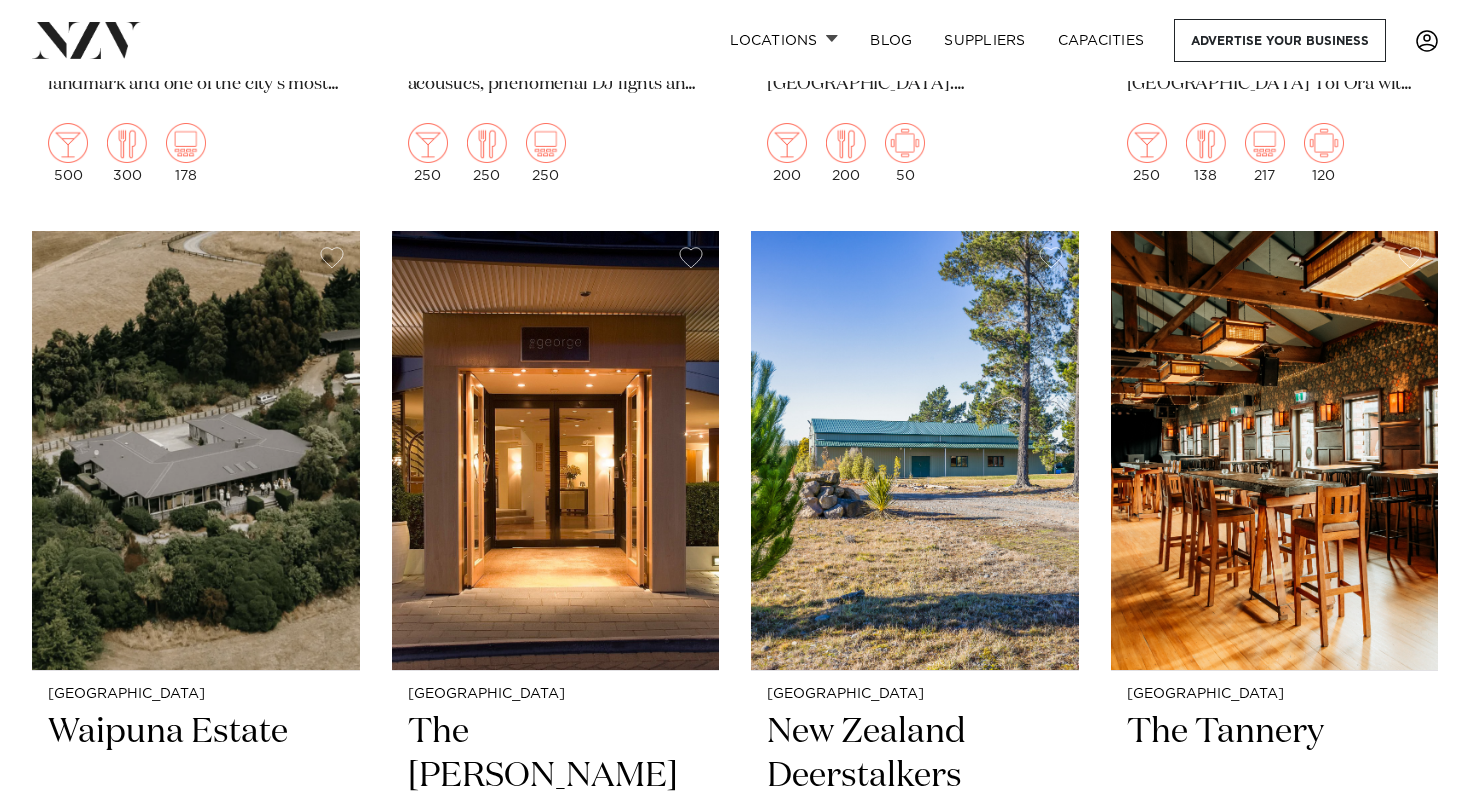 scroll, scrollTop: 5116, scrollLeft: 0, axis: vertical 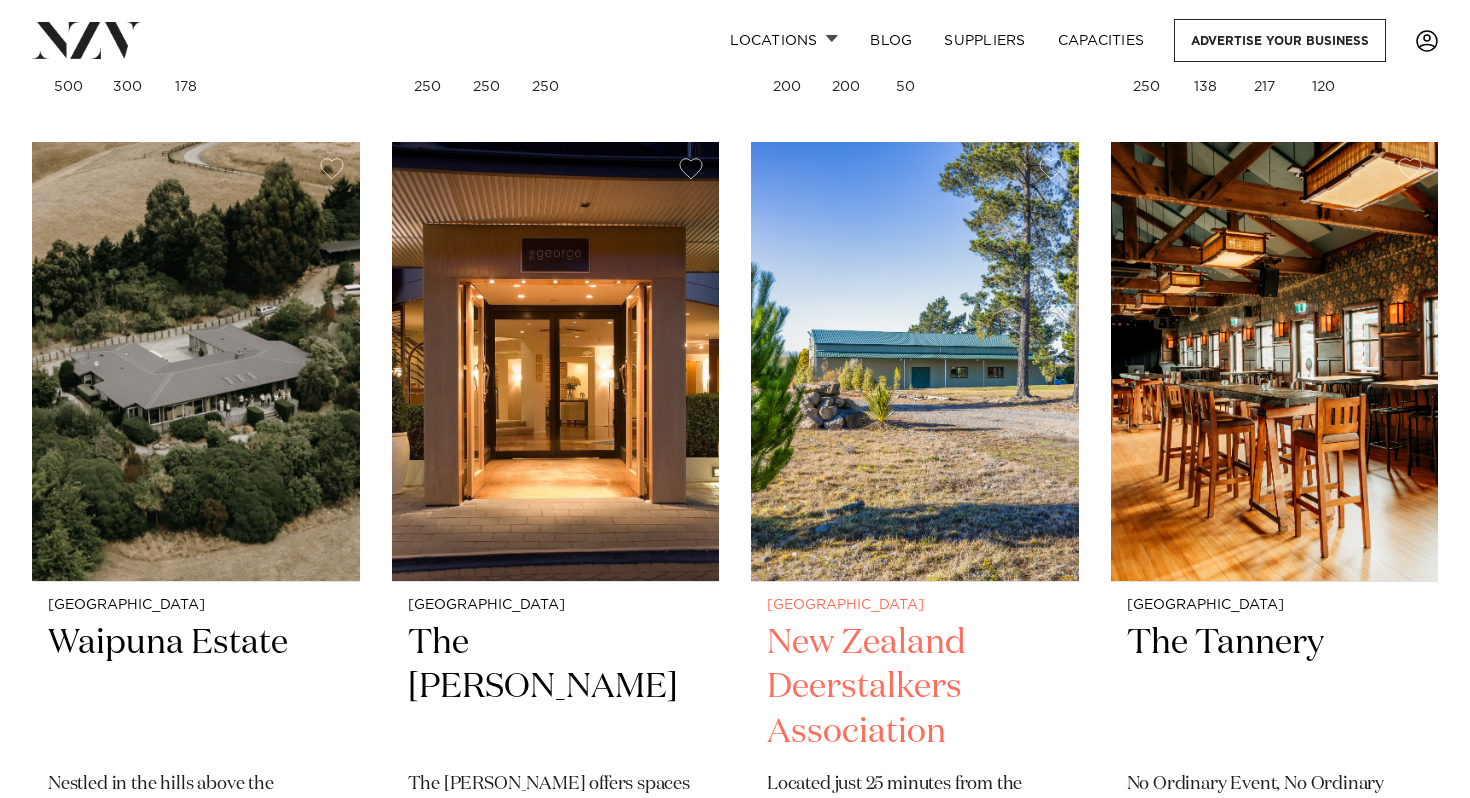 click at bounding box center [915, 361] 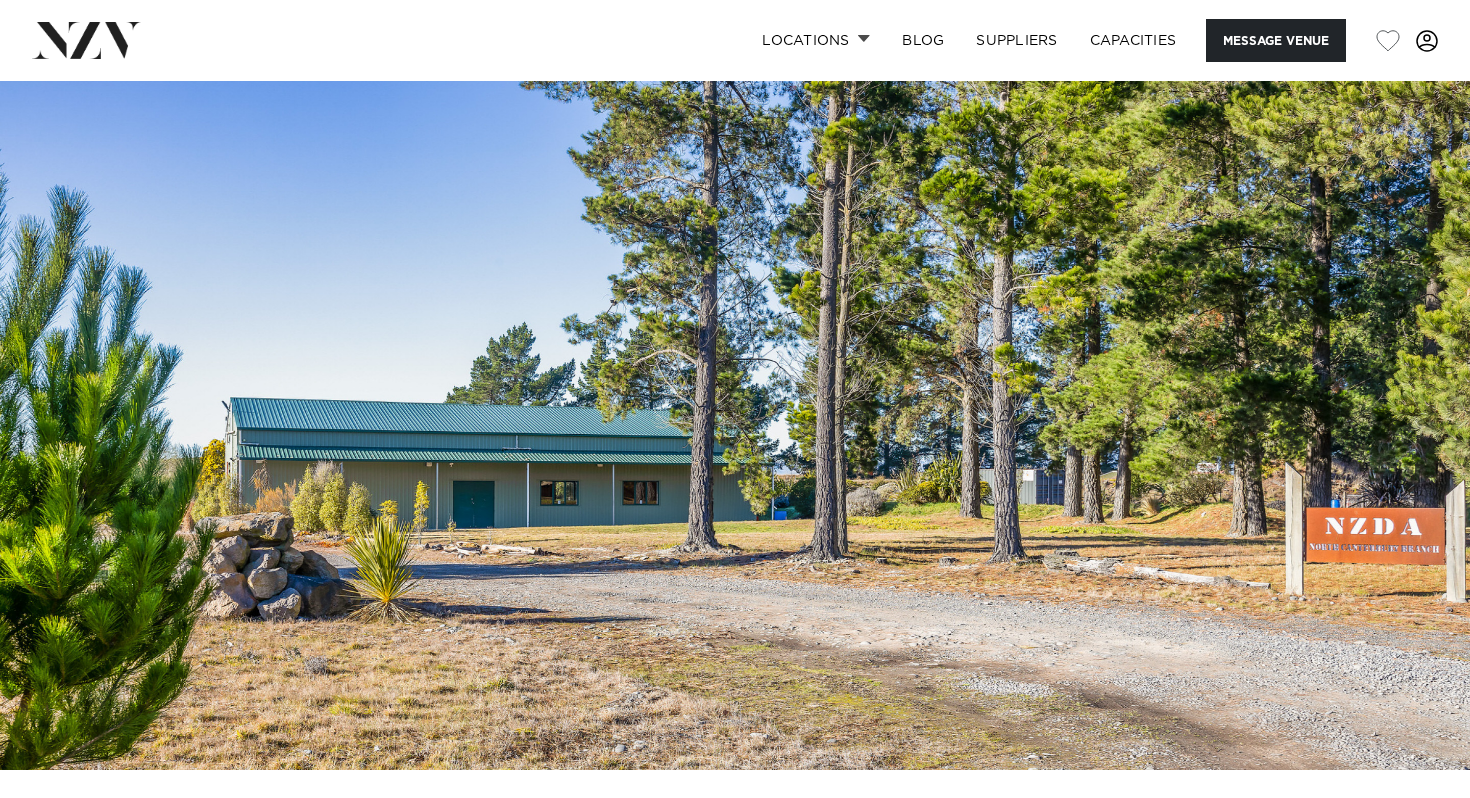 scroll, scrollTop: 0, scrollLeft: 0, axis: both 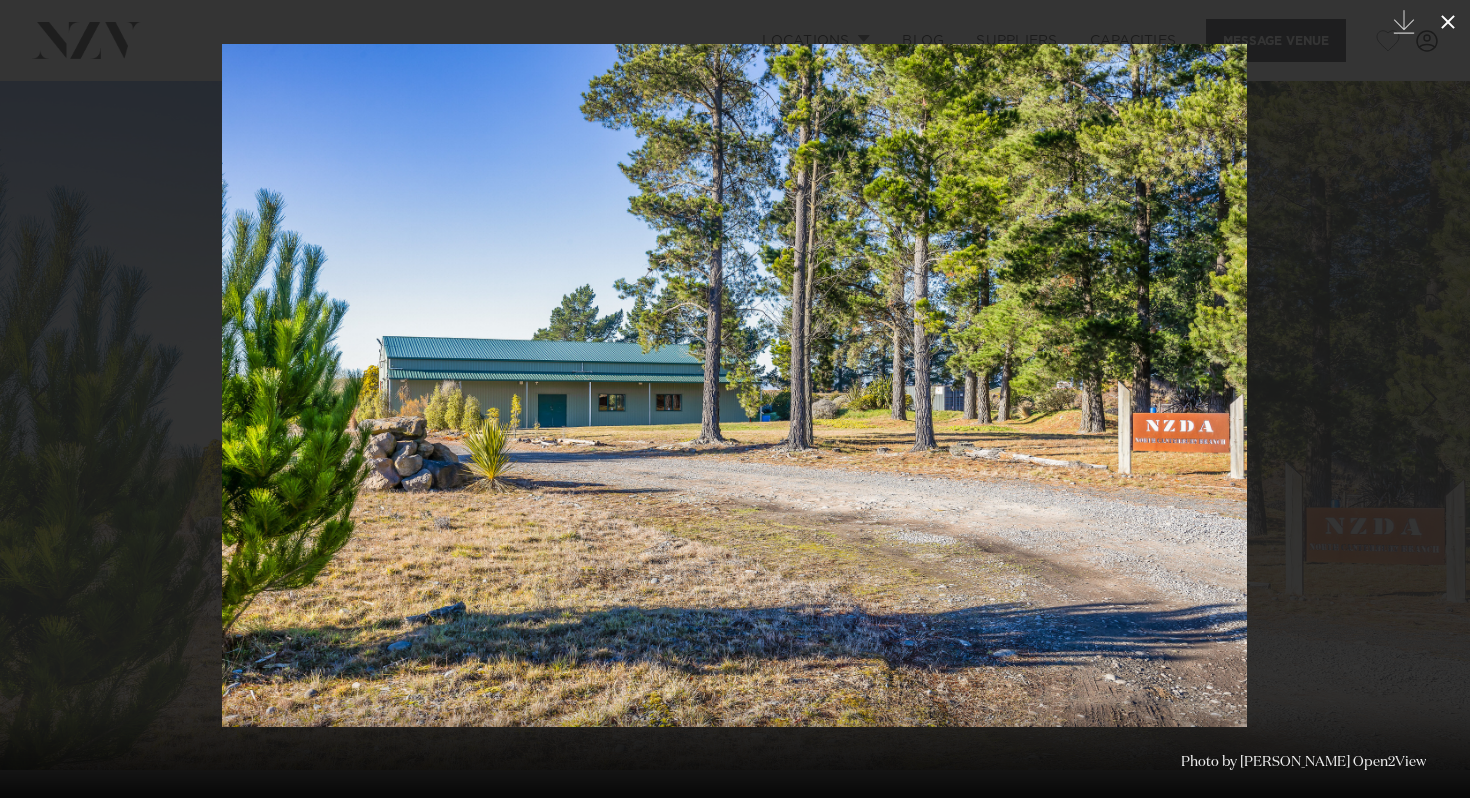 click 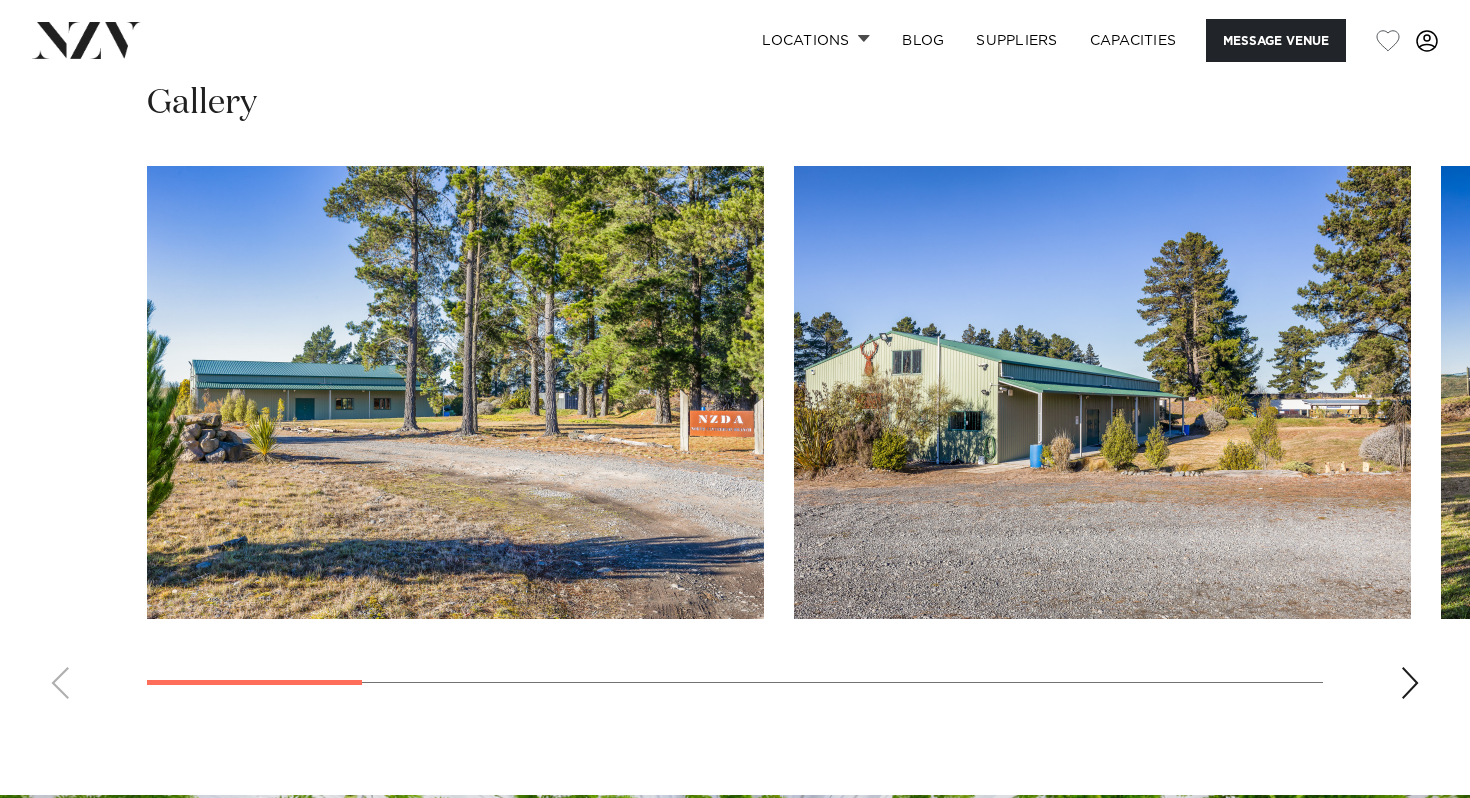 scroll, scrollTop: 1756, scrollLeft: 0, axis: vertical 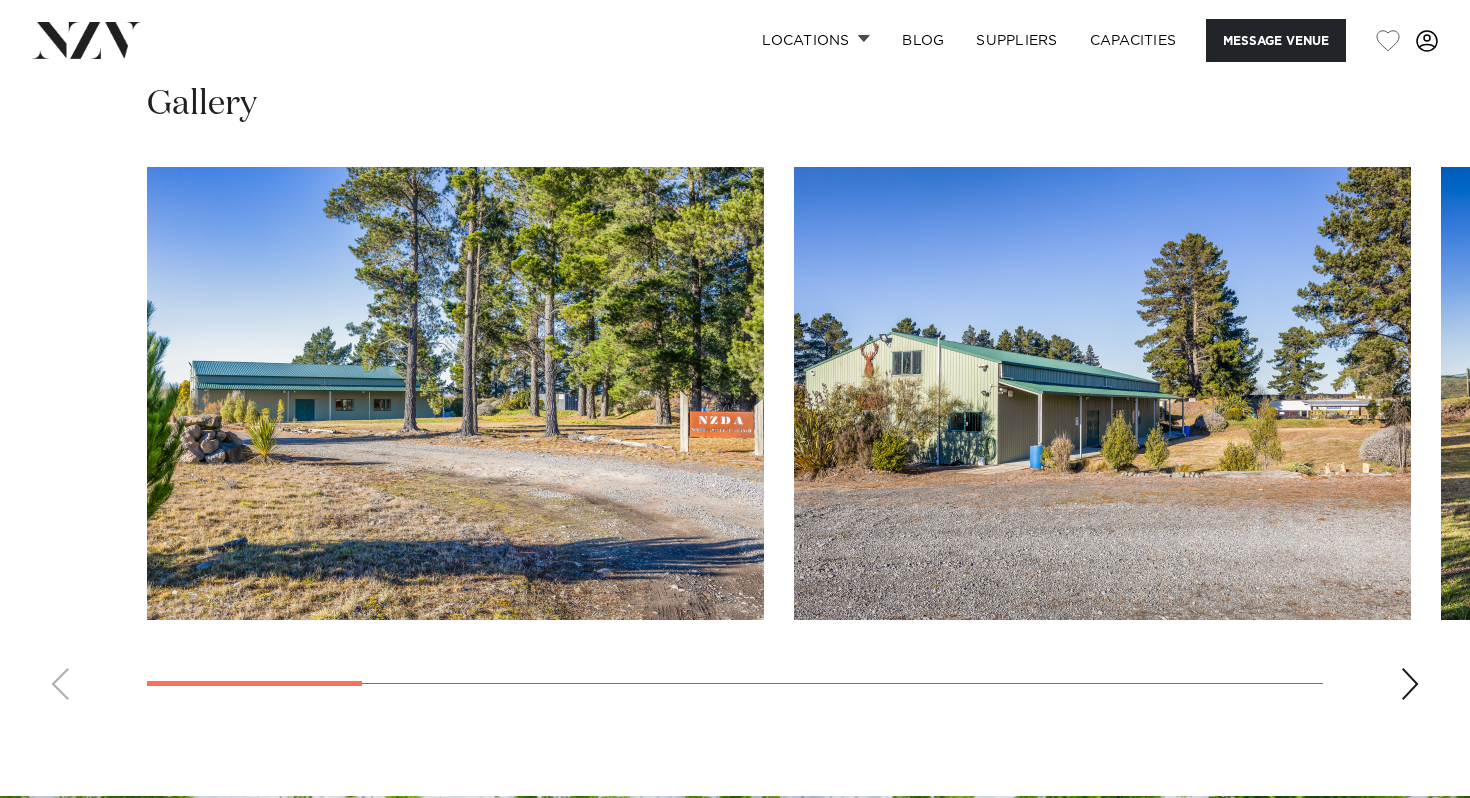 click at bounding box center [1410, 684] 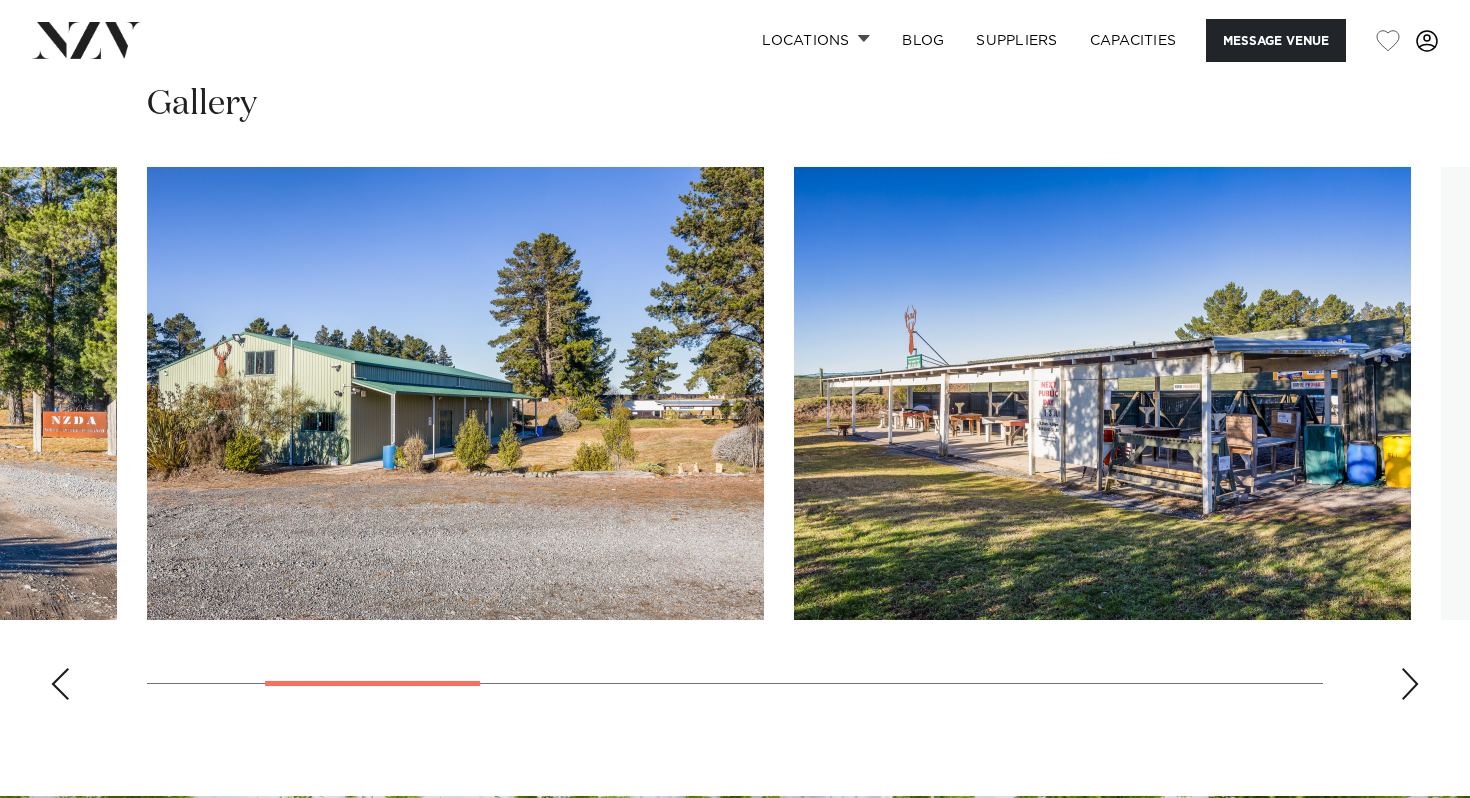 click at bounding box center (1410, 684) 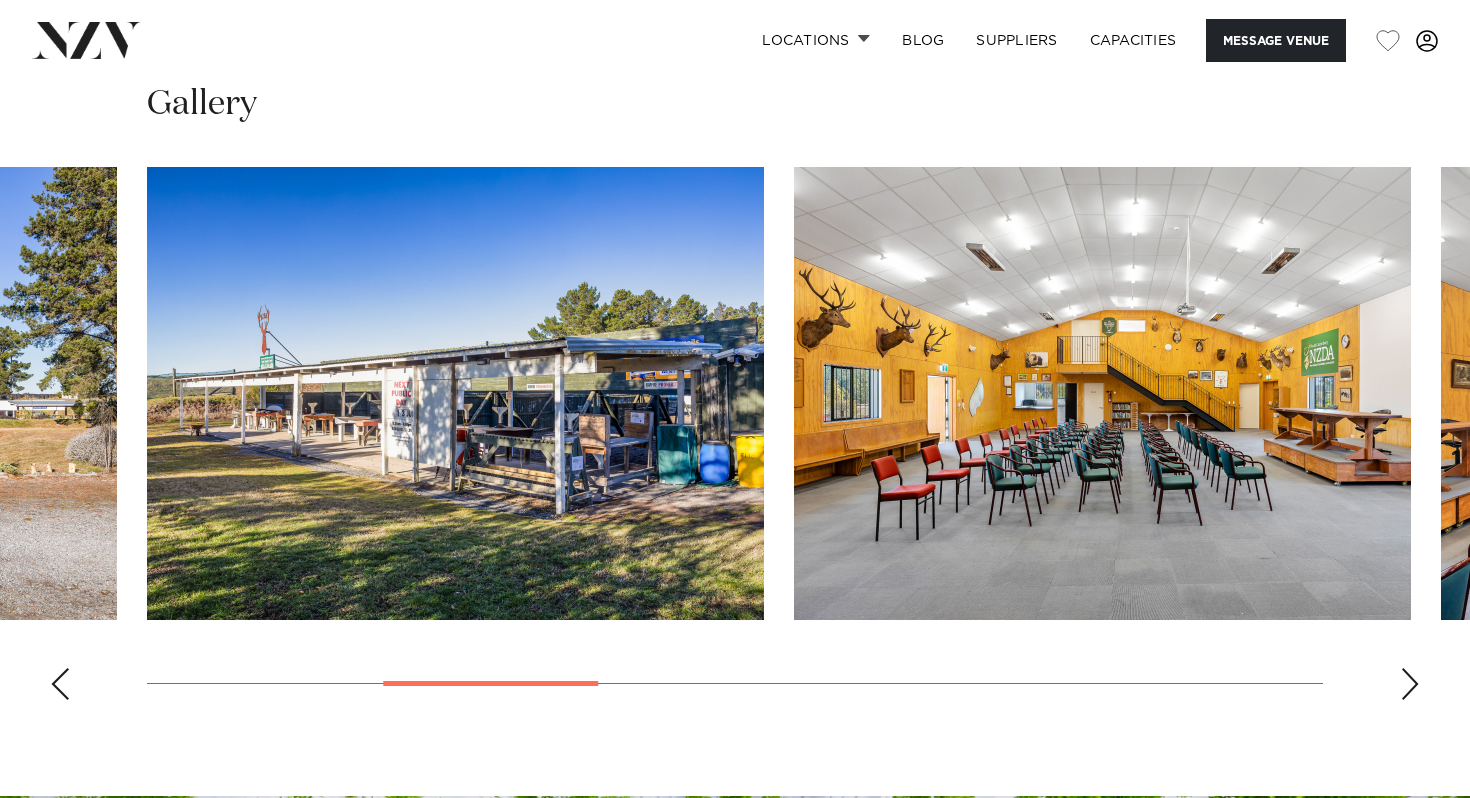 click at bounding box center (1410, 684) 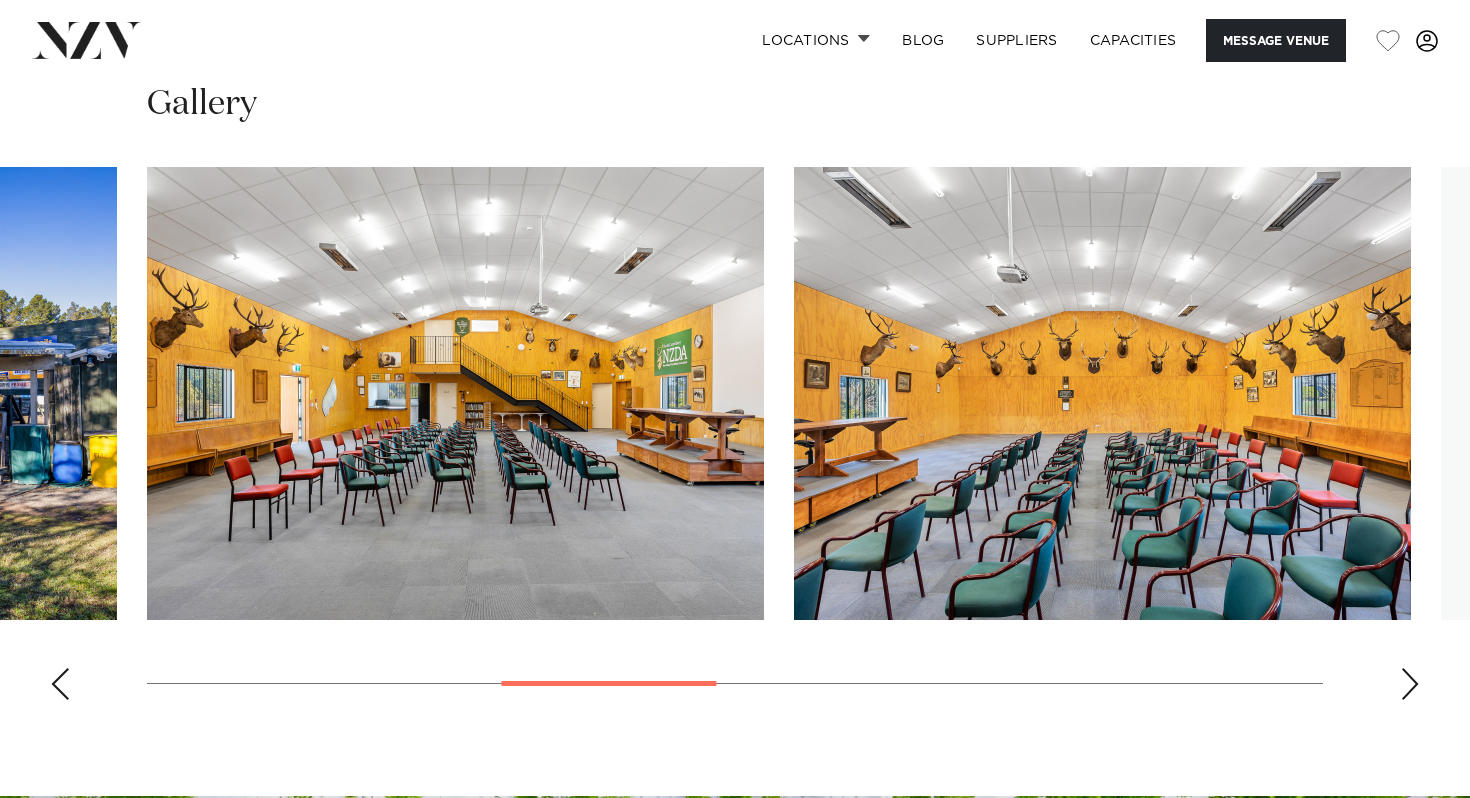 click at bounding box center (1410, 684) 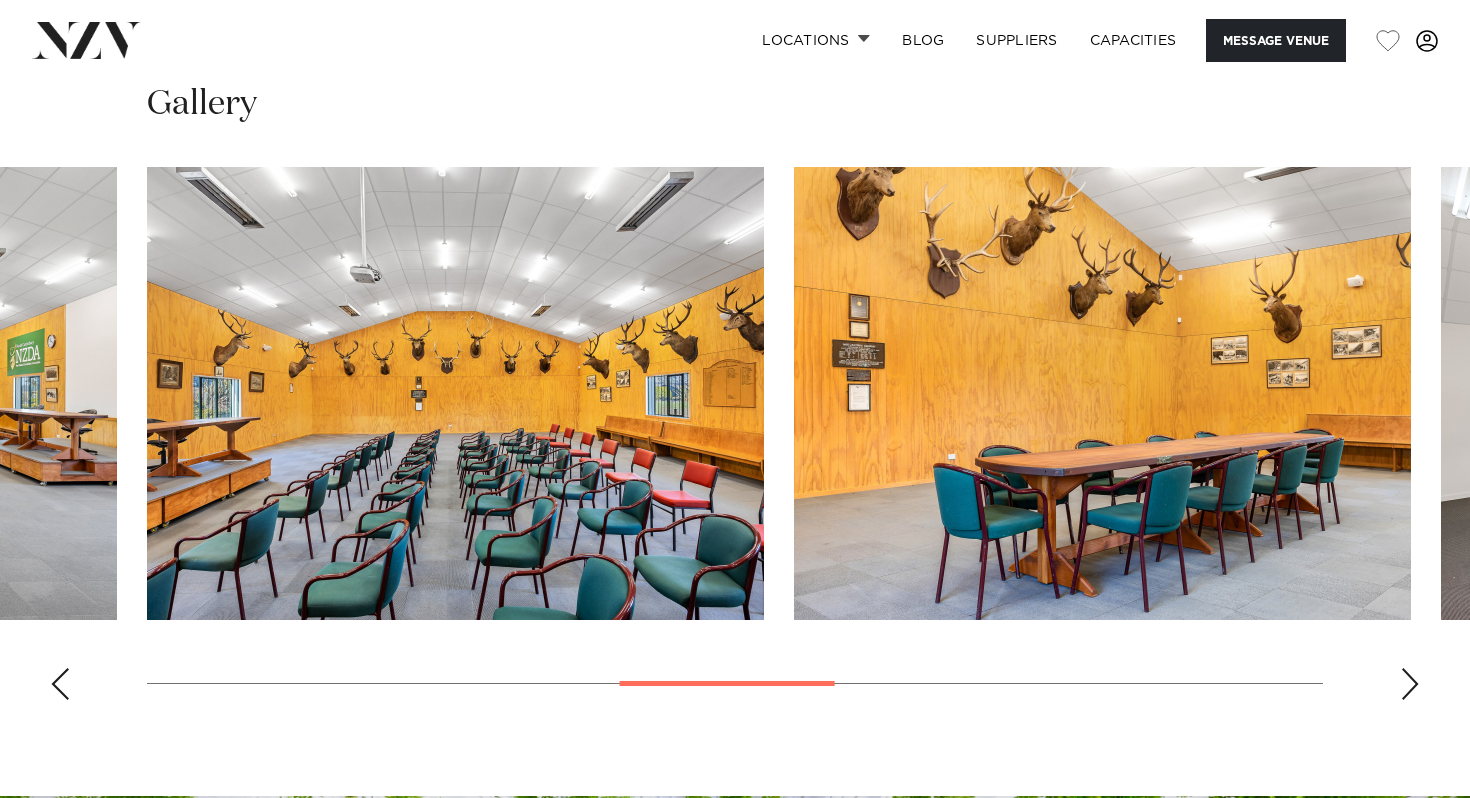 click at bounding box center (1410, 684) 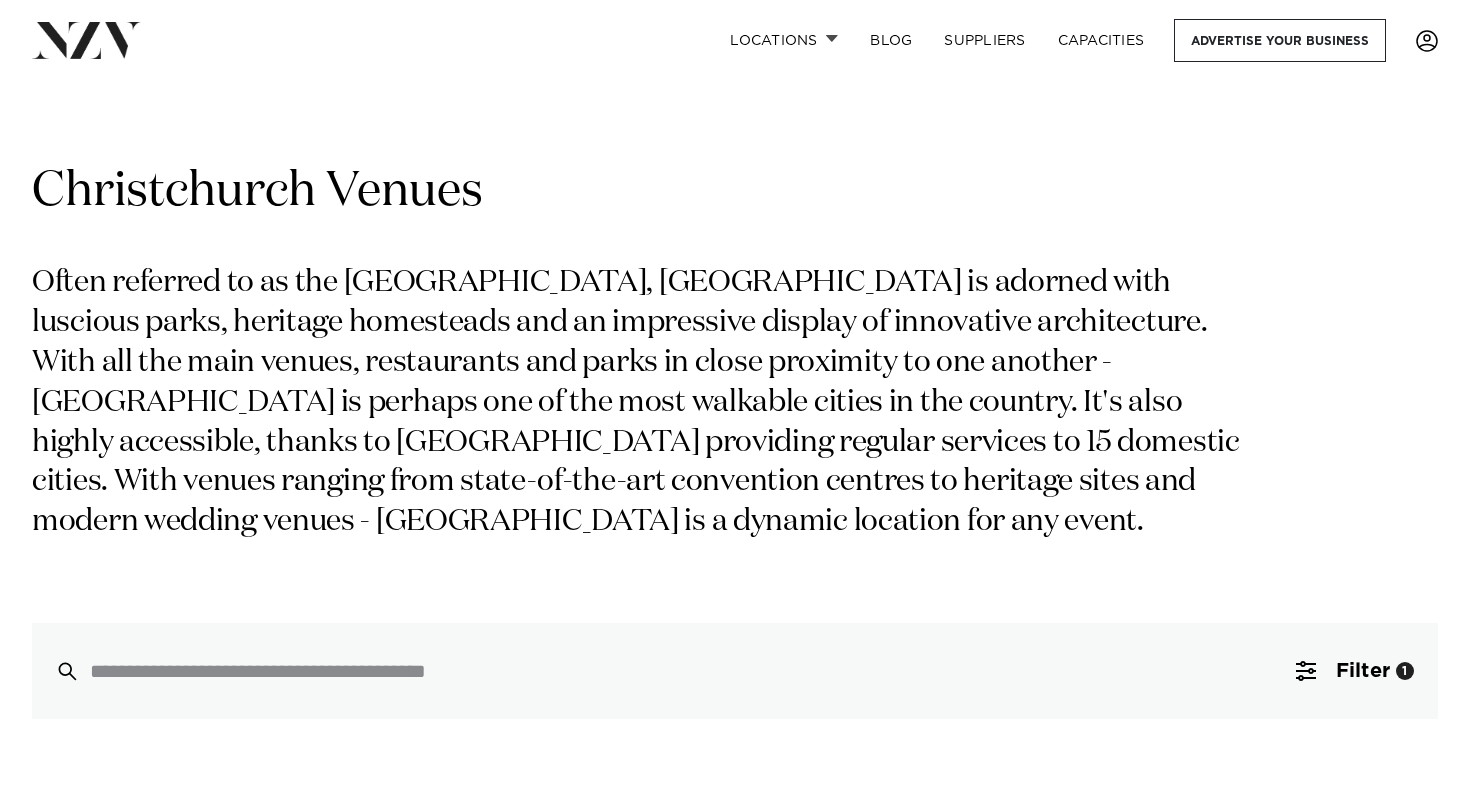 scroll, scrollTop: 5114, scrollLeft: 0, axis: vertical 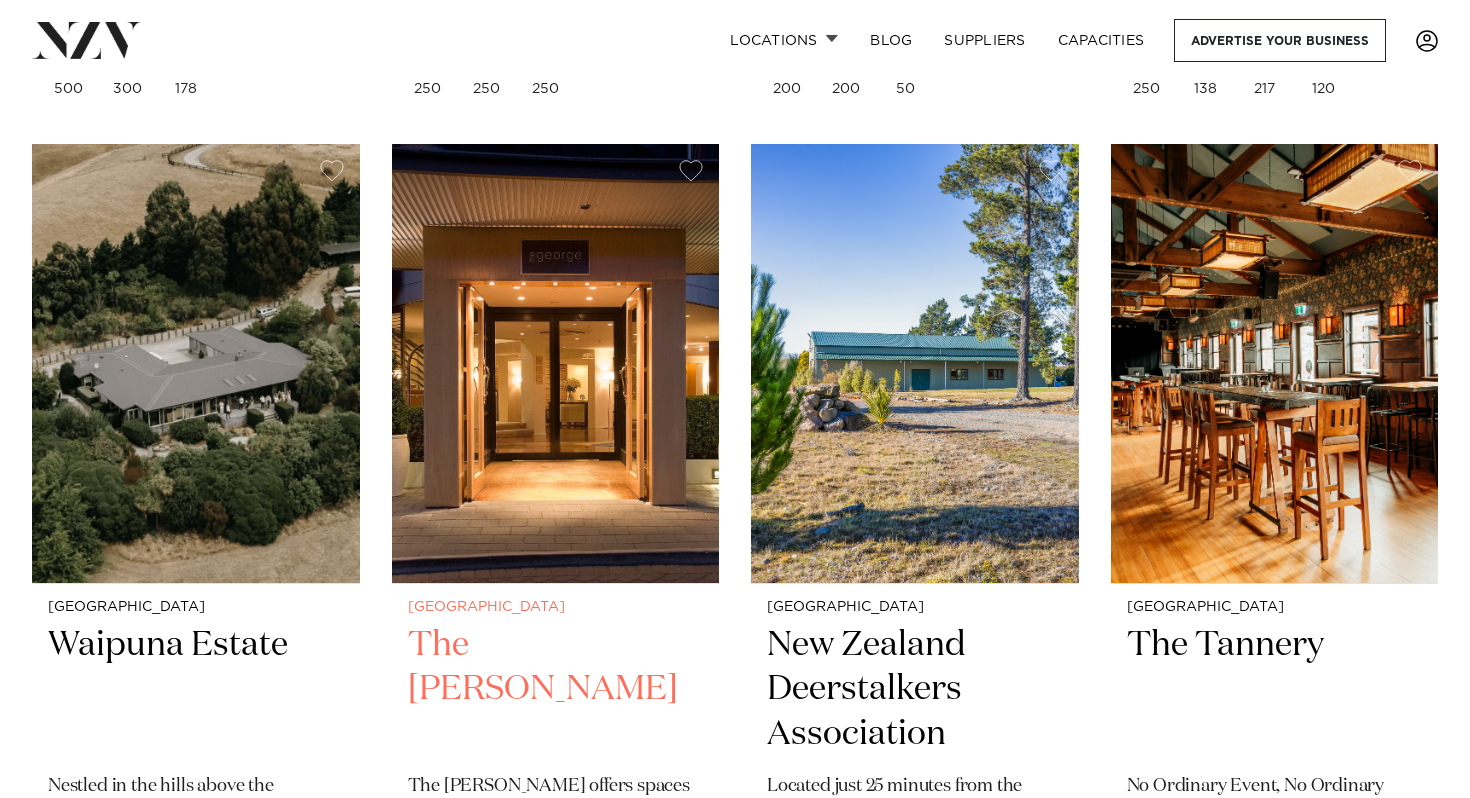 click at bounding box center (556, 363) 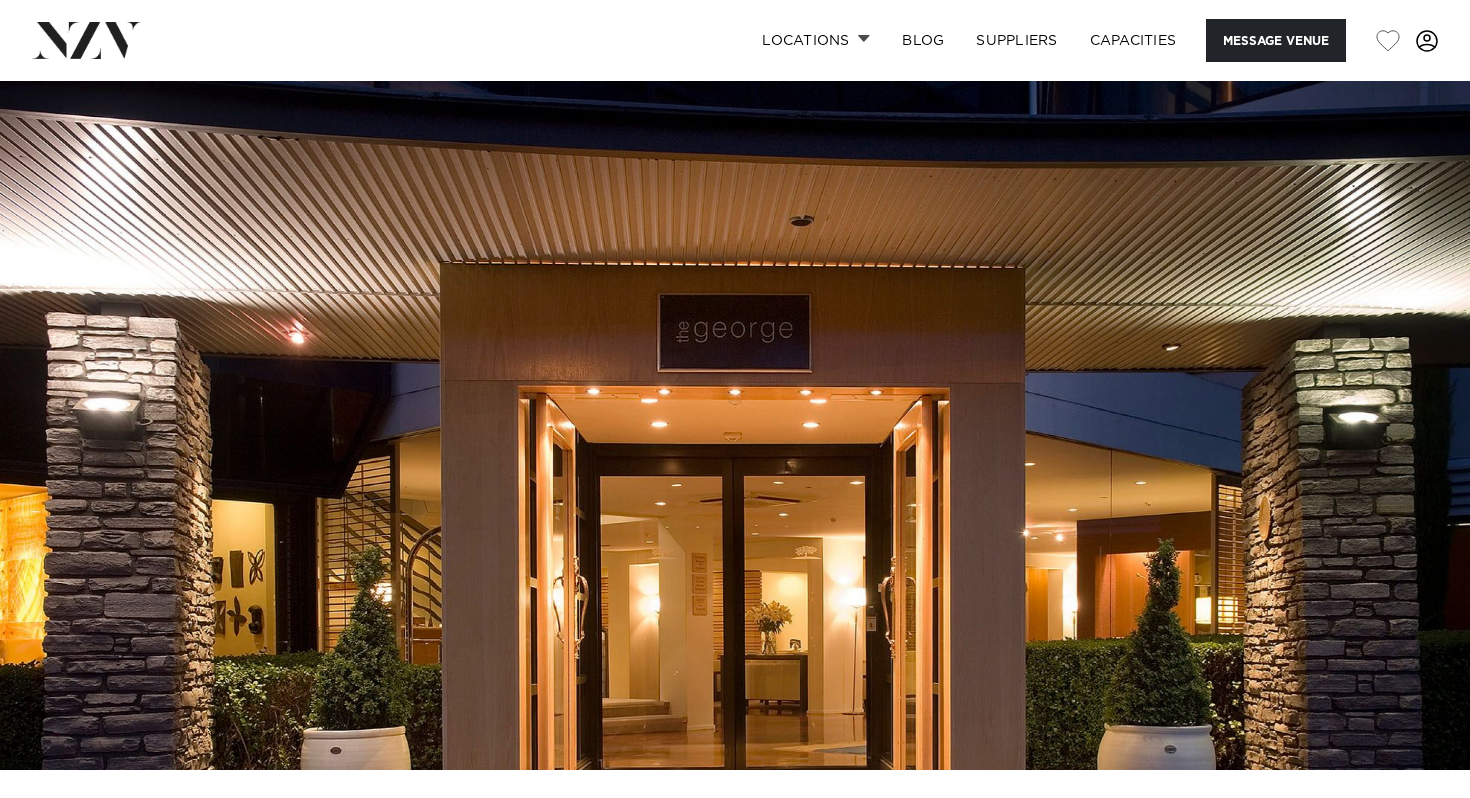 scroll, scrollTop: 0, scrollLeft: 0, axis: both 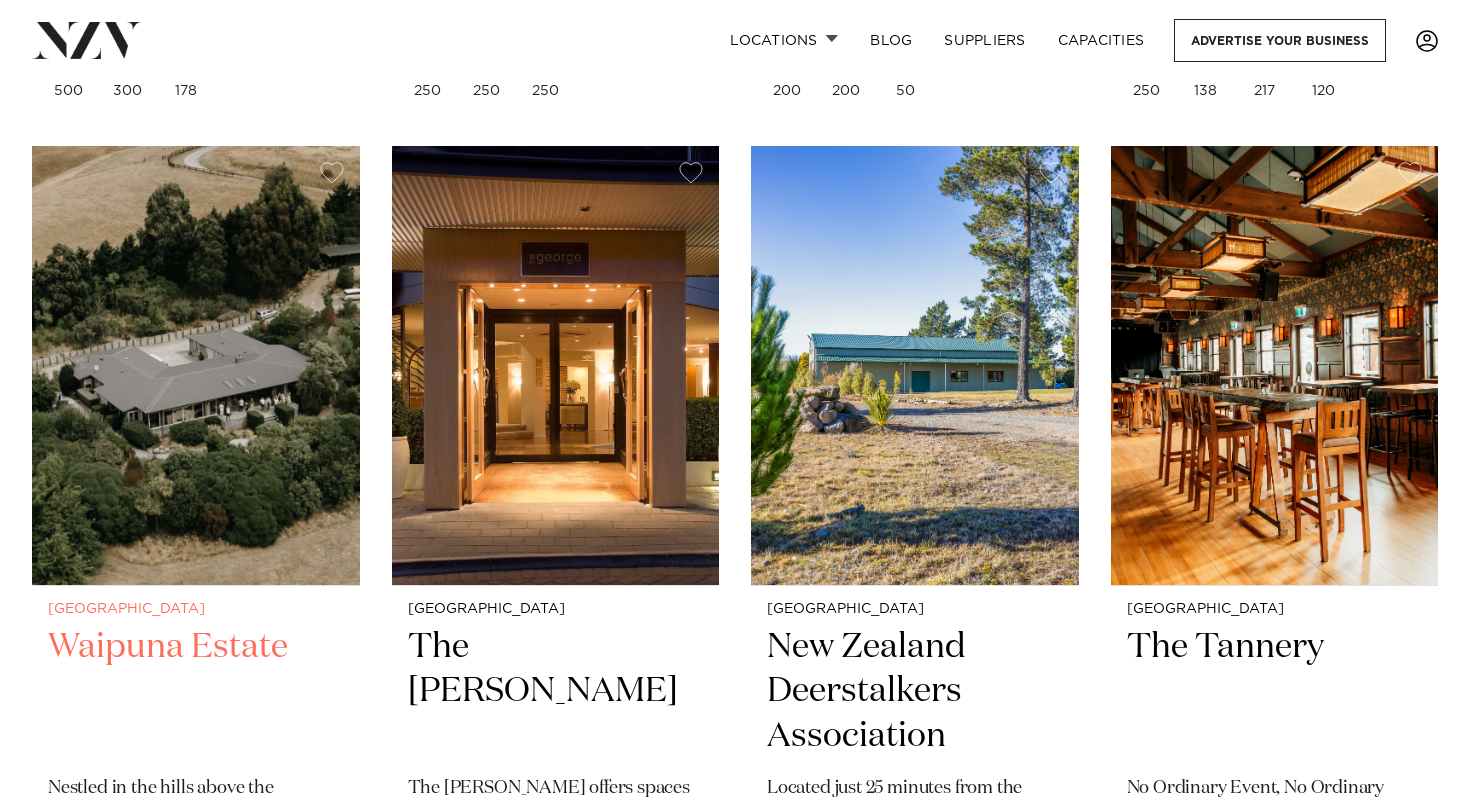 click at bounding box center [196, 365] 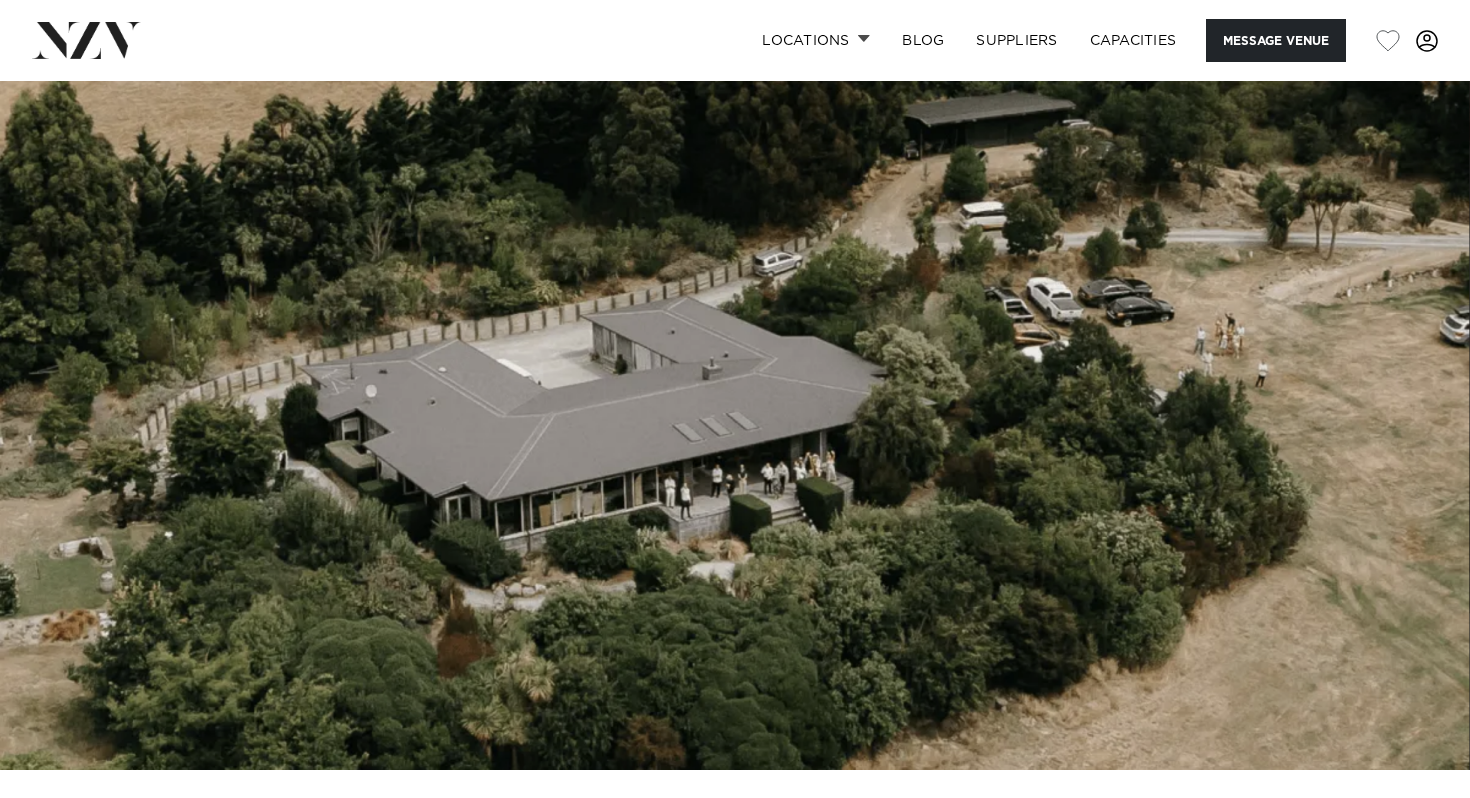 scroll, scrollTop: 0, scrollLeft: 0, axis: both 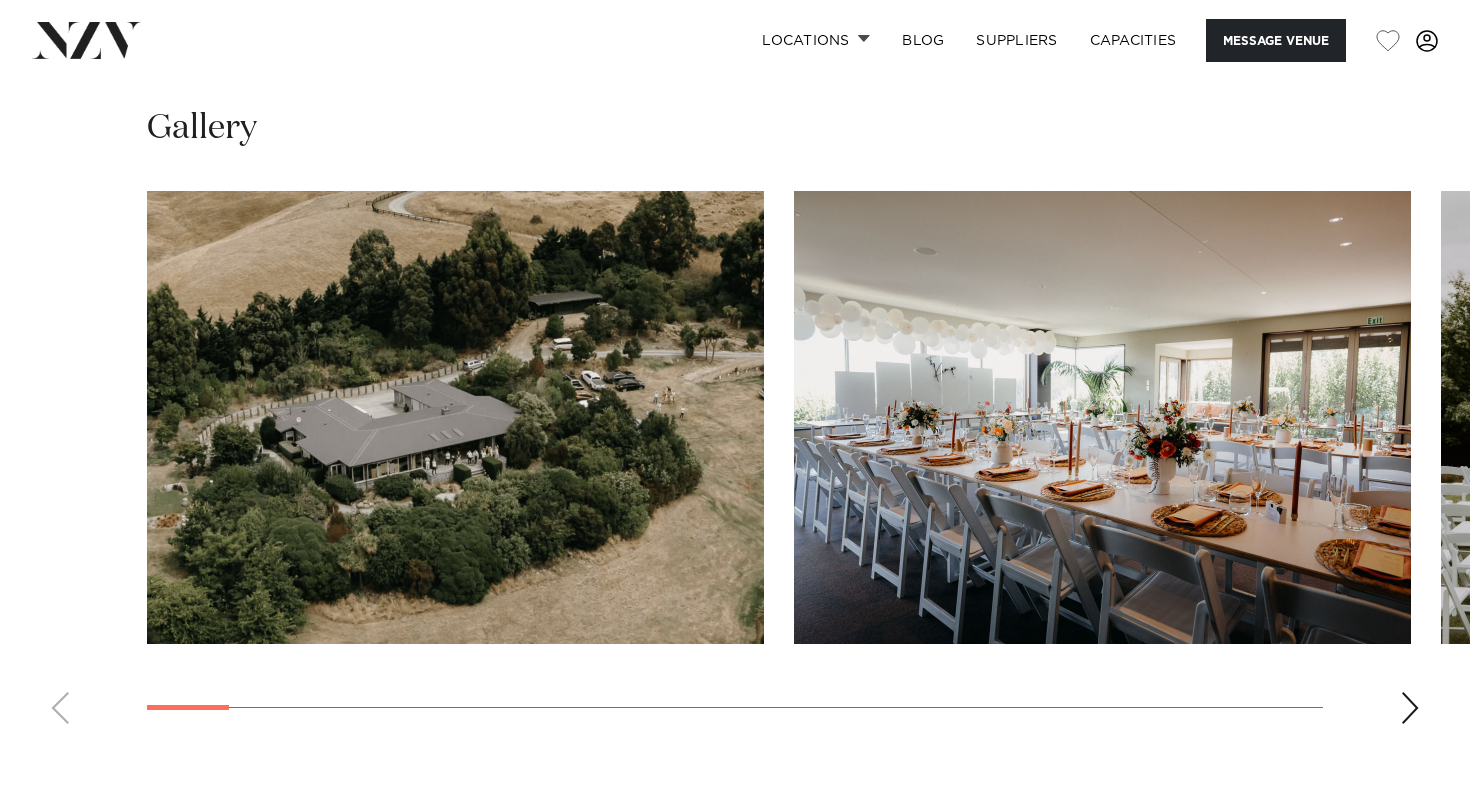 click at bounding box center [1410, 708] 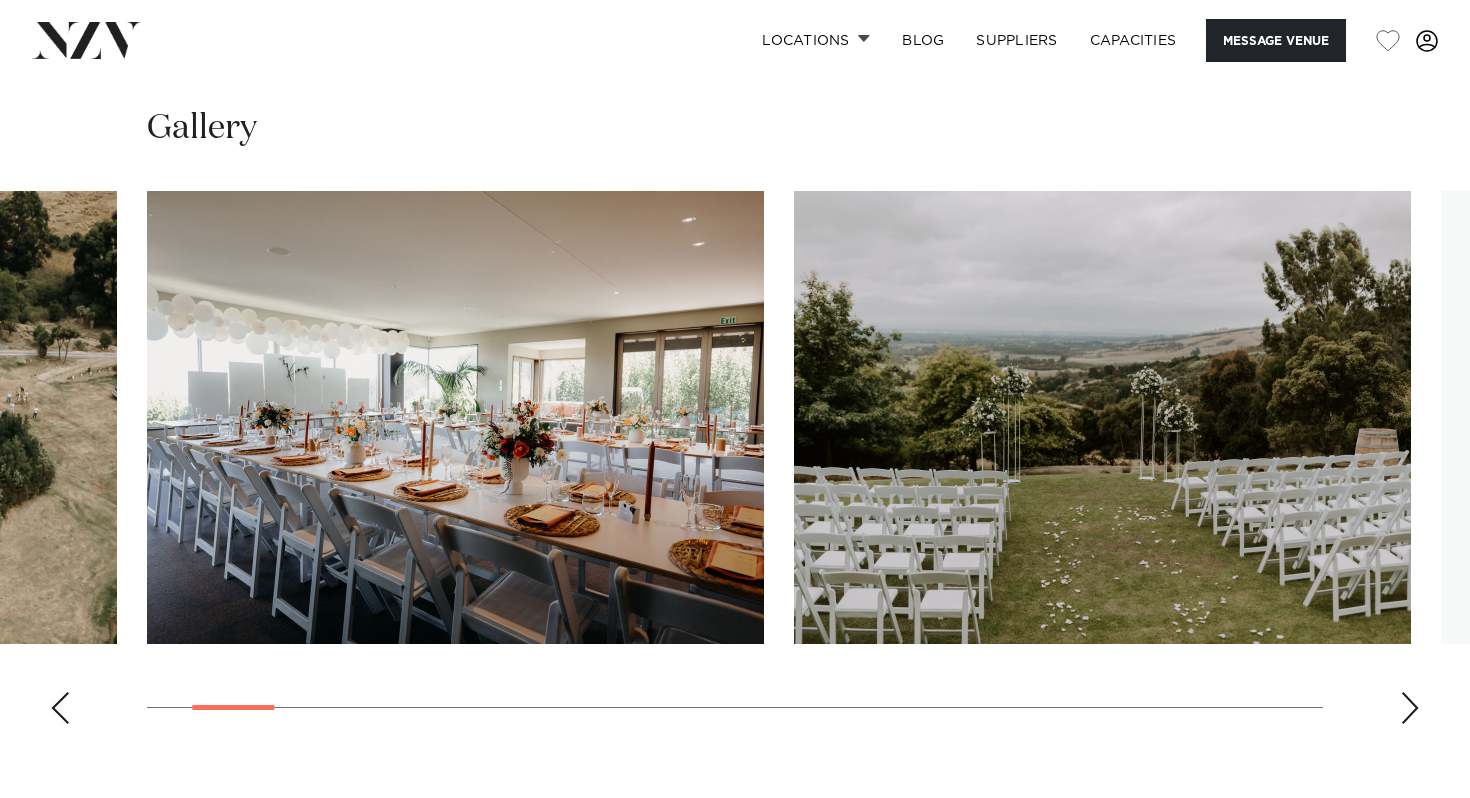 click at bounding box center (1410, 708) 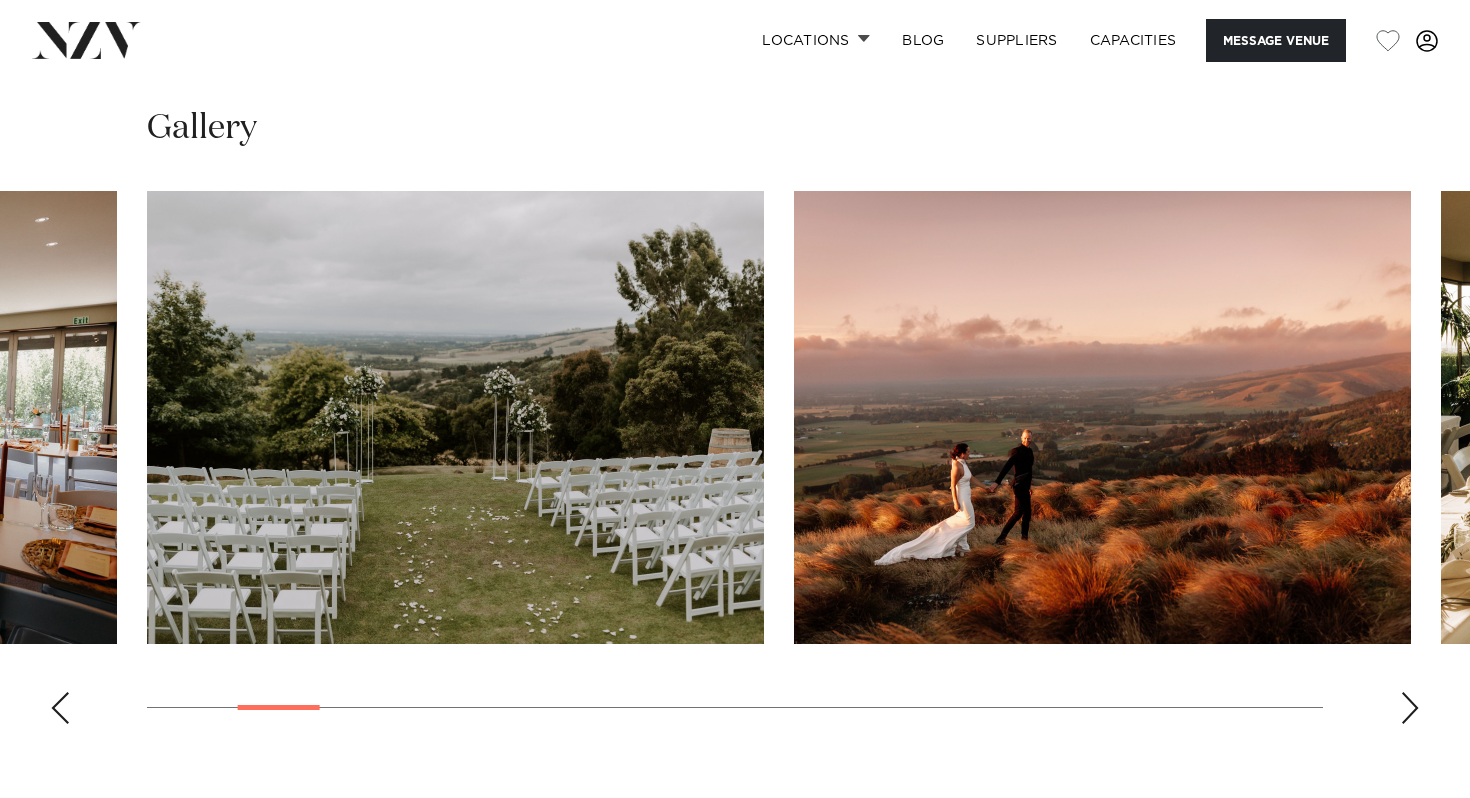 click at bounding box center (1410, 708) 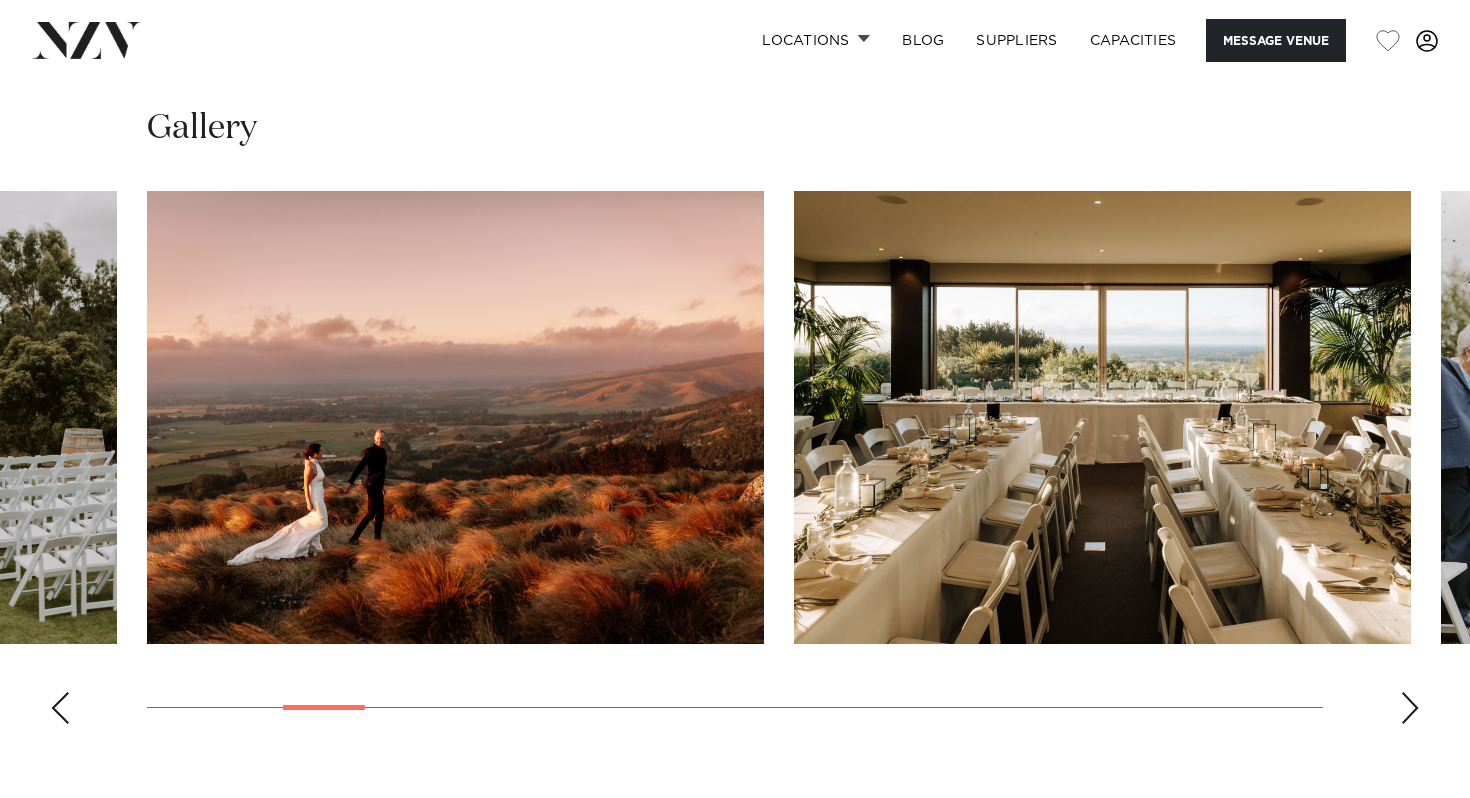click at bounding box center [1410, 708] 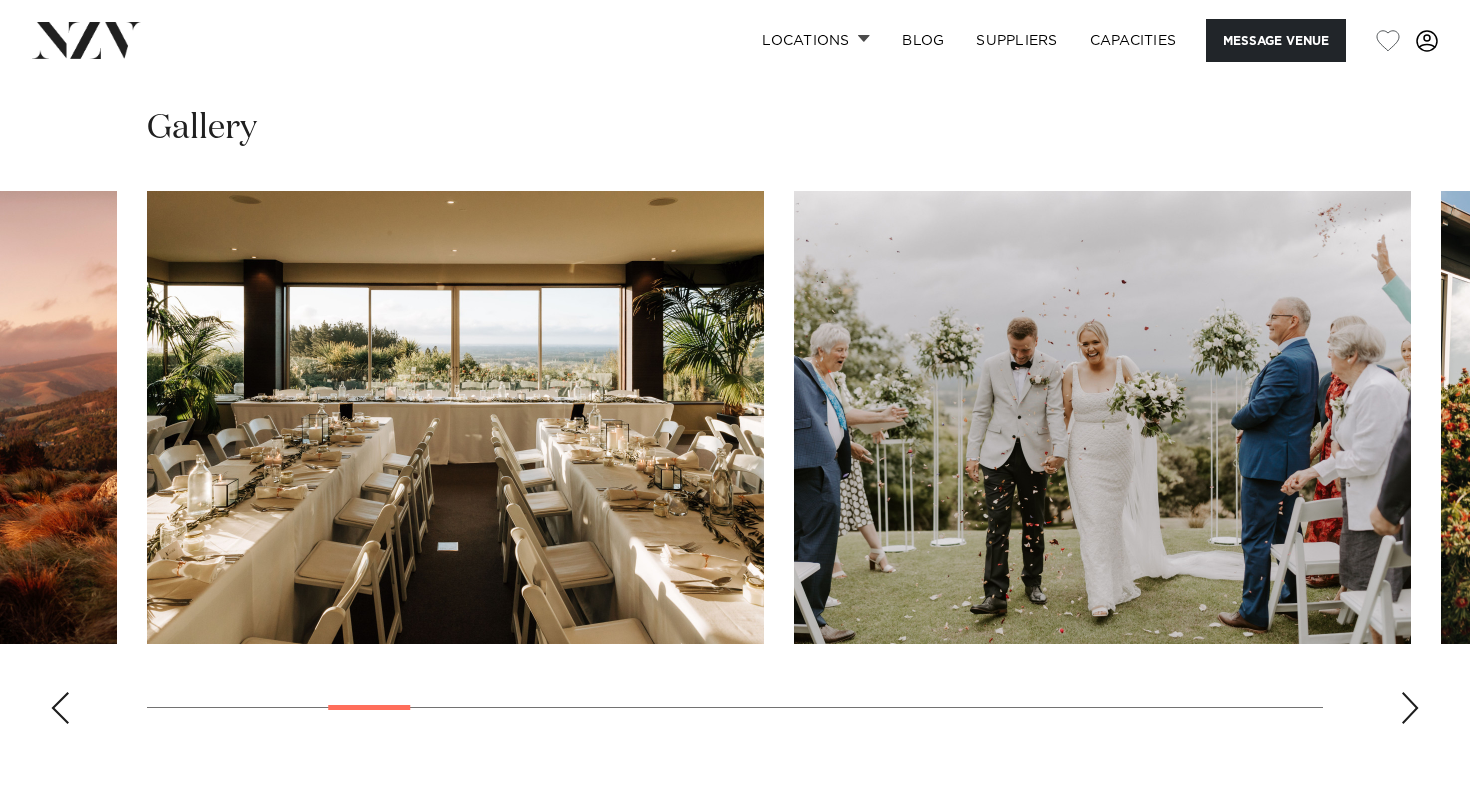 click at bounding box center (1410, 708) 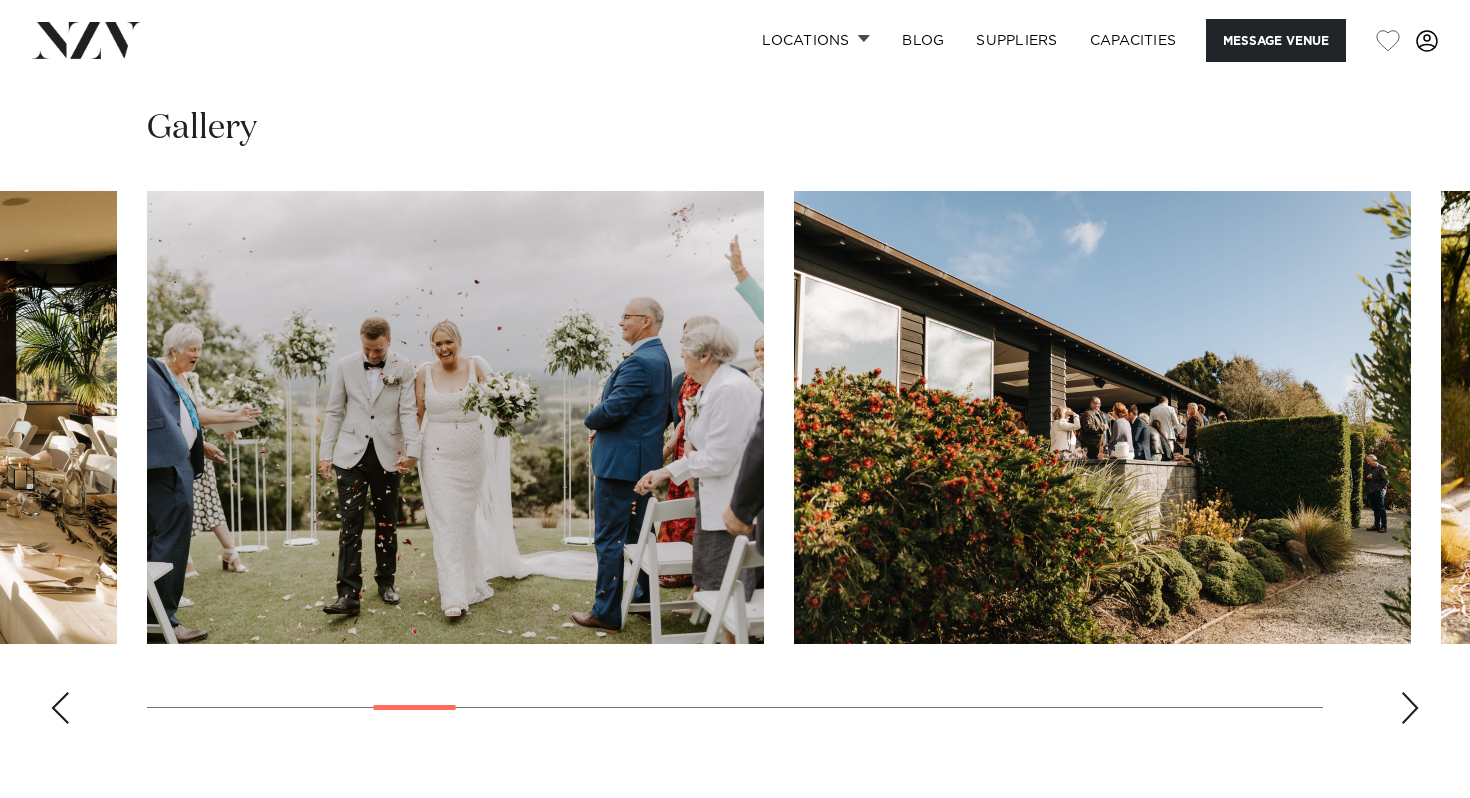 click at bounding box center [1410, 708] 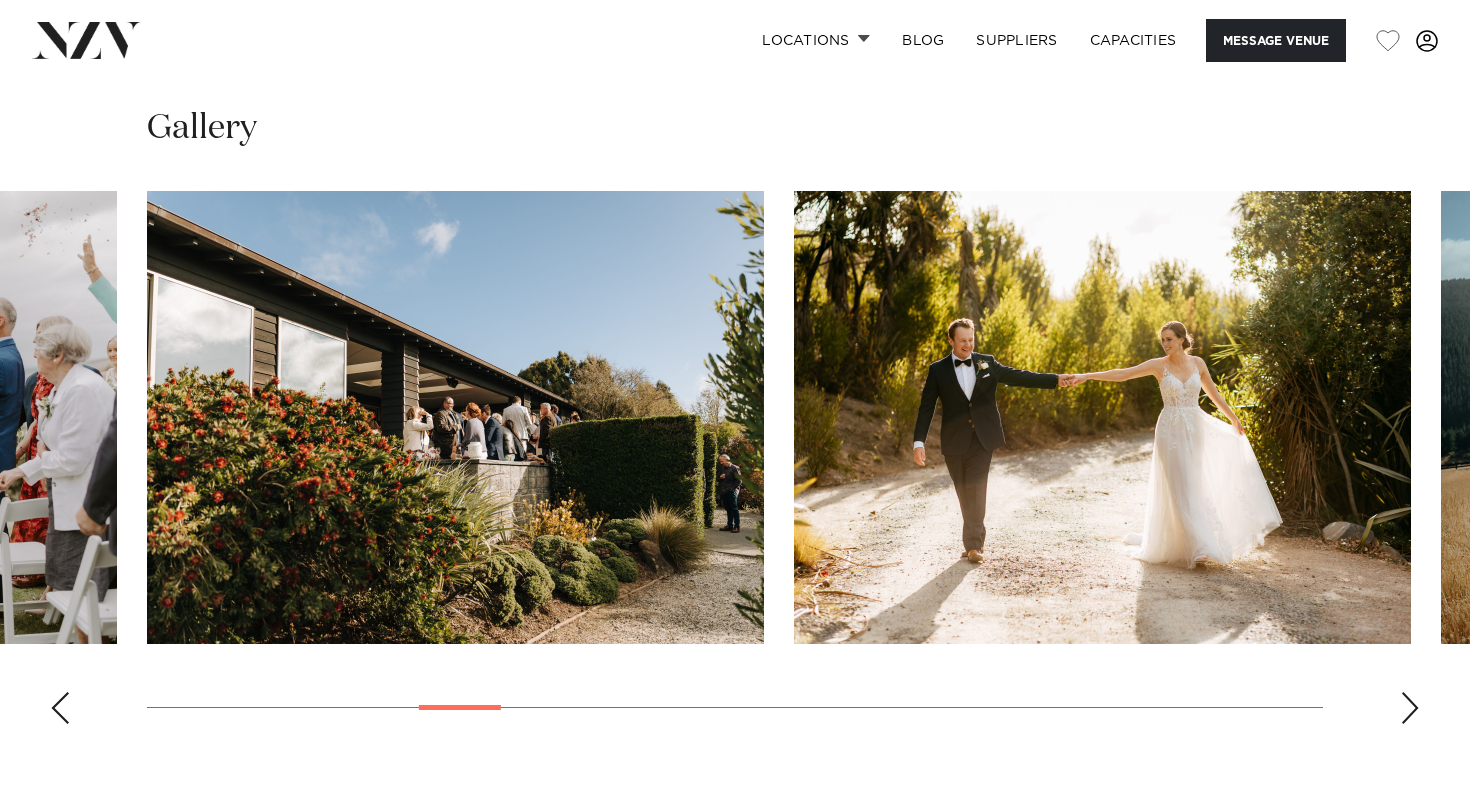 click at bounding box center [1410, 708] 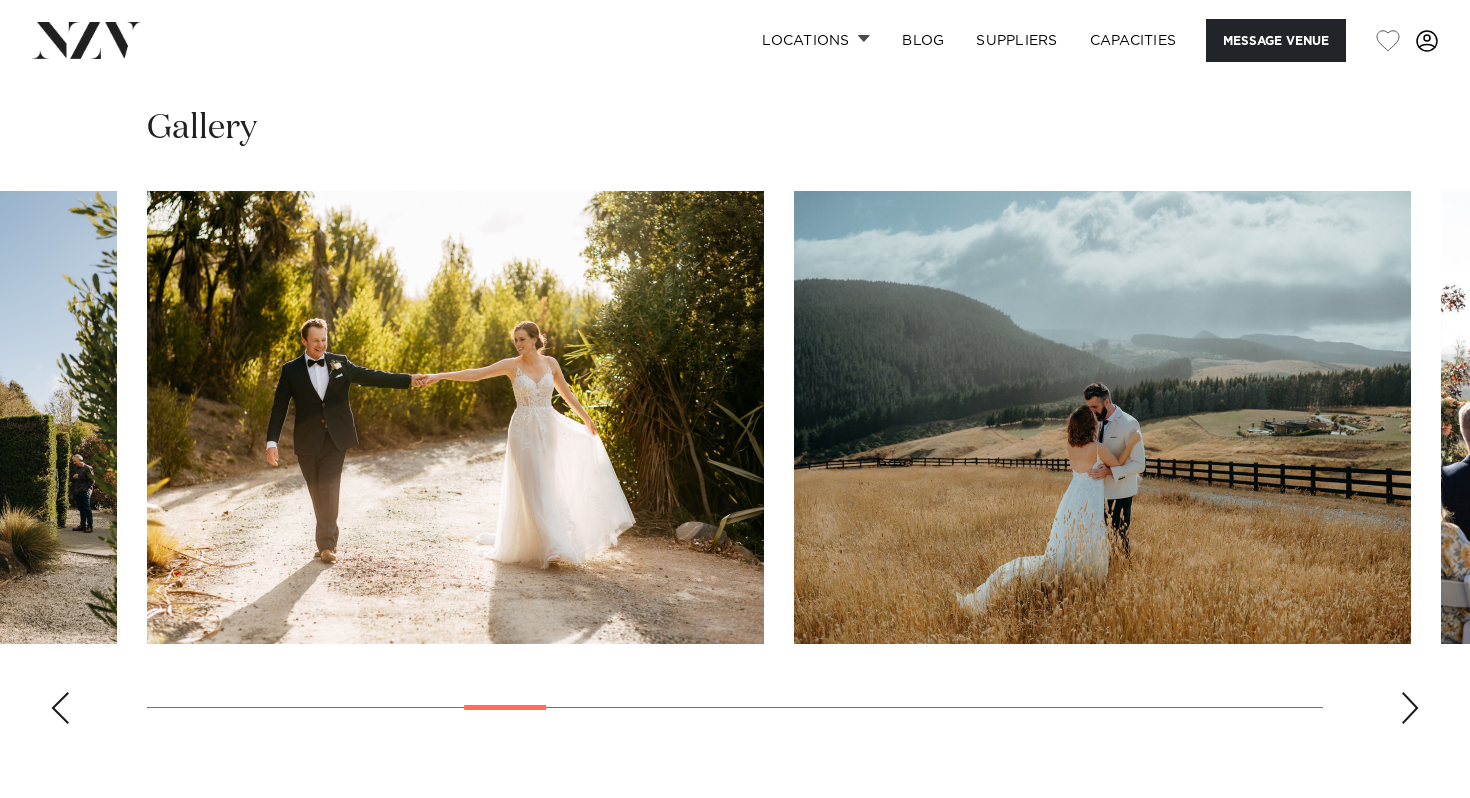 click at bounding box center [1410, 708] 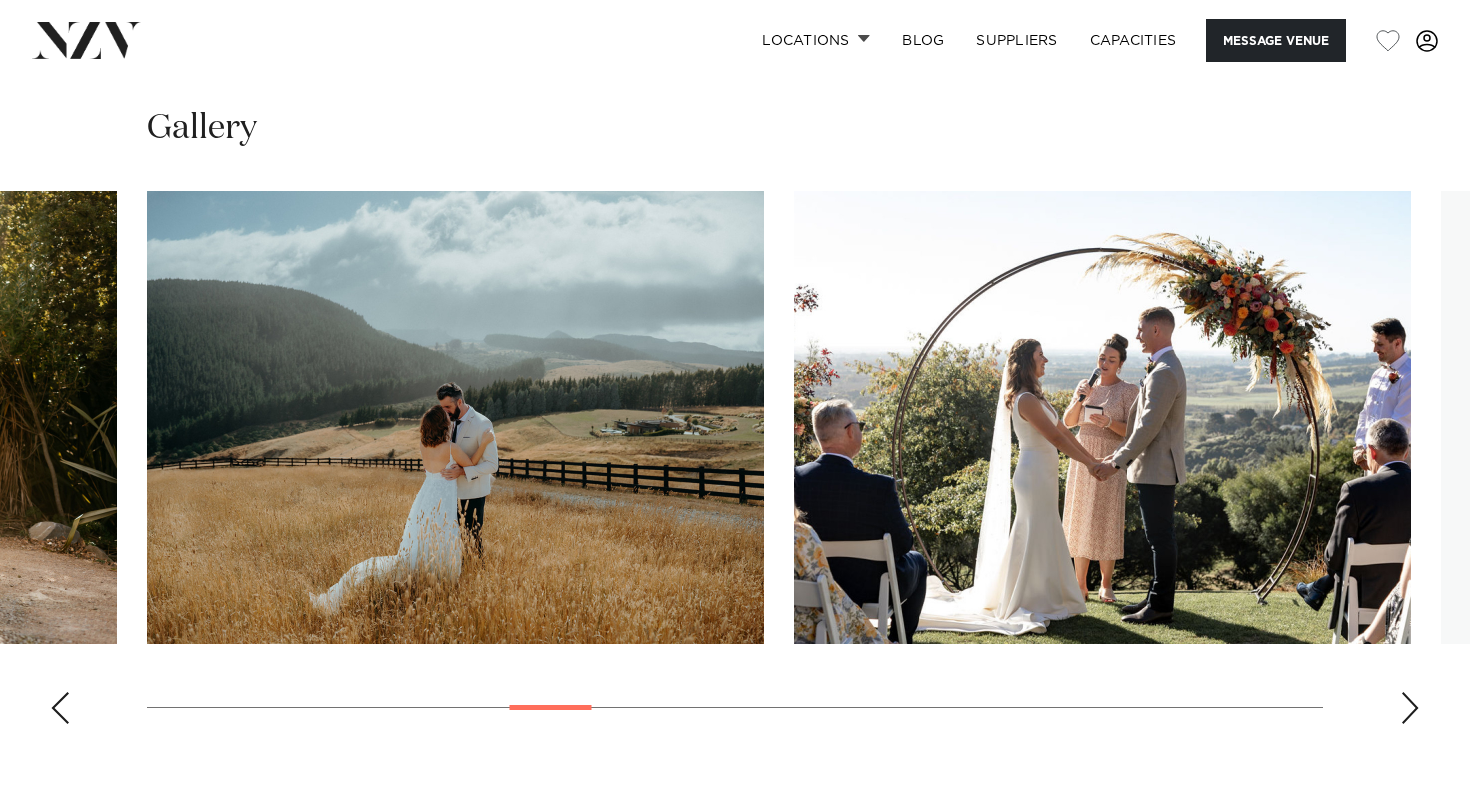click at bounding box center (1410, 708) 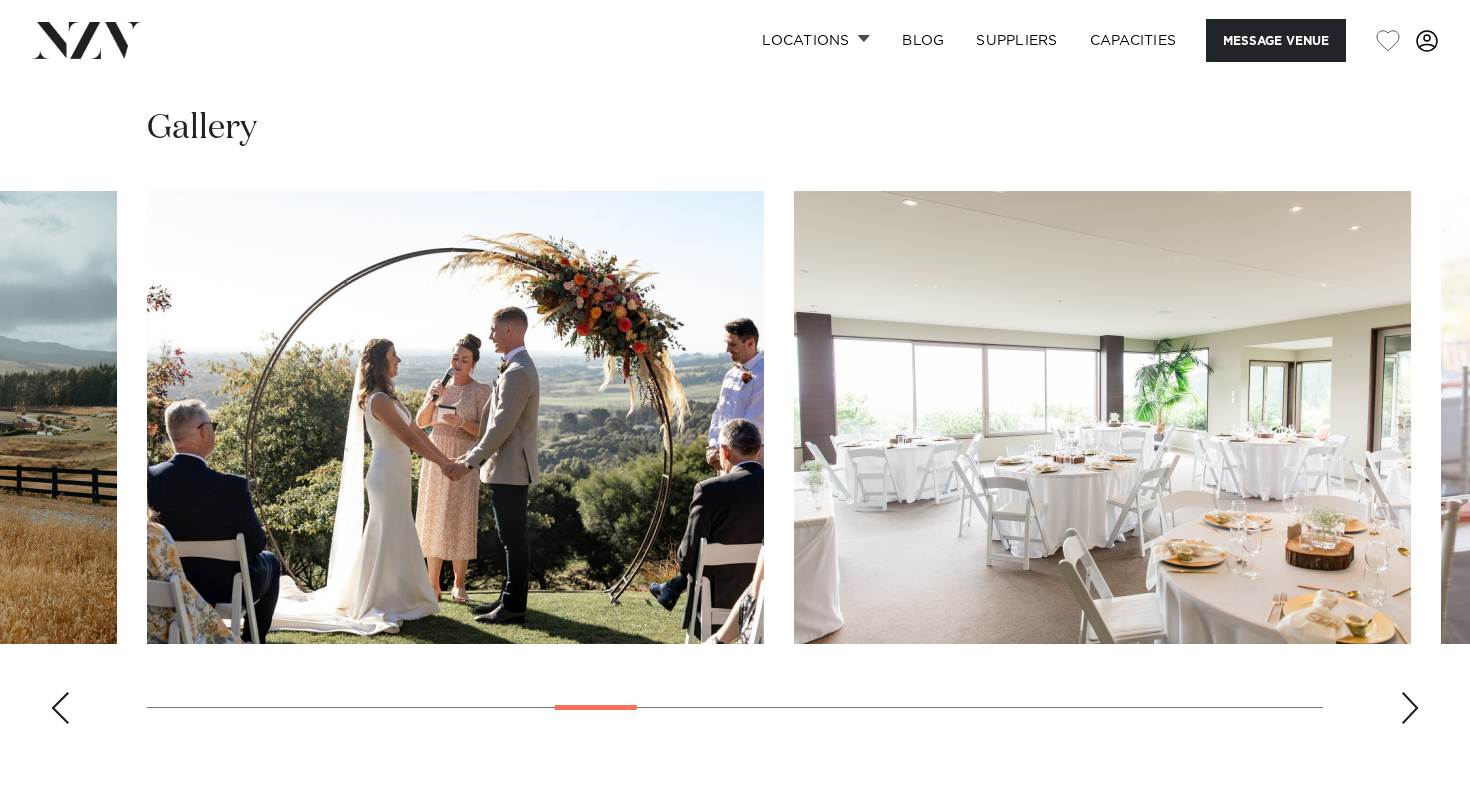 click at bounding box center (1410, 708) 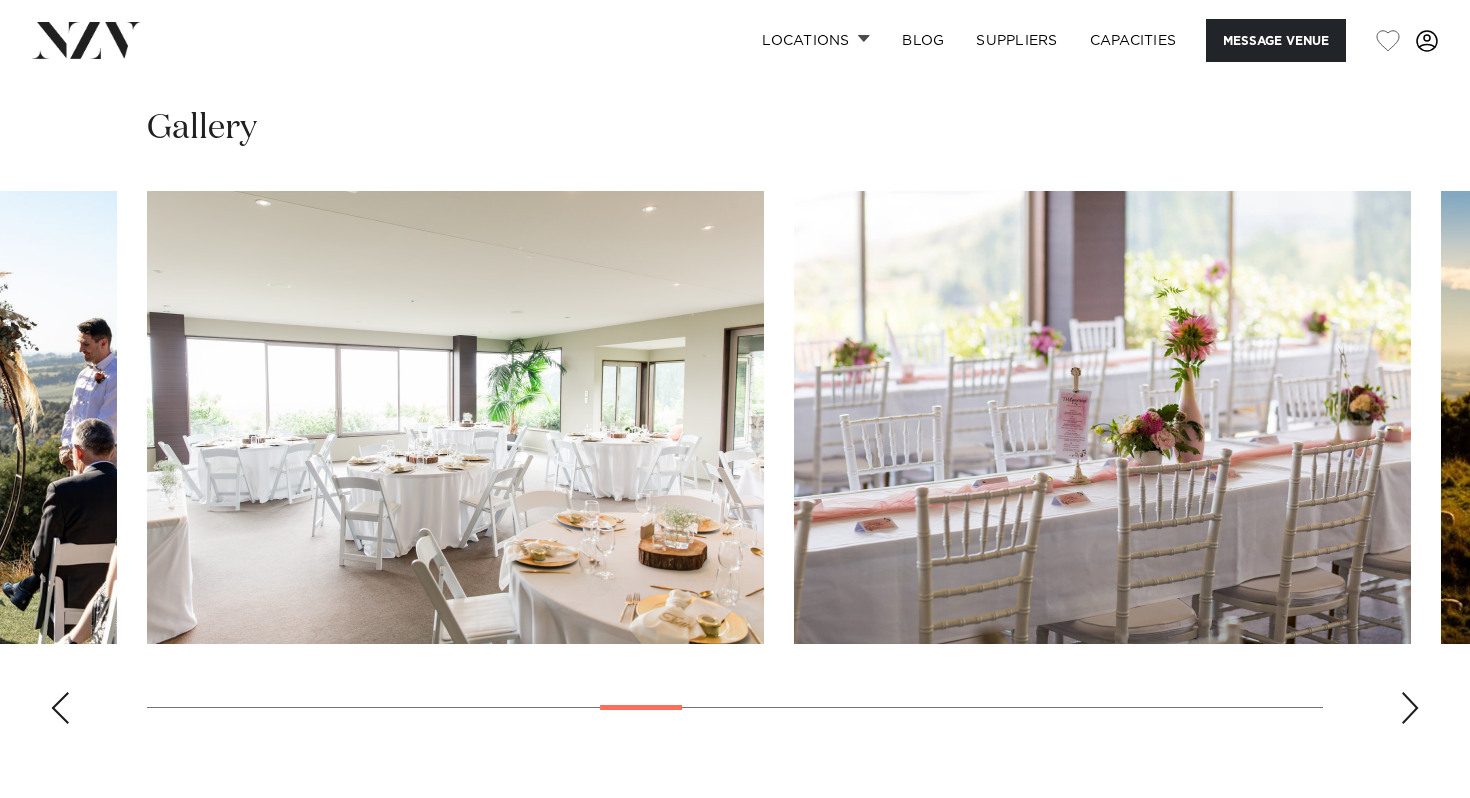 click at bounding box center (1410, 708) 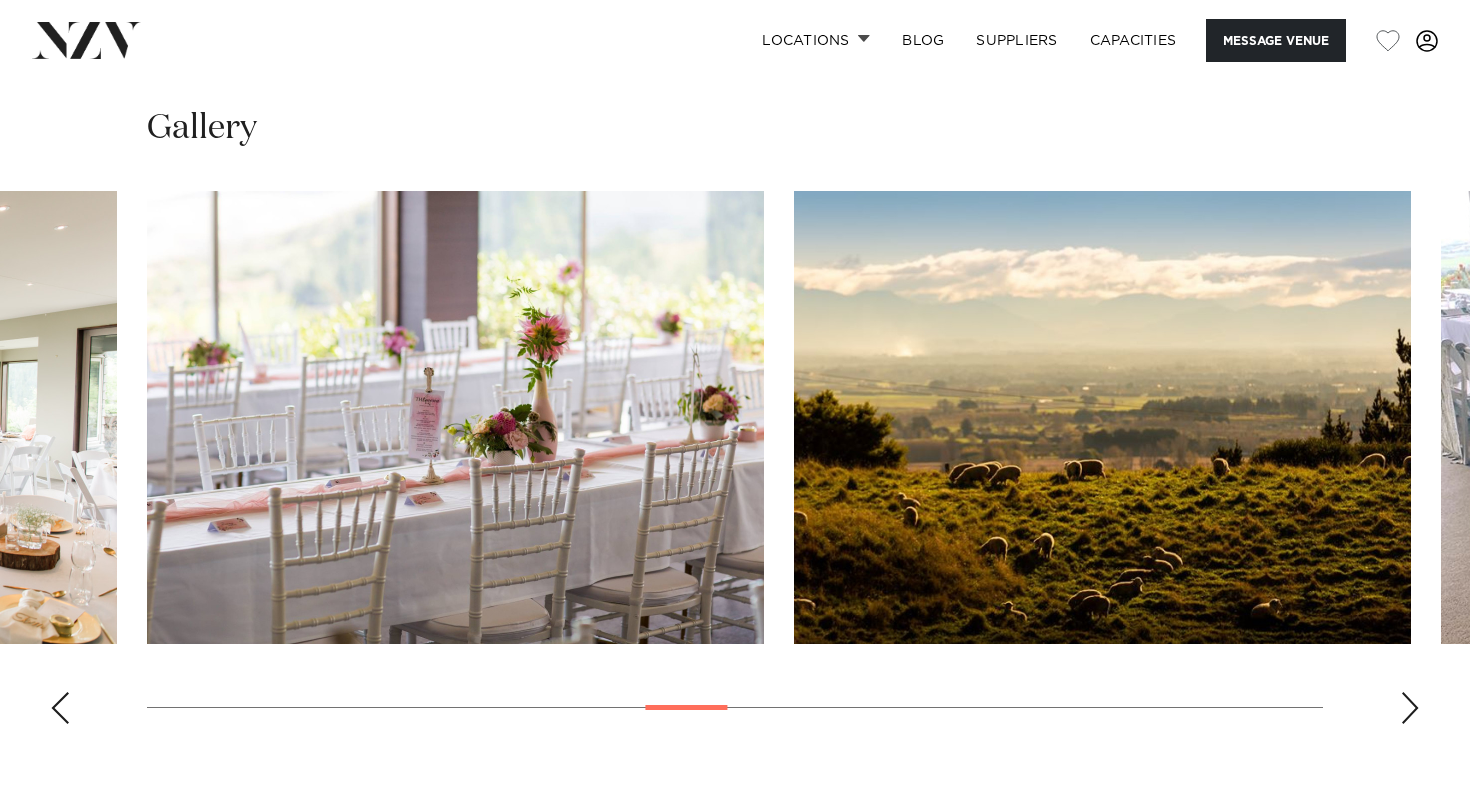 click at bounding box center (1410, 708) 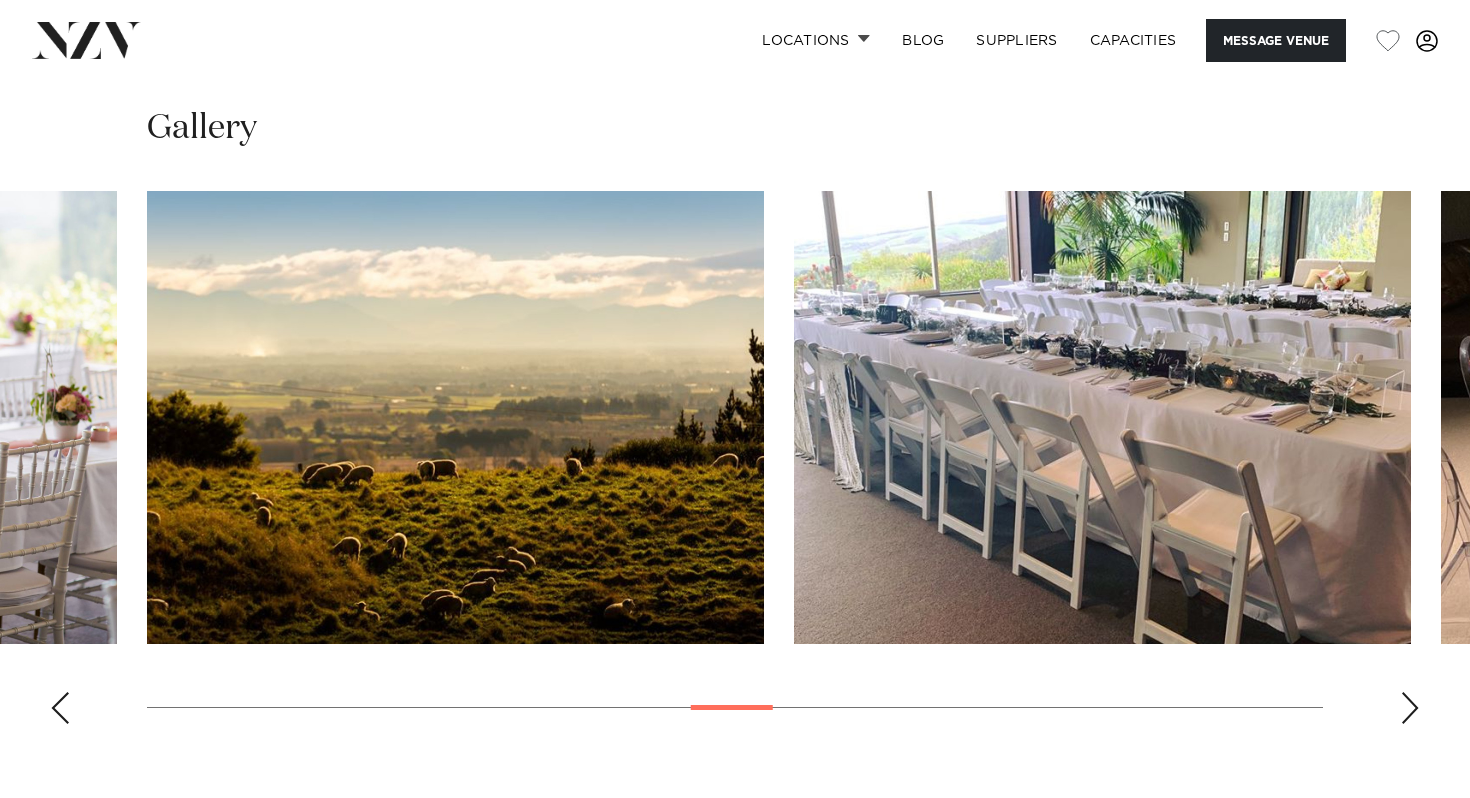 click at bounding box center (1410, 708) 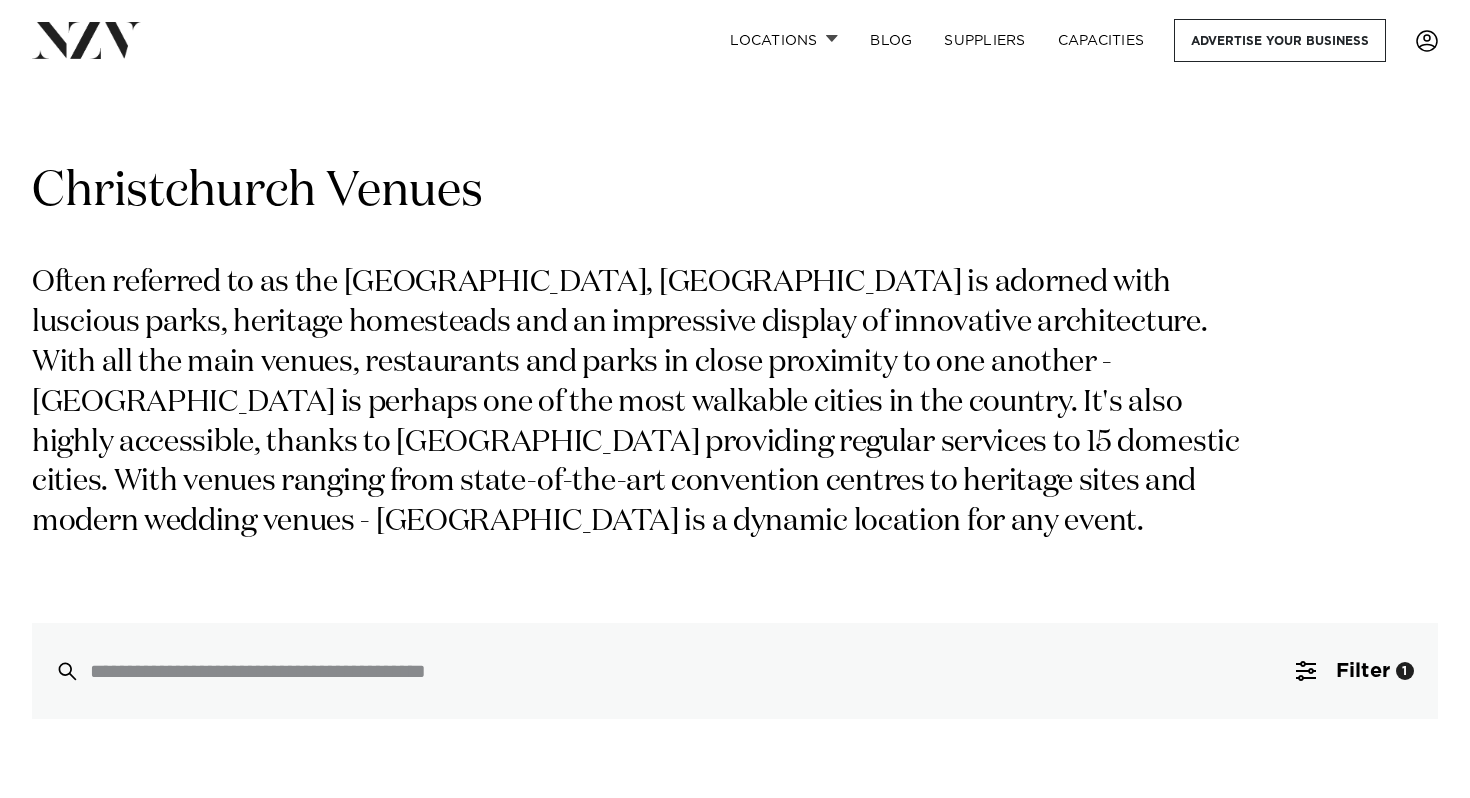 scroll, scrollTop: 5110, scrollLeft: 0, axis: vertical 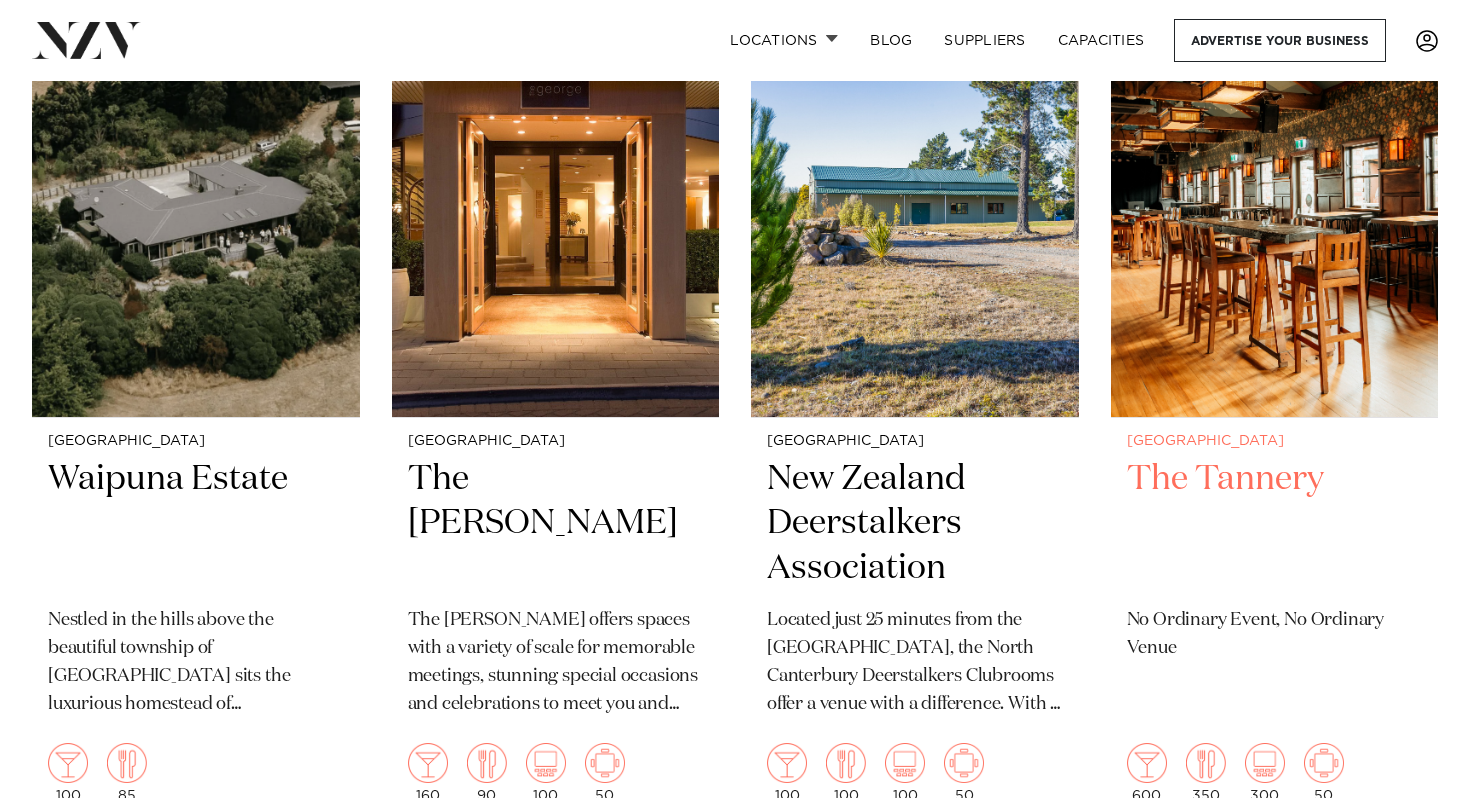 click at bounding box center [1275, 197] 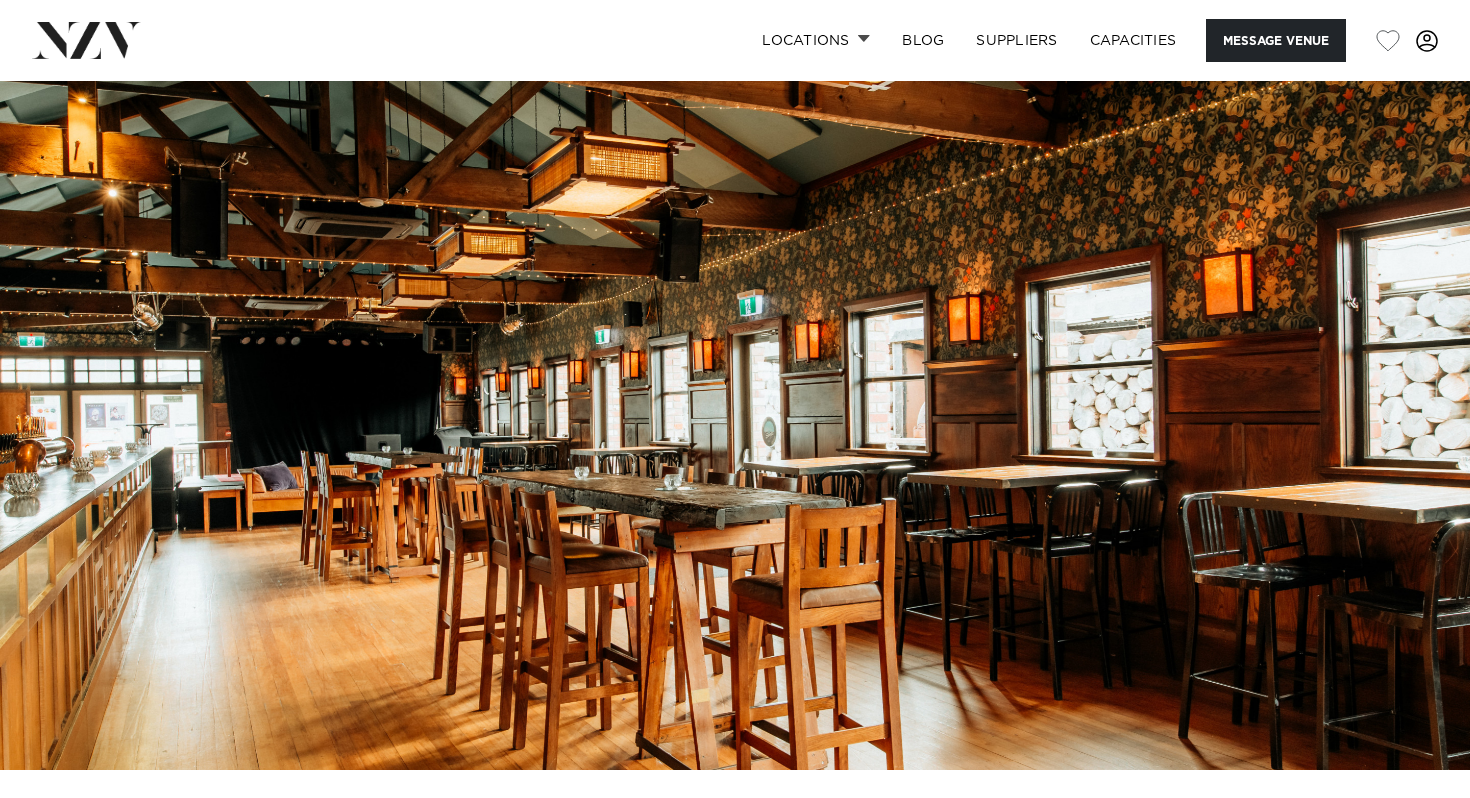 scroll, scrollTop: 0, scrollLeft: 0, axis: both 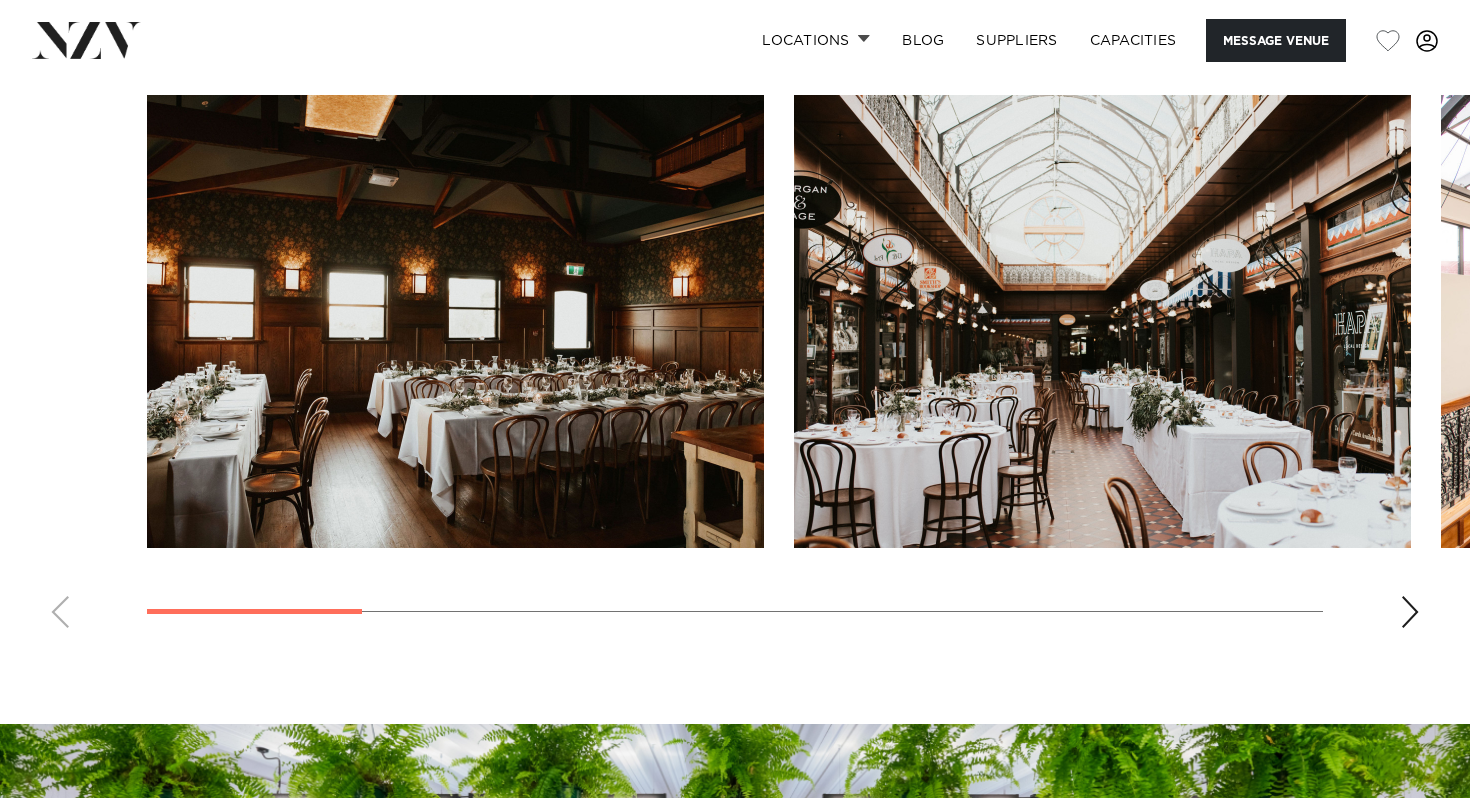click at bounding box center (455, 321) 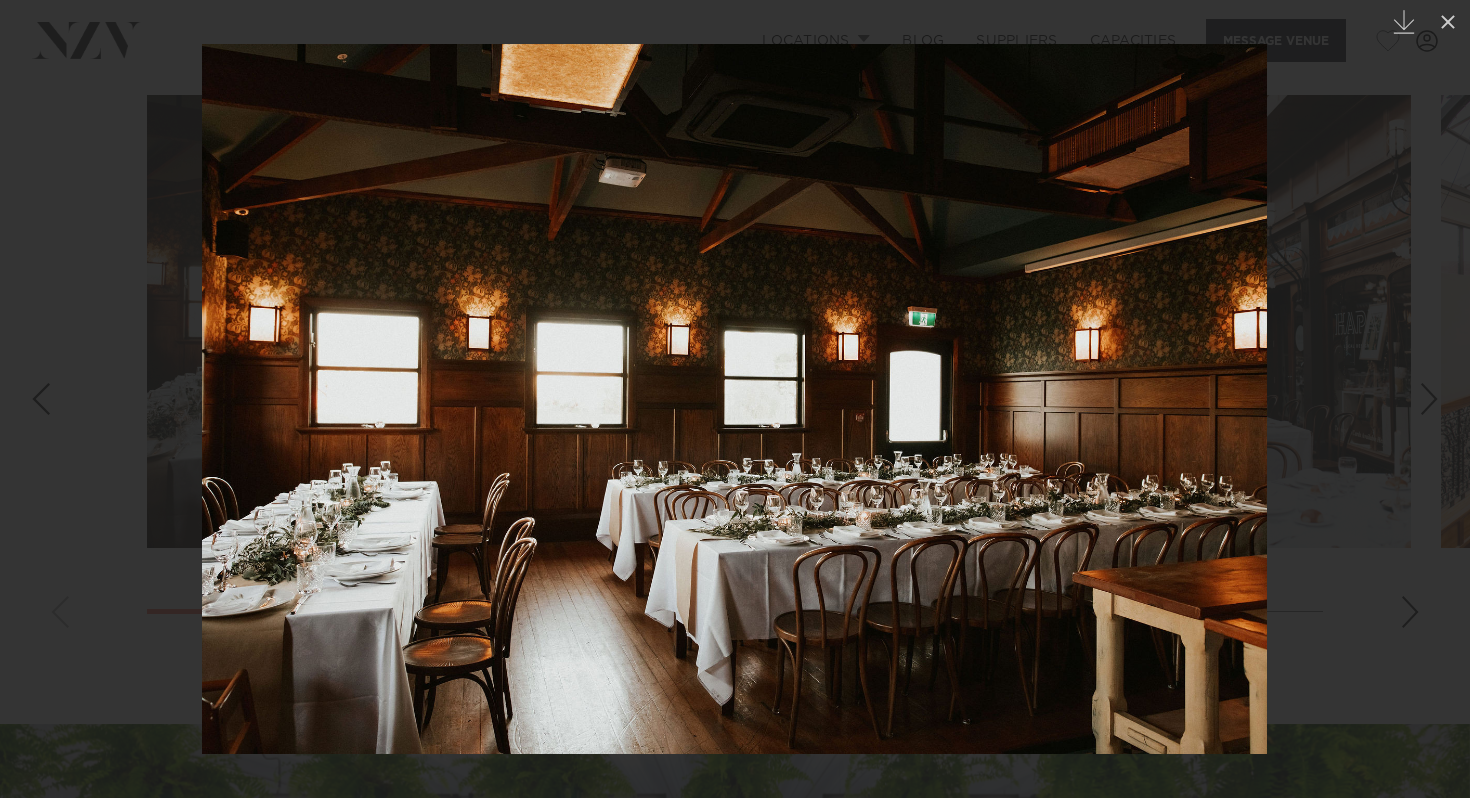 click at bounding box center [1429, 399] 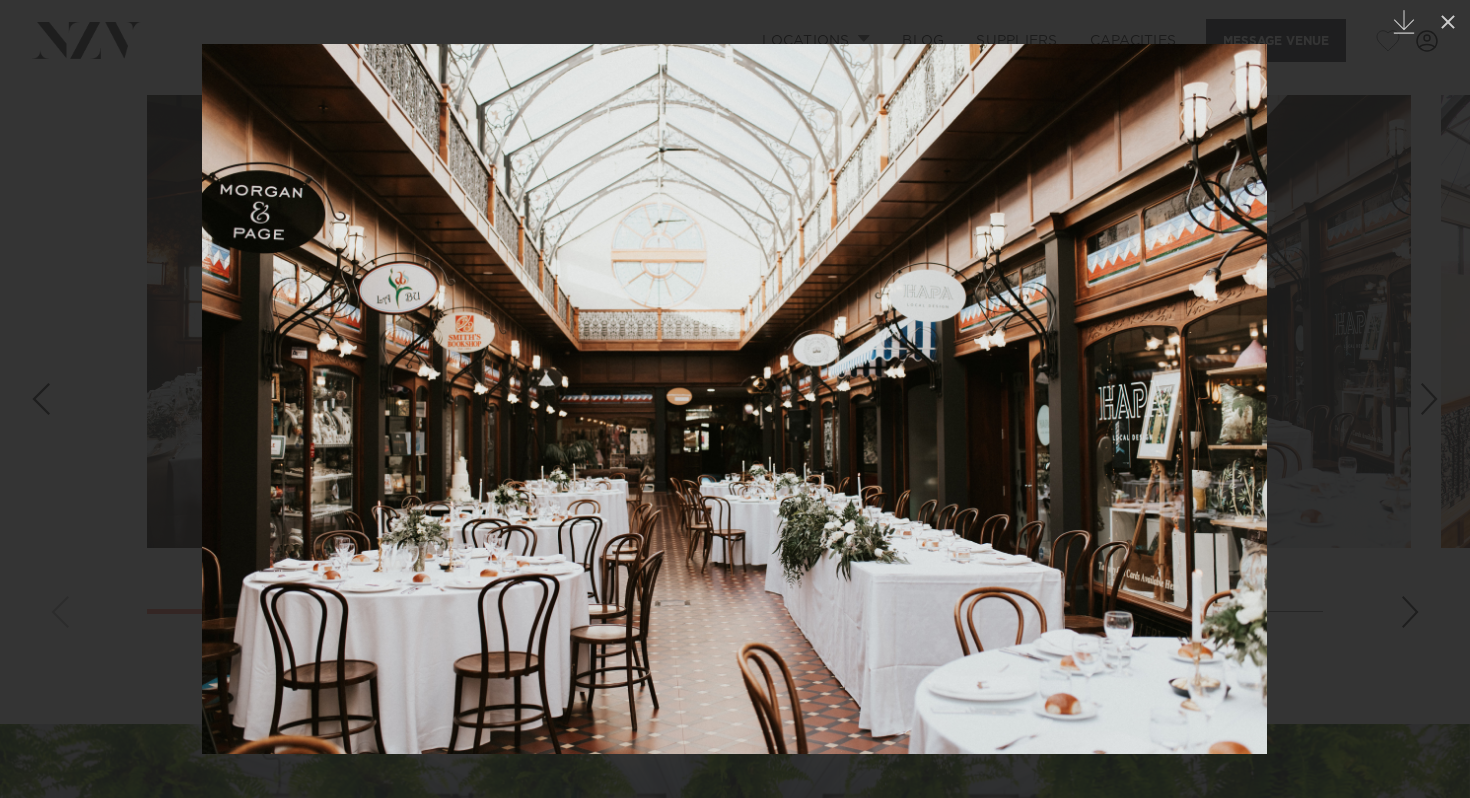 click at bounding box center (1429, 399) 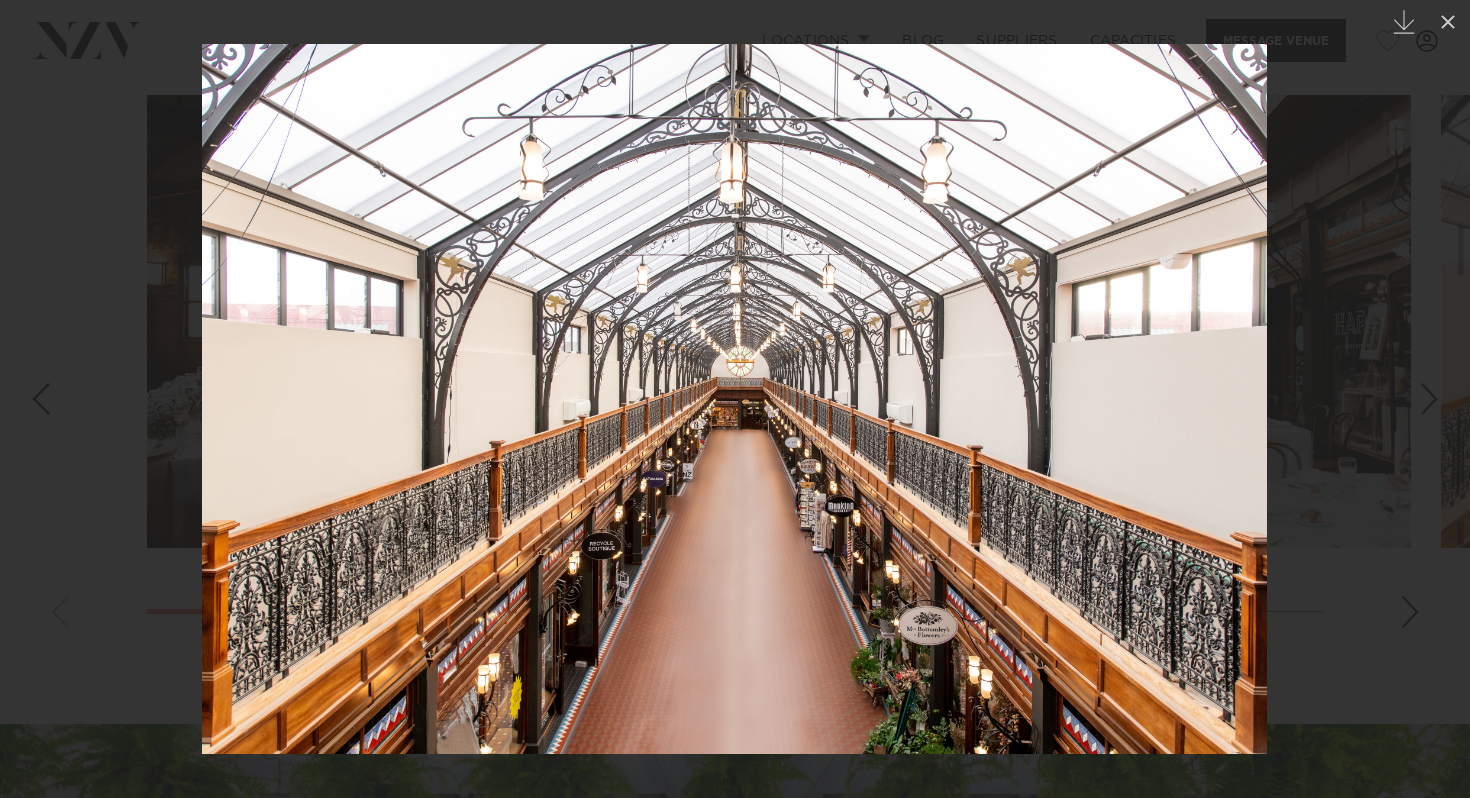 click on "3  /  10 Created with Sketch." at bounding box center [735, 399] 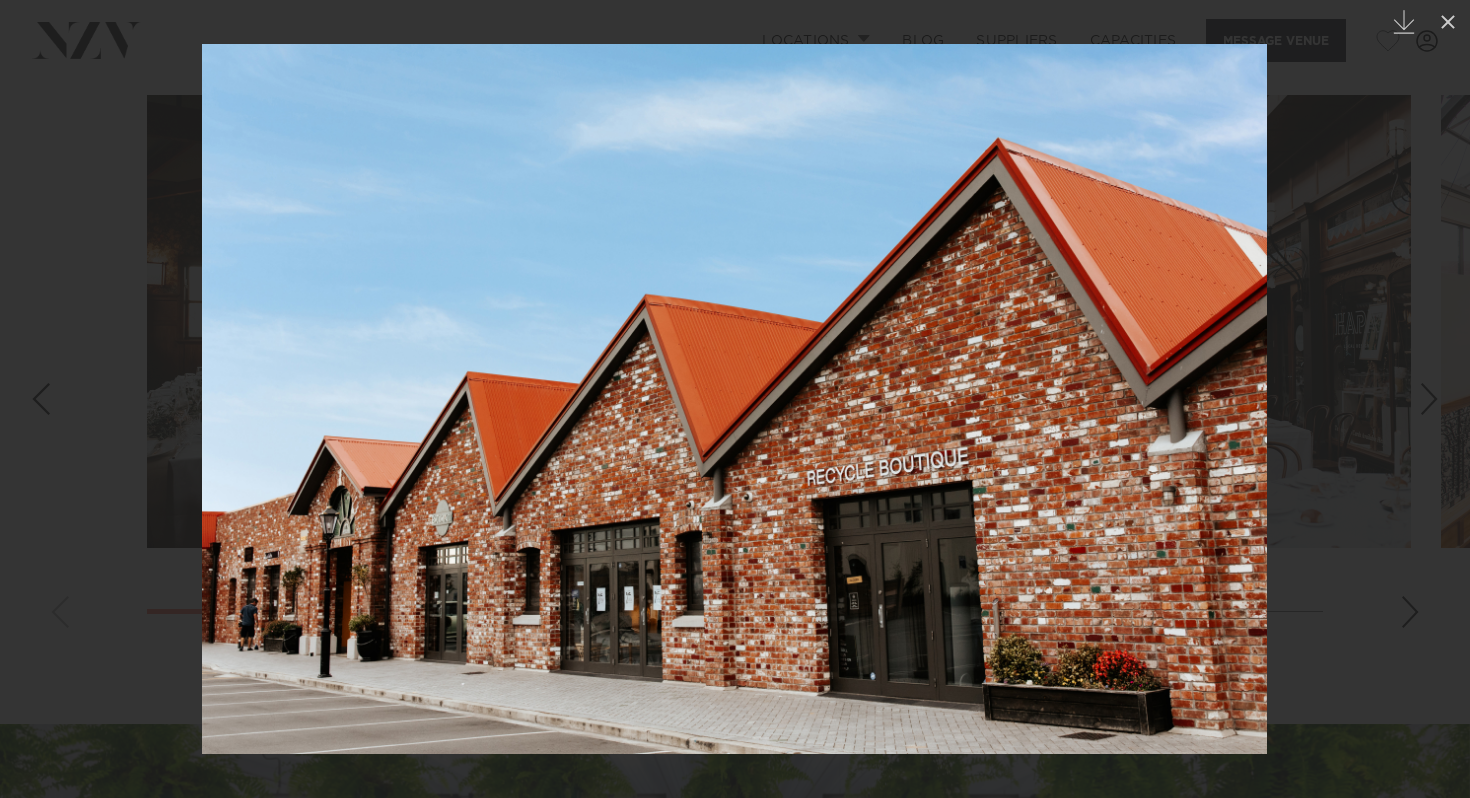 click at bounding box center (1429, 399) 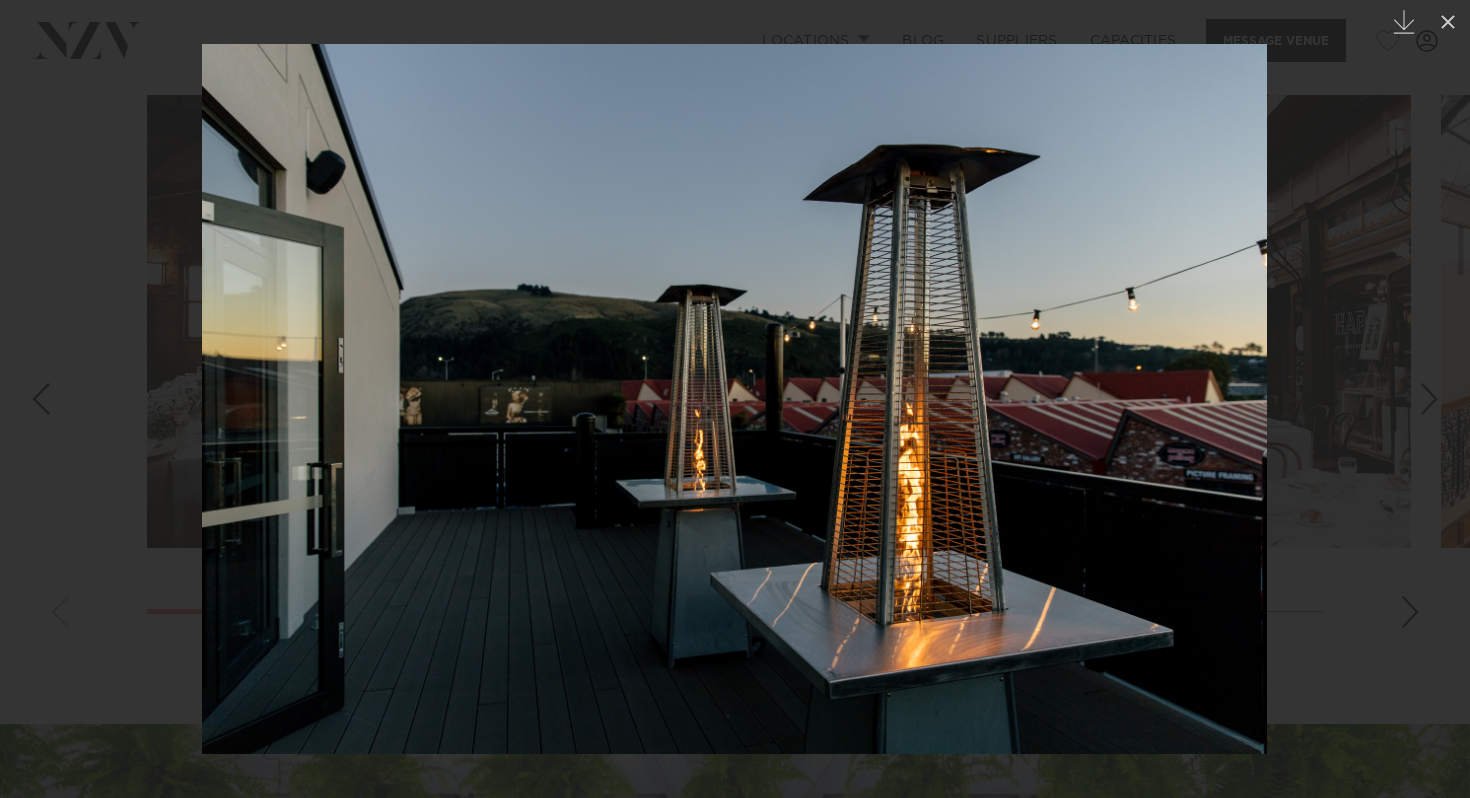 click at bounding box center [1429, 399] 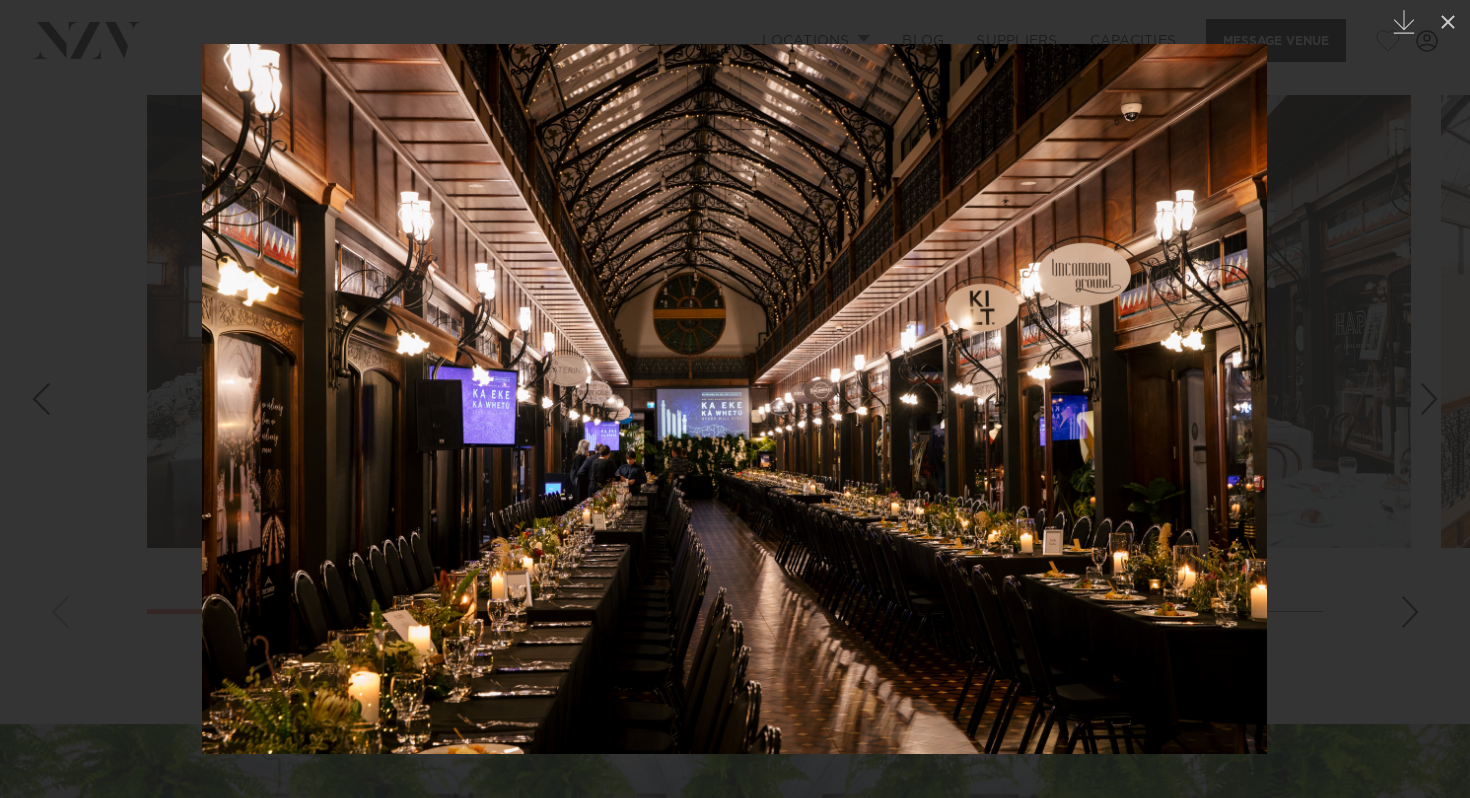 click at bounding box center (1429, 399) 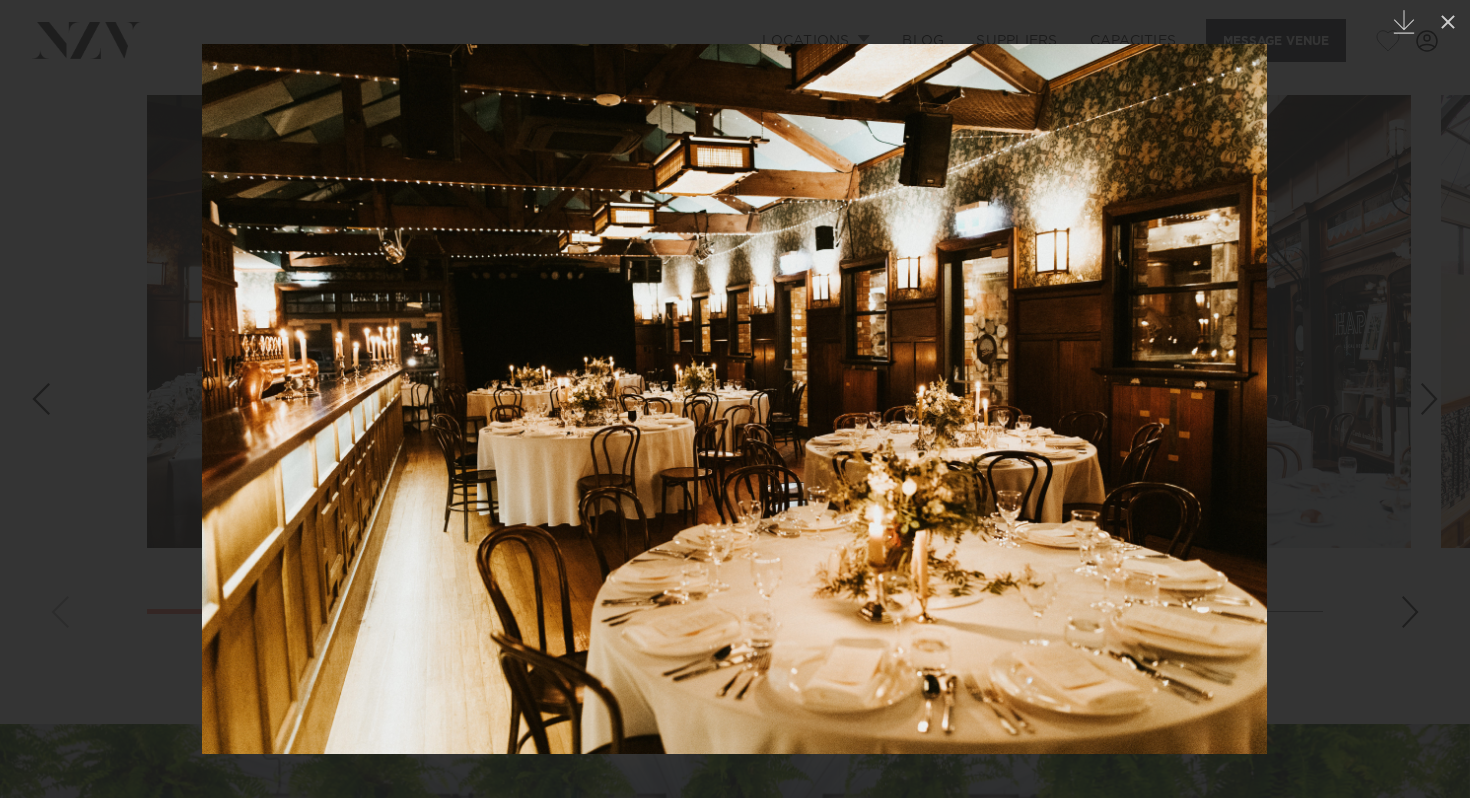 click at bounding box center (1429, 399) 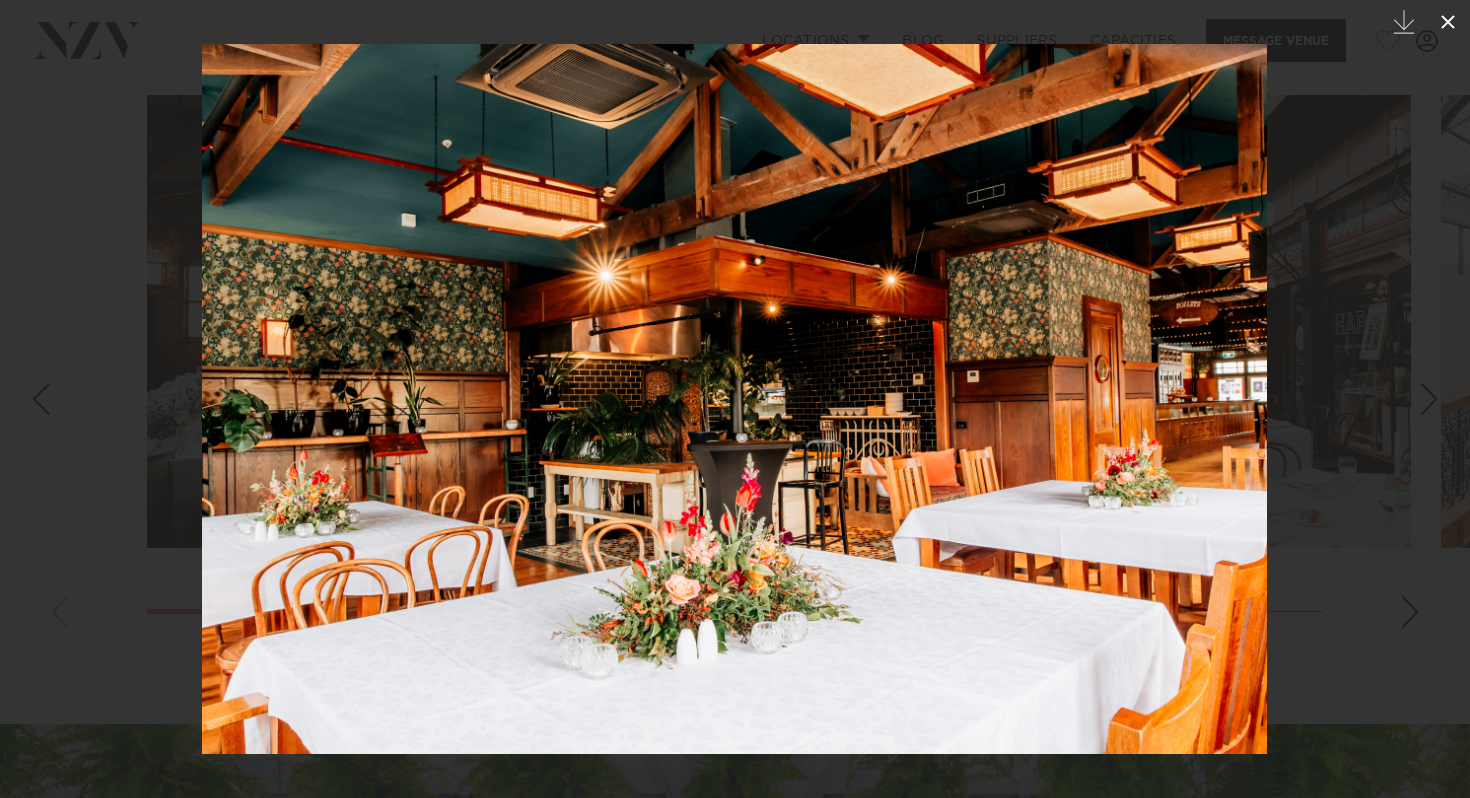 click 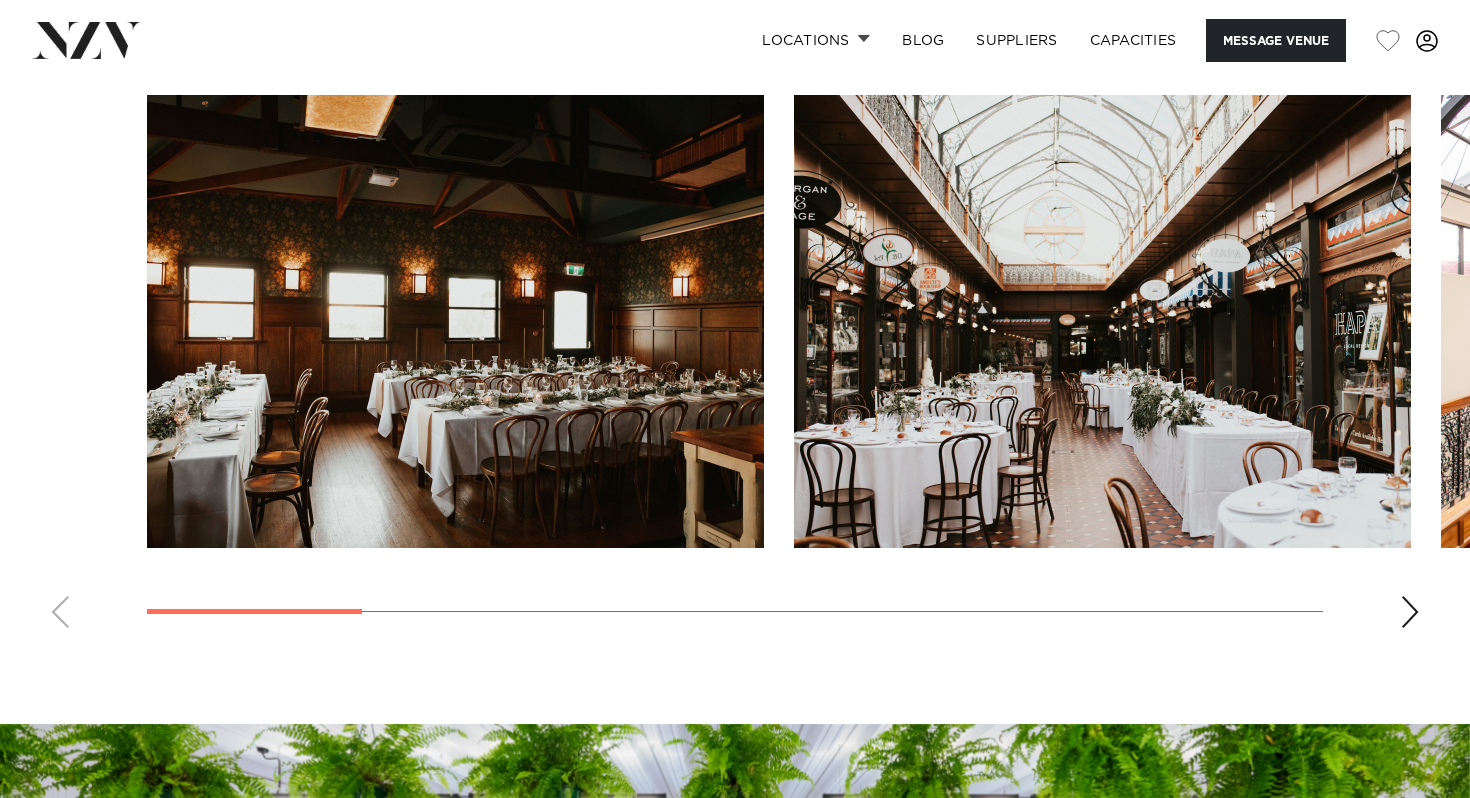 scroll, scrollTop: 0, scrollLeft: 0, axis: both 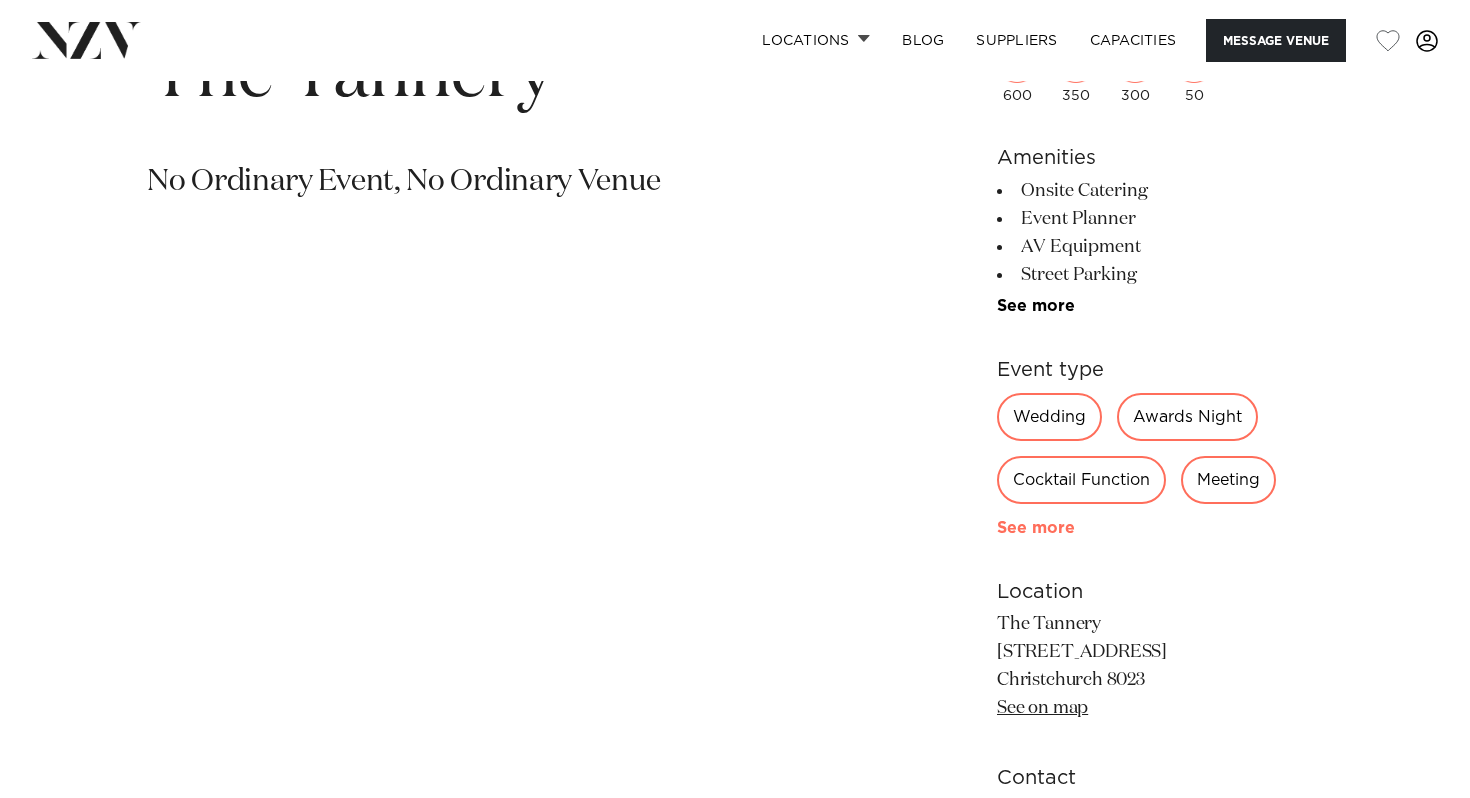 click on "See more" at bounding box center (1075, 528) 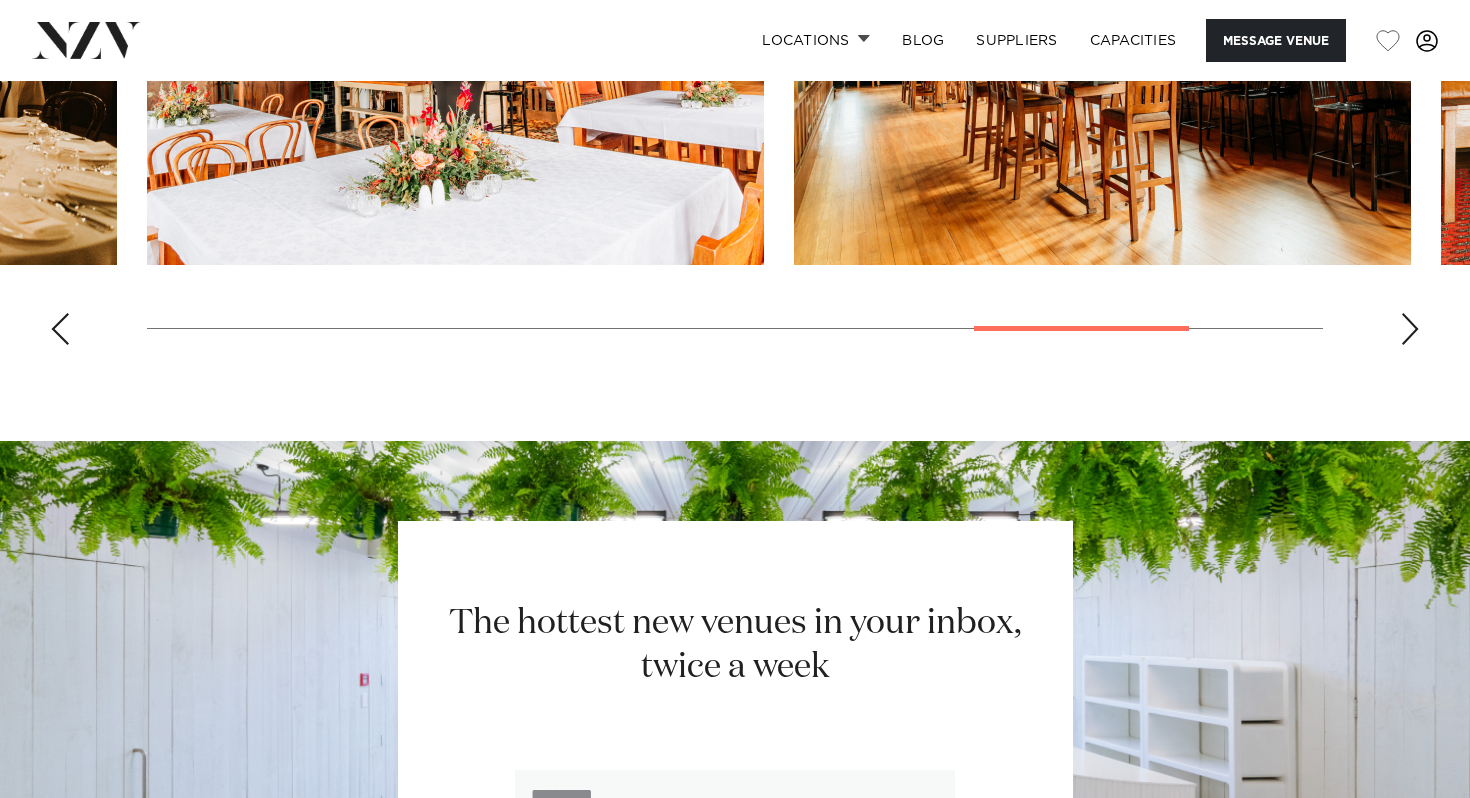scroll, scrollTop: 2442, scrollLeft: 0, axis: vertical 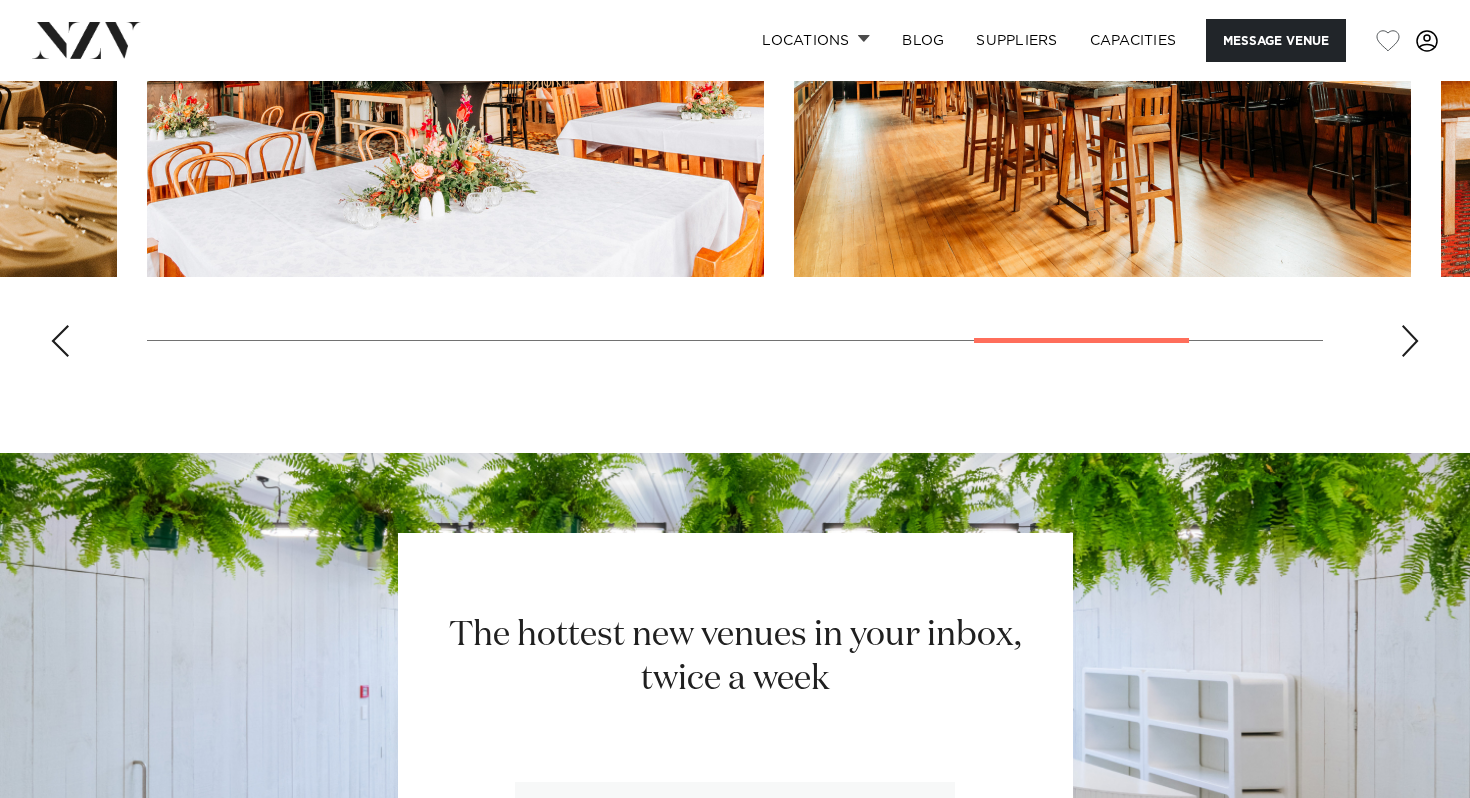 click on "Locations
Auckland
Wellington
Christchurch
Queenstown
Hamilton
Northland
Bay of Islands
Whangarei
Waiheke Island
Waikato
Bay of Plenty
Tauranga
Rotorua
Taupo
Hawke's Bay
New Plymouth
Manawatū-Whanganui
Palmerston North
Nelson-Tasman" at bounding box center [735, -416] 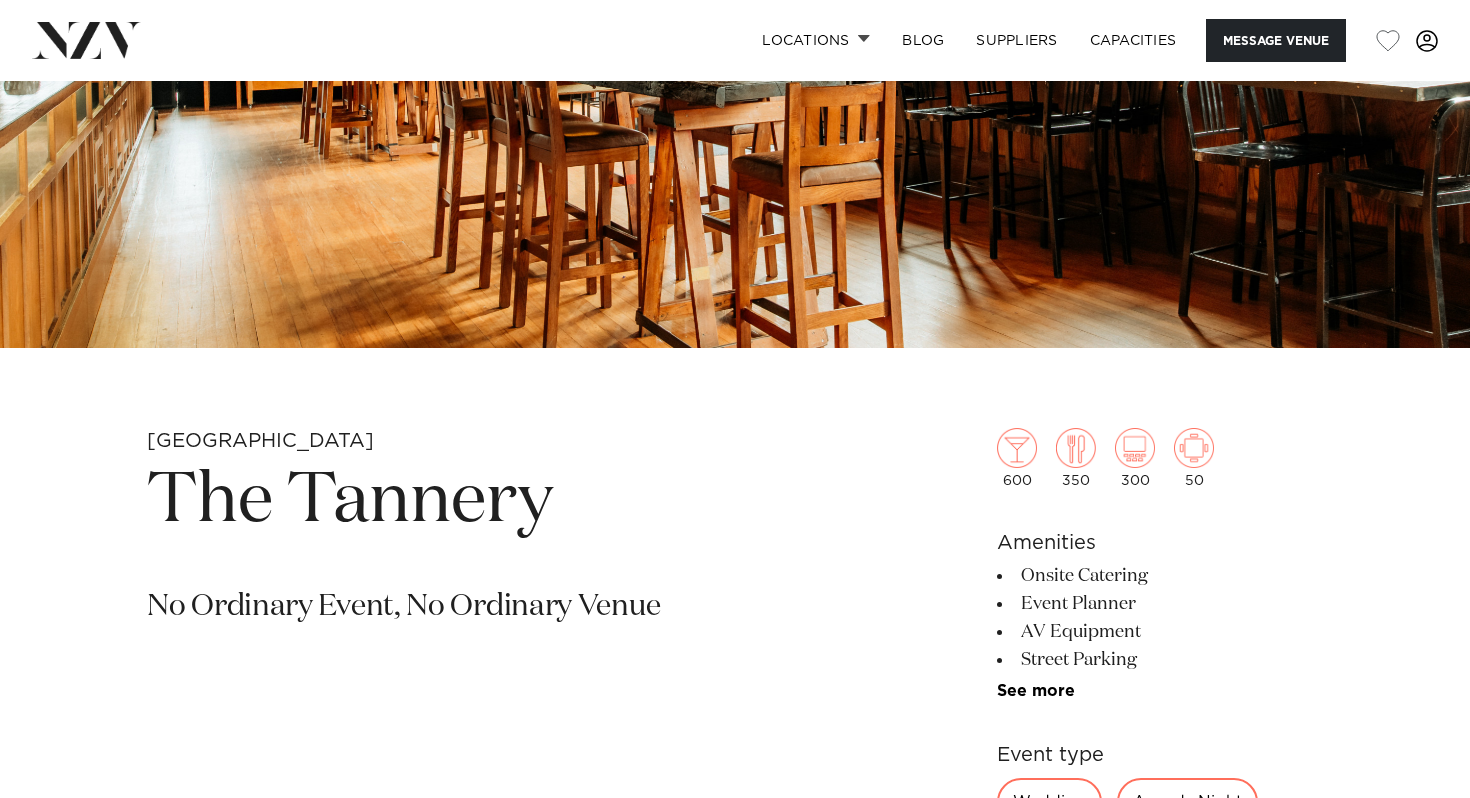 scroll, scrollTop: 424, scrollLeft: 0, axis: vertical 